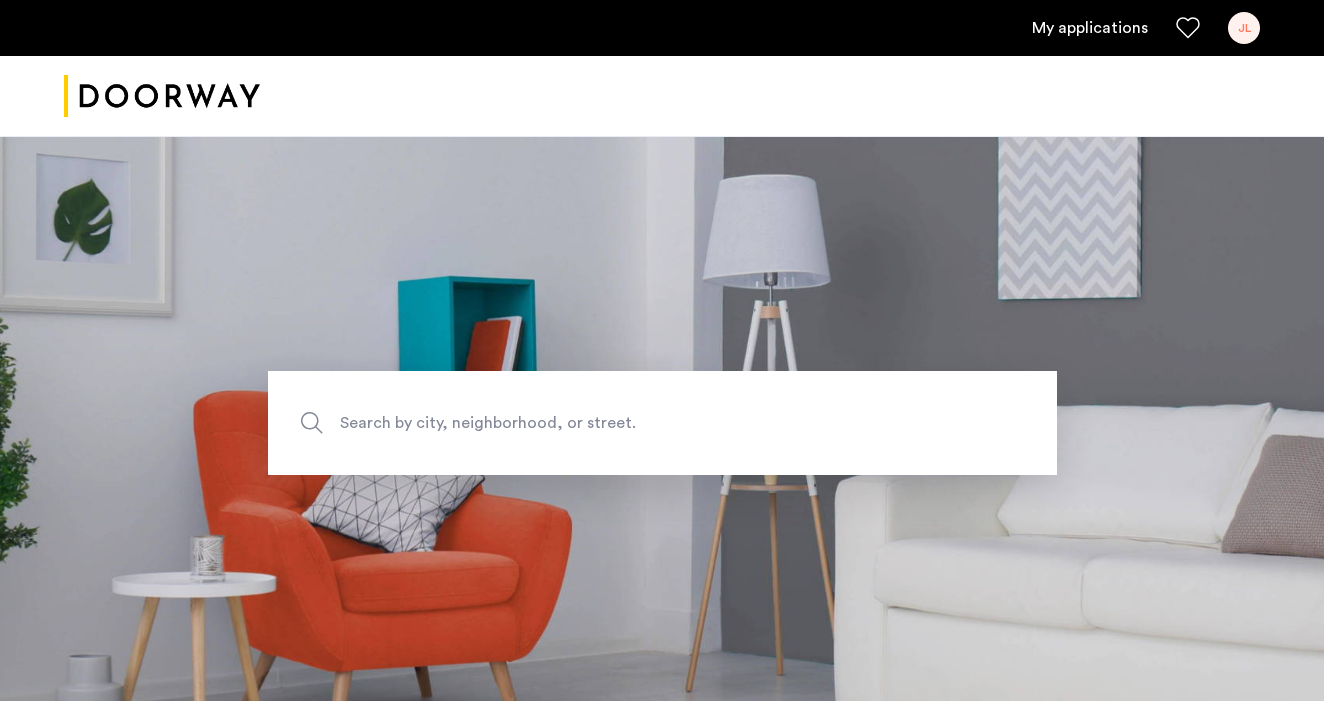 scroll, scrollTop: 0, scrollLeft: 0, axis: both 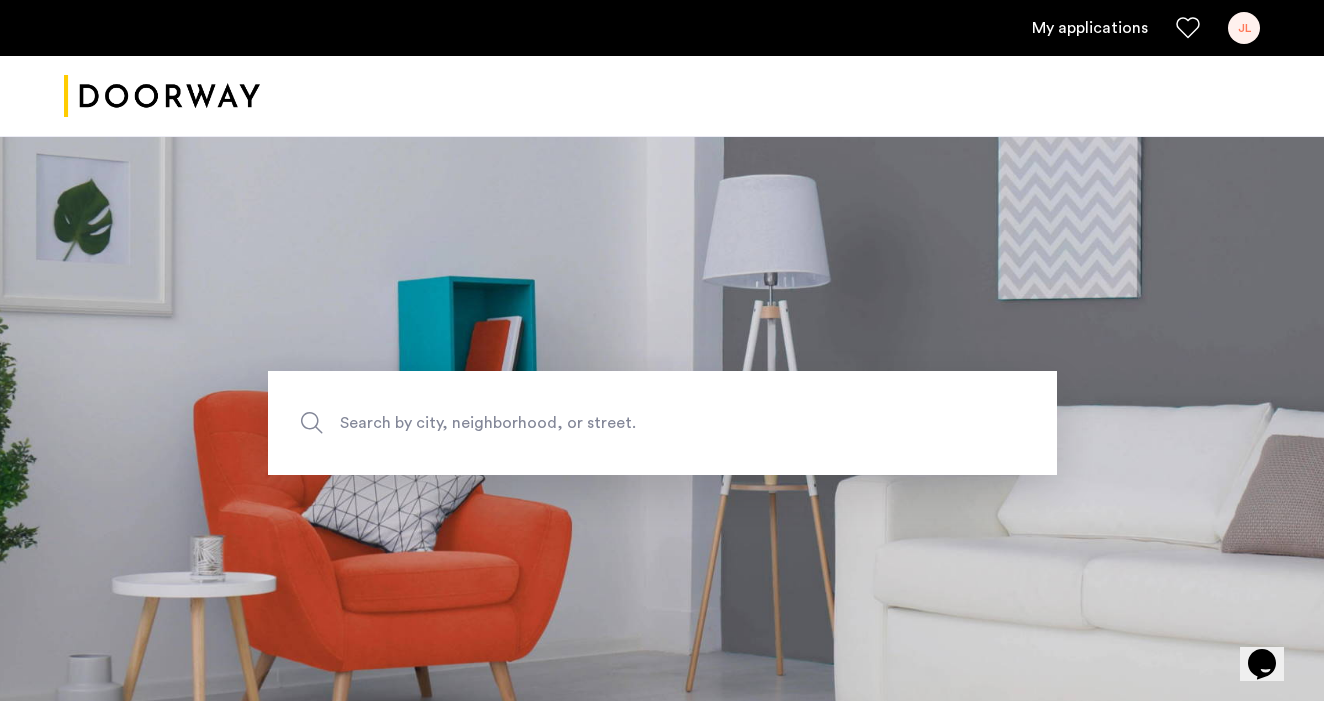 click on "My applications" at bounding box center (1090, 28) 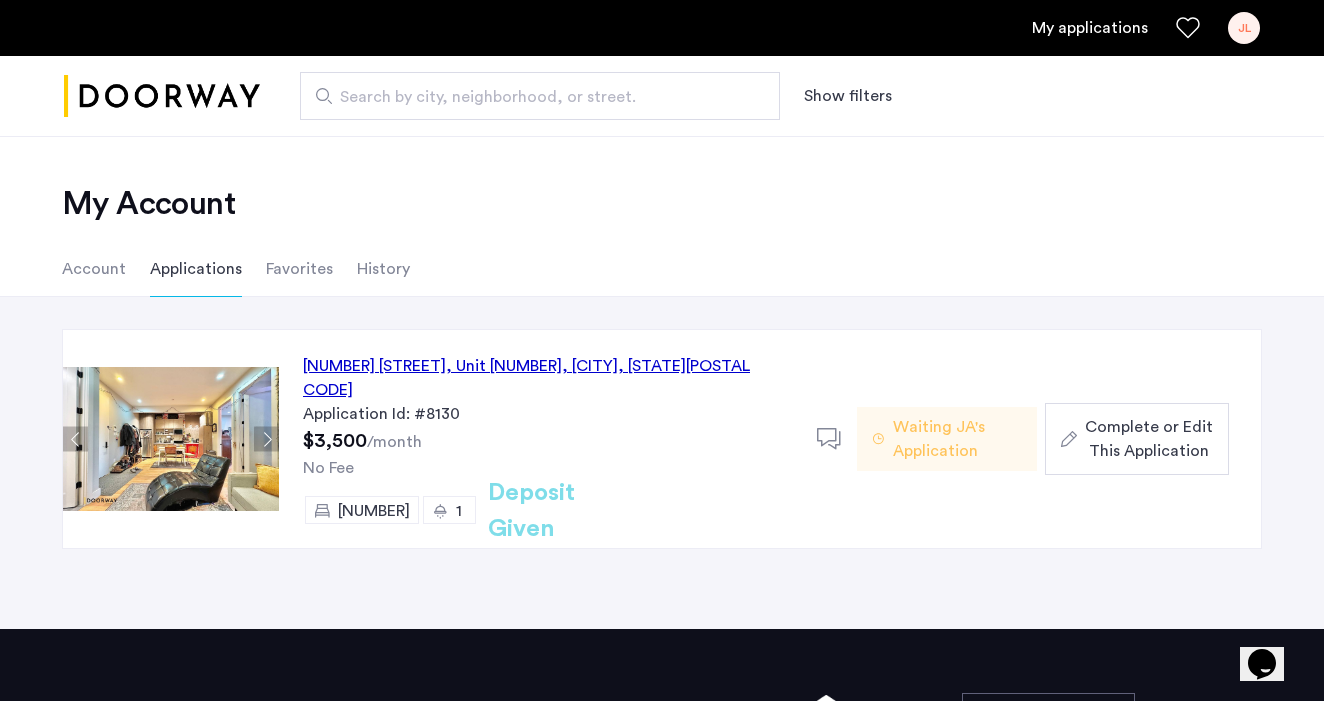 click on "Complete or Edit This Application" 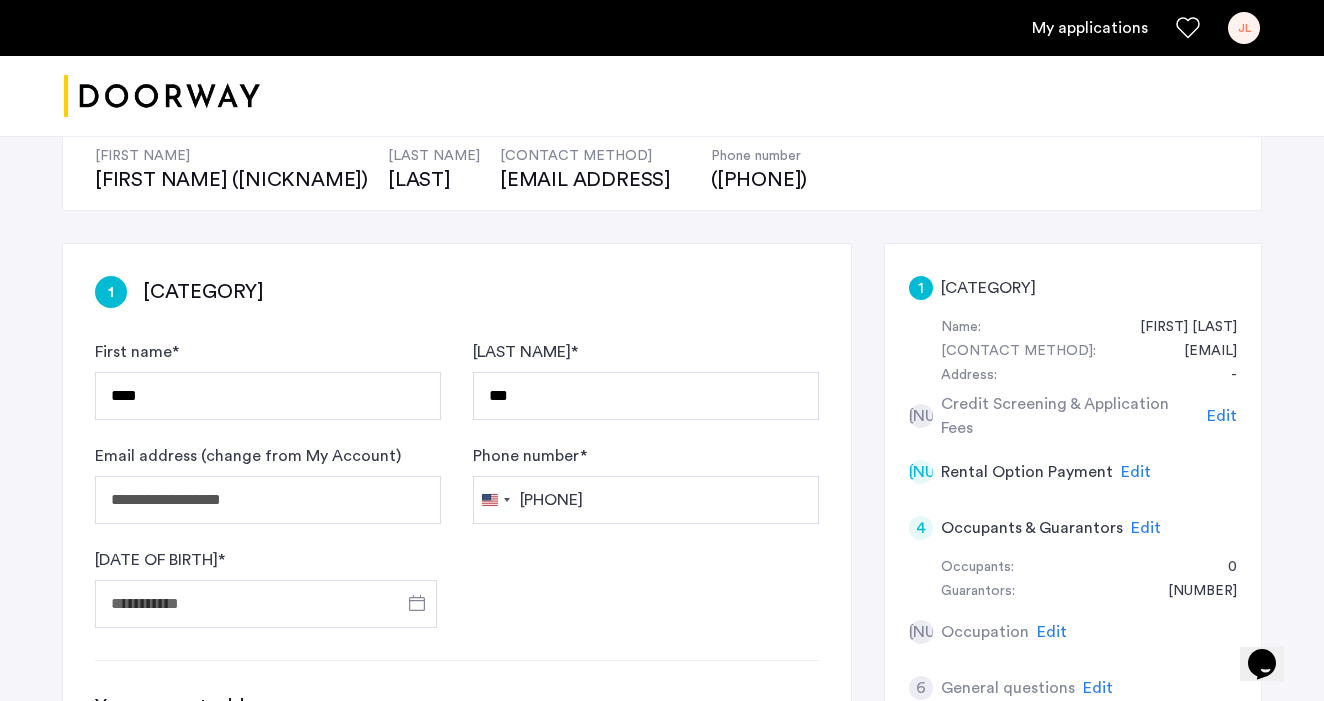scroll, scrollTop: 211, scrollLeft: 0, axis: vertical 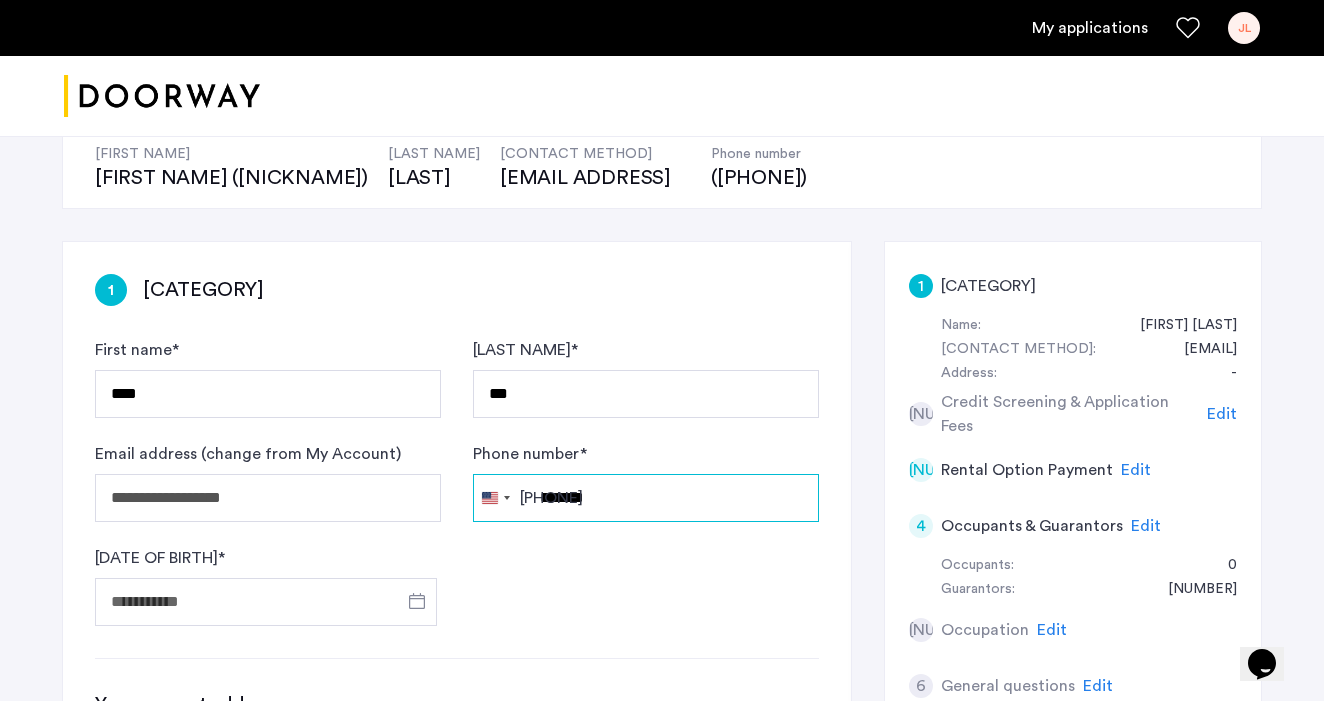 click on "*******" at bounding box center (646, 498) 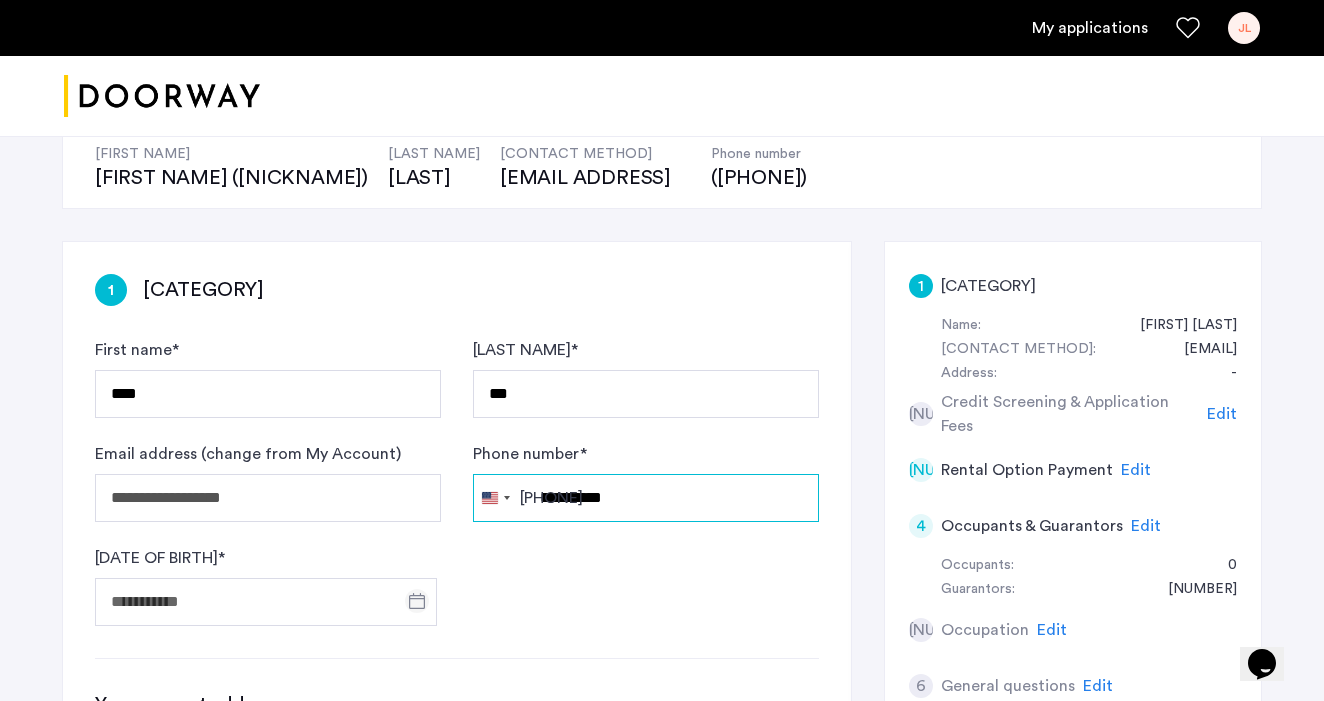type on "**********" 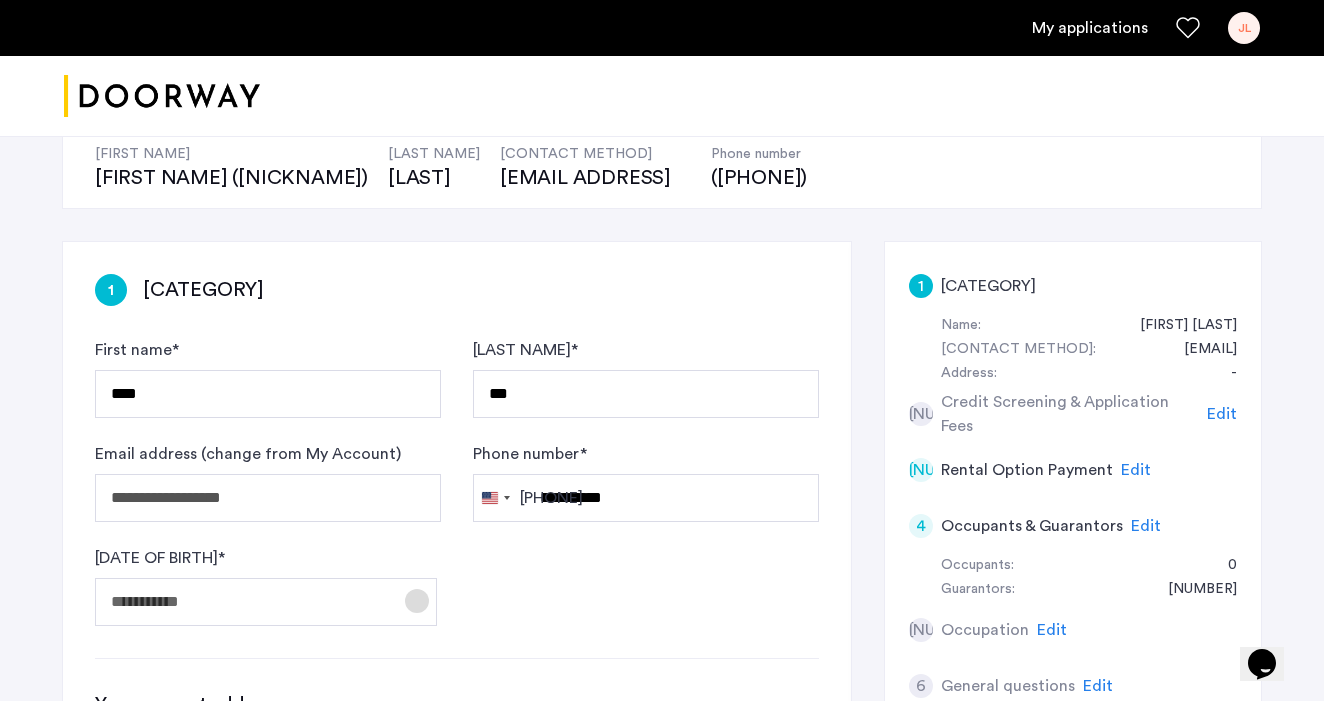 click 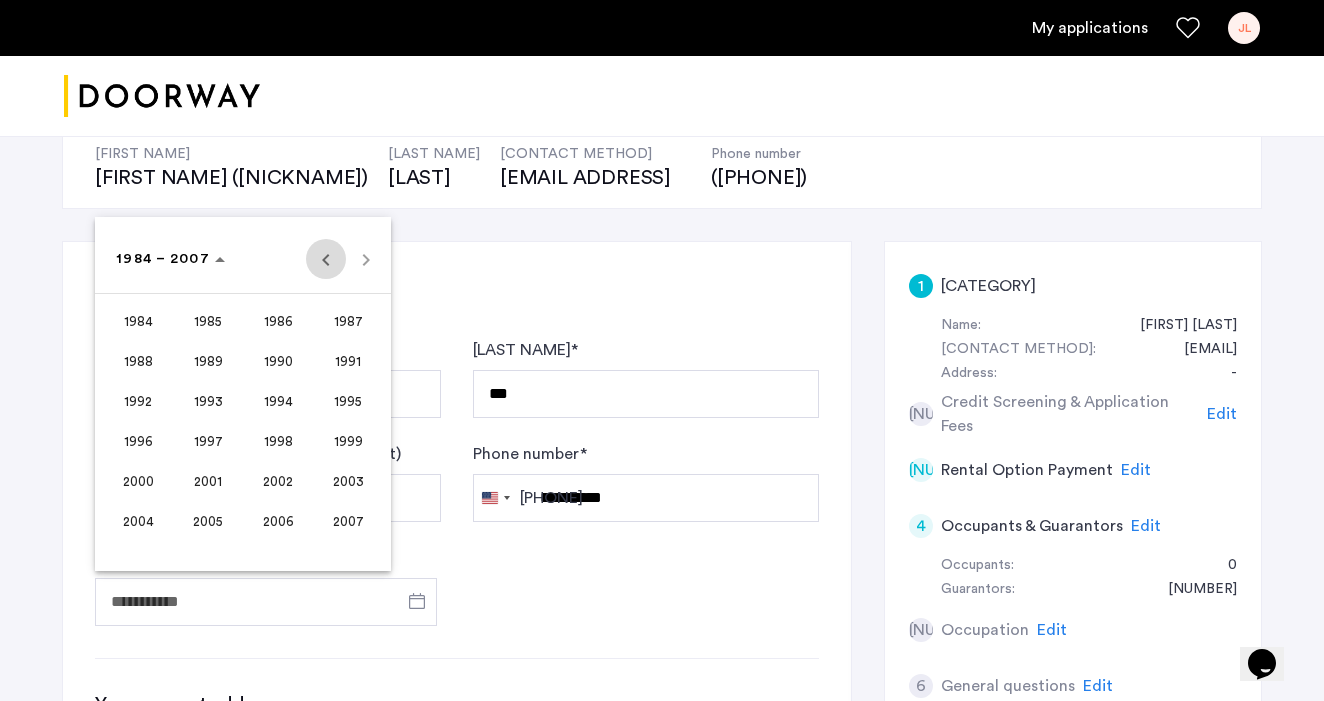 click at bounding box center (326, 259) 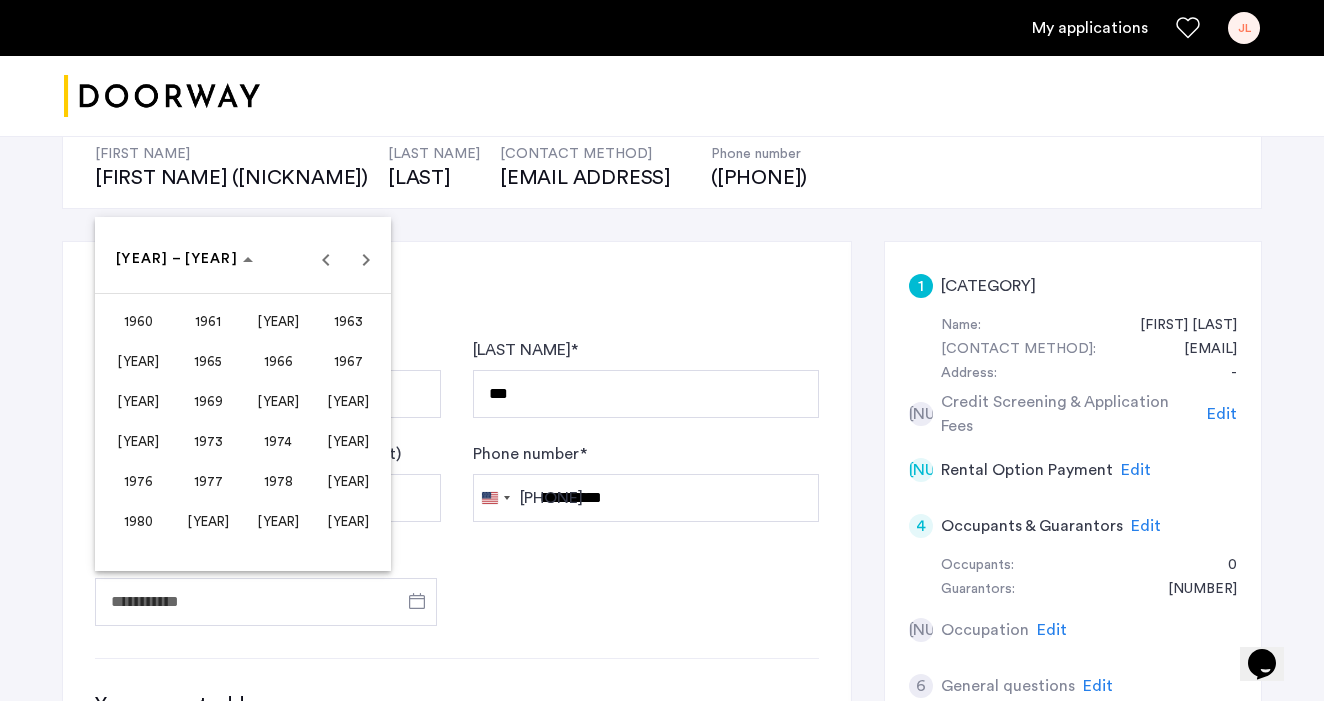 click on "1966" at bounding box center [278, 361] 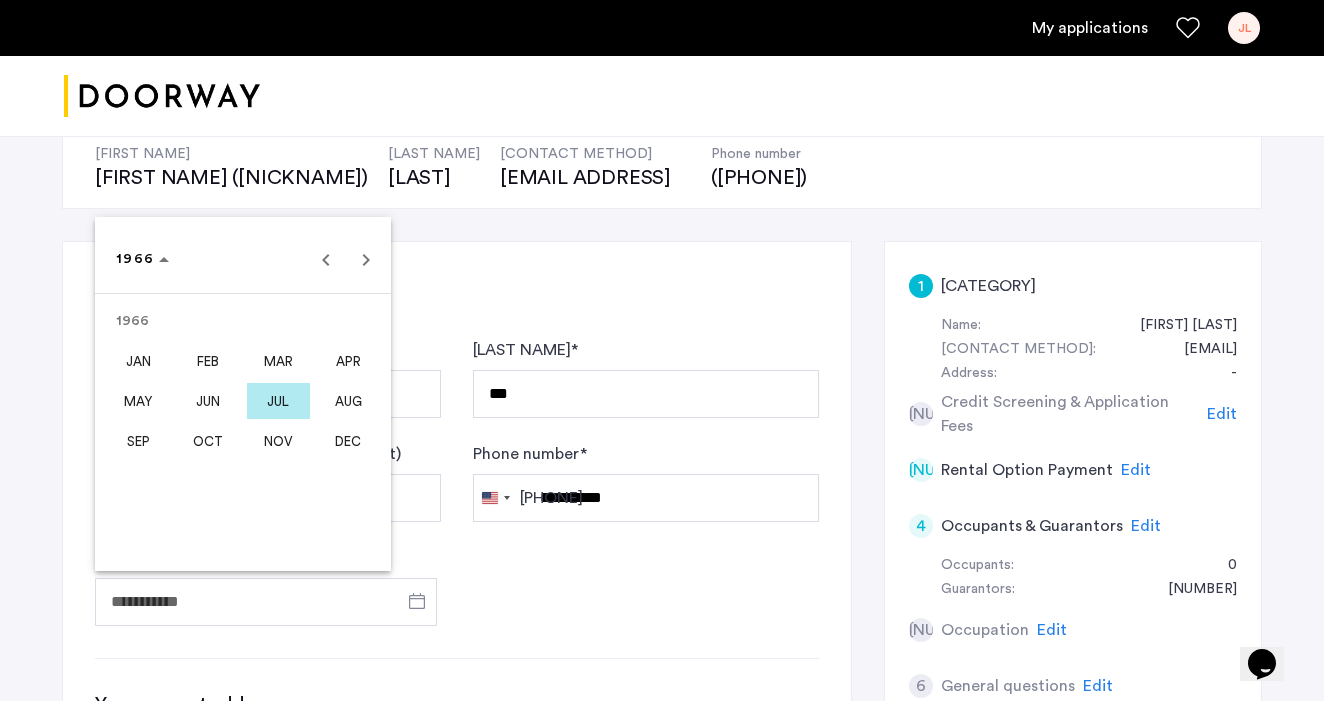 click on "DEC" at bounding box center (348, 441) 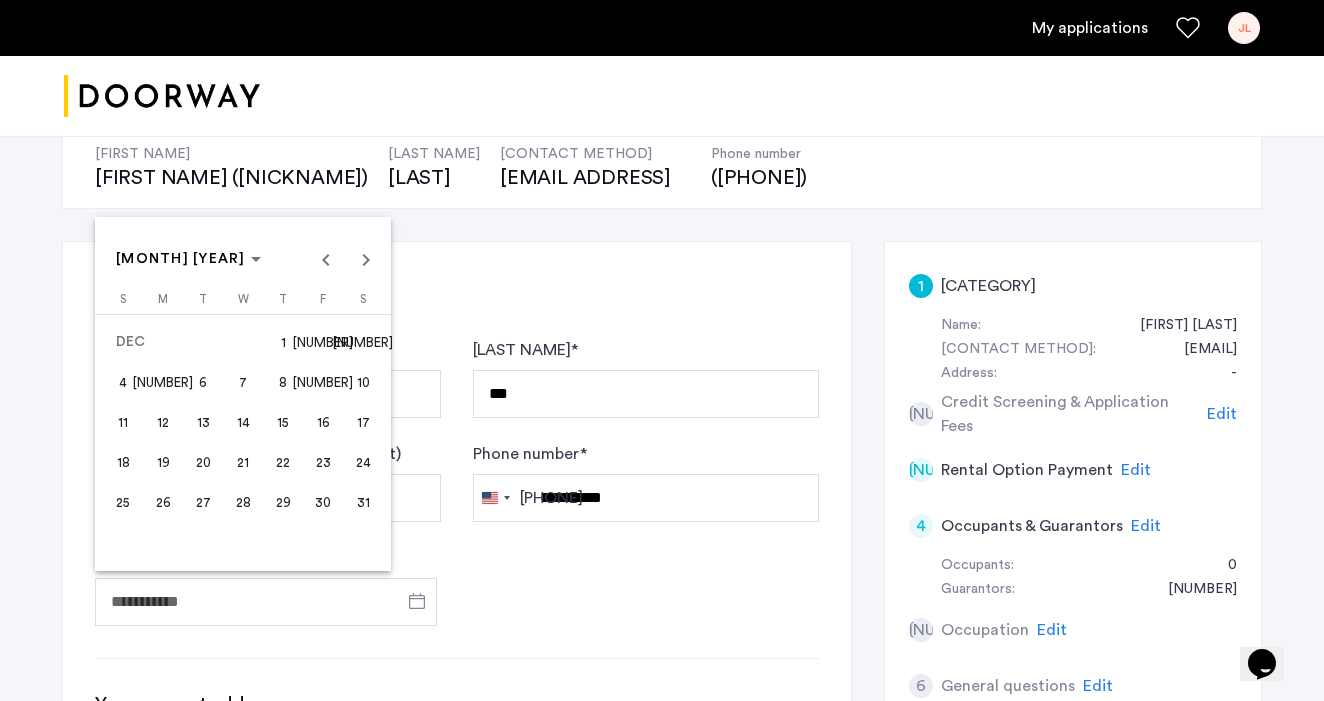 click on "30" at bounding box center [323, 502] 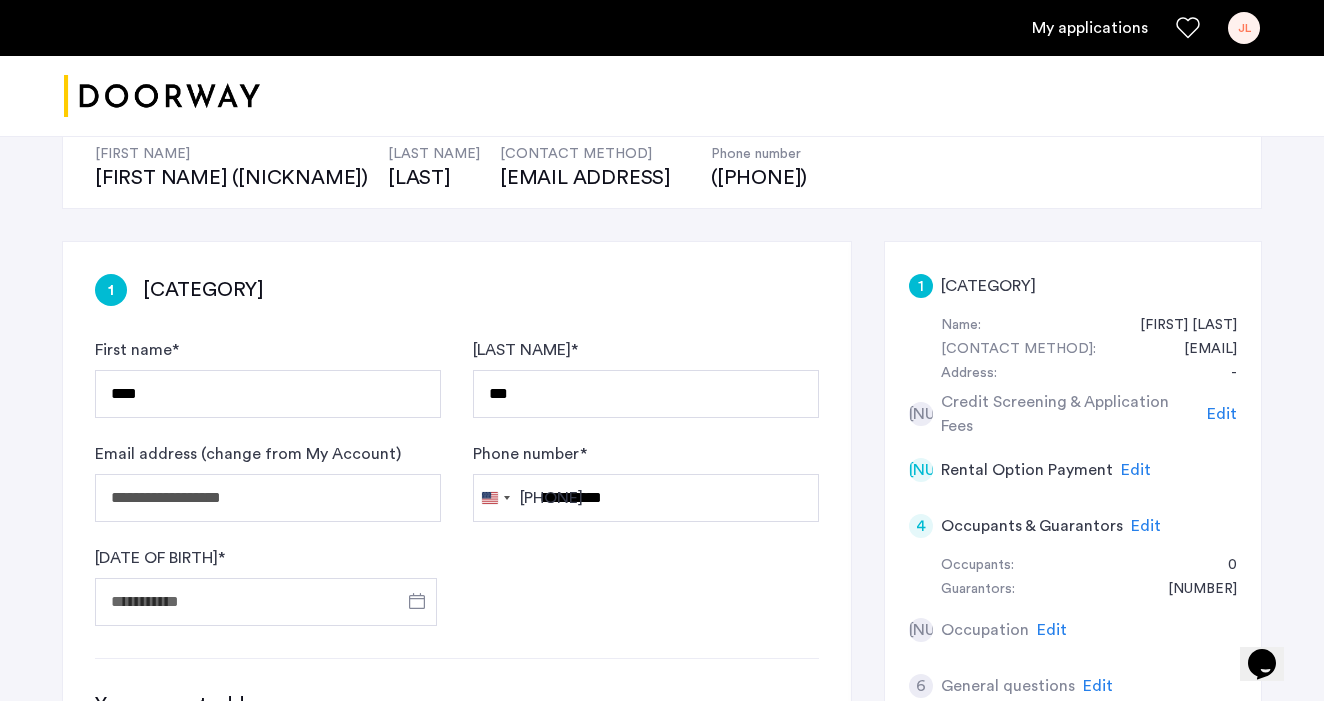 type on "**********" 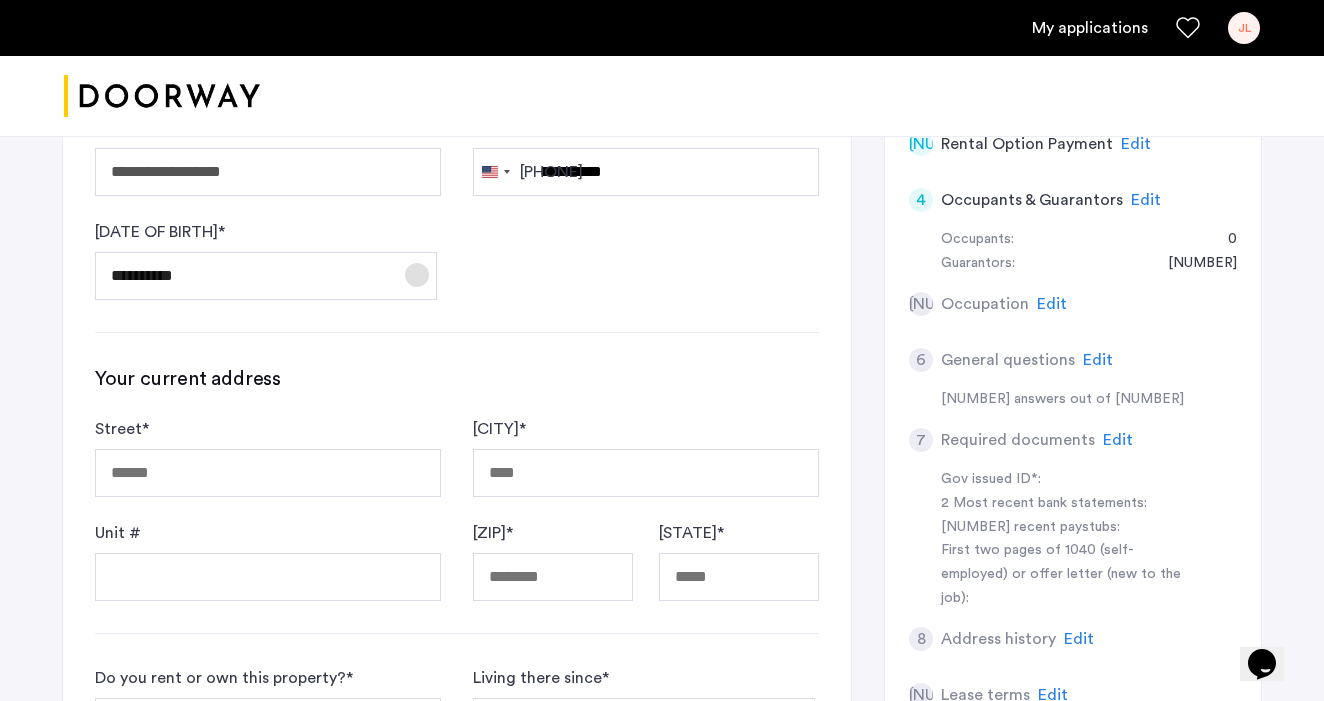 scroll, scrollTop: 539, scrollLeft: 0, axis: vertical 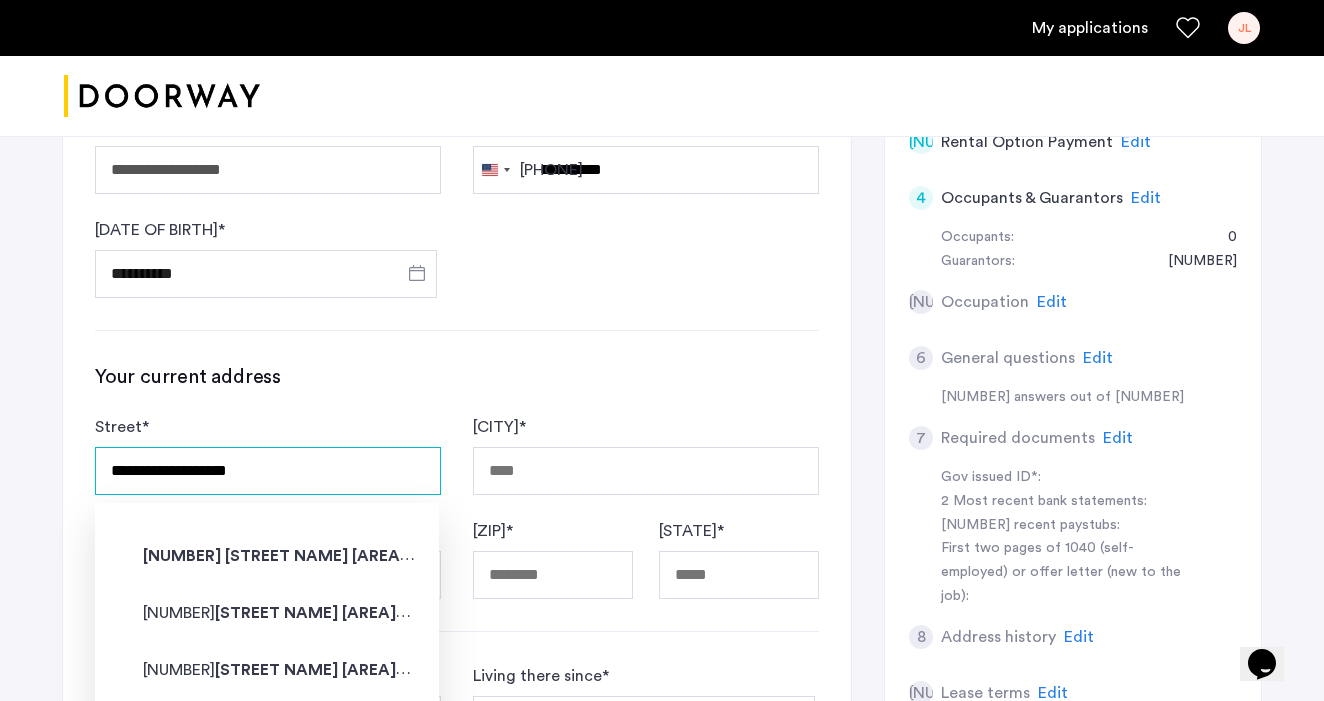 type on "**********" 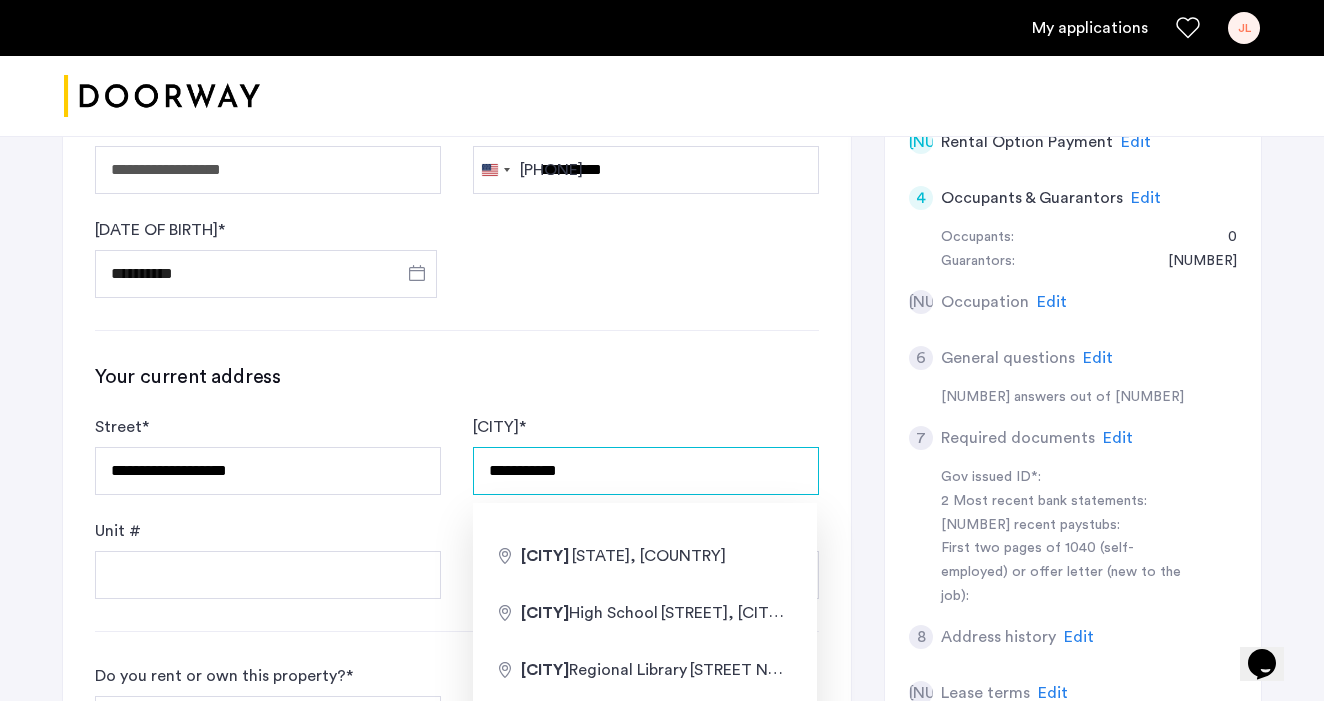 type on "**********" 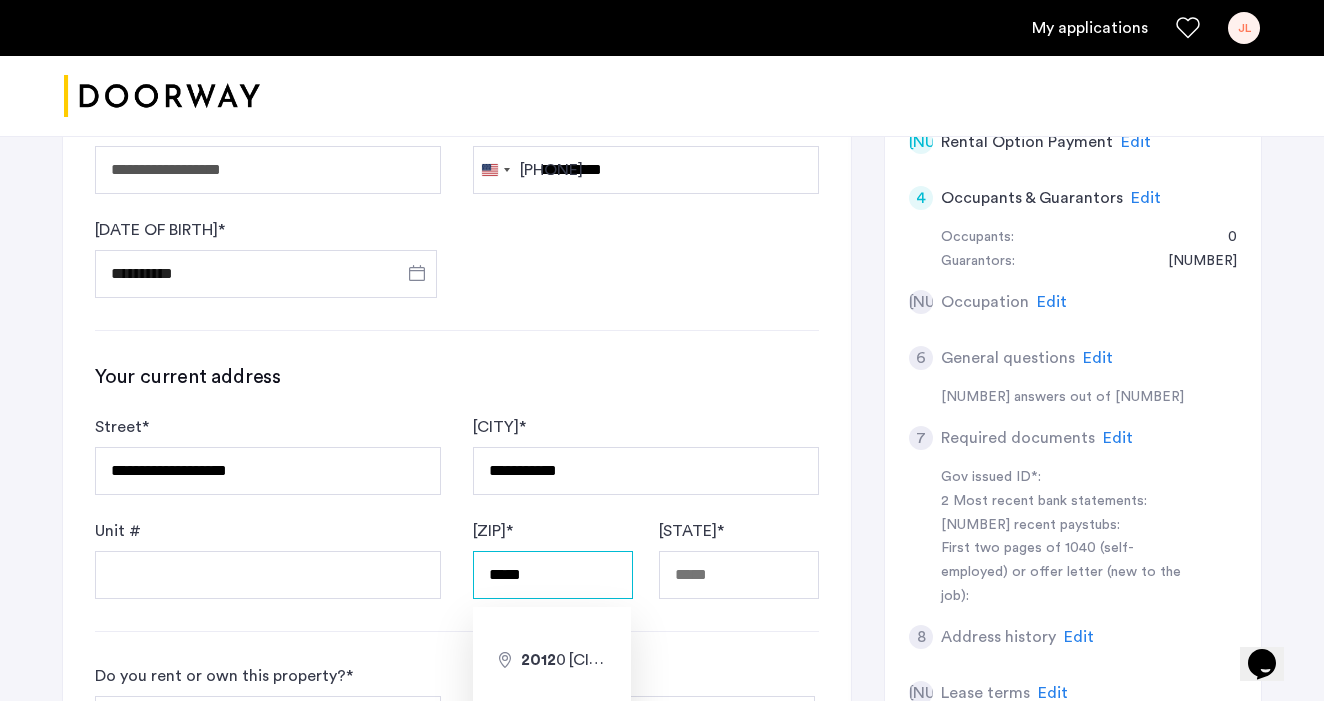 type on "*****" 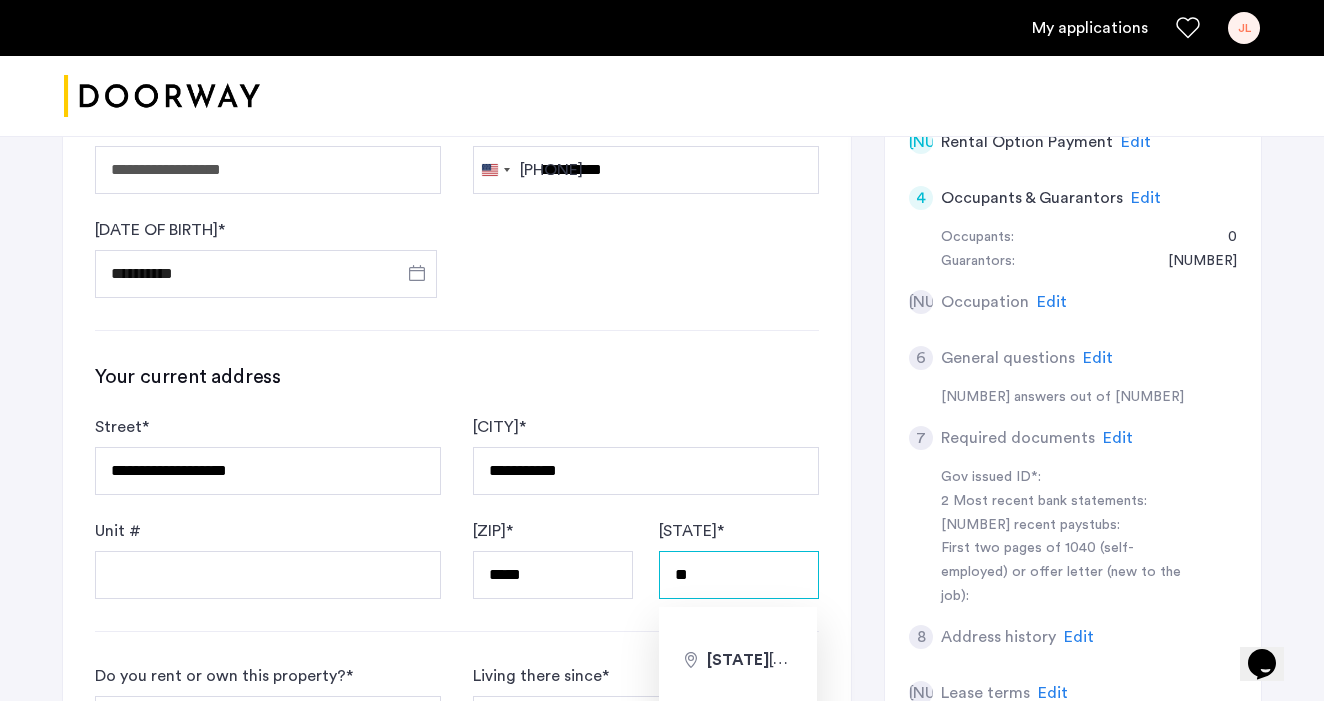 type on "*" 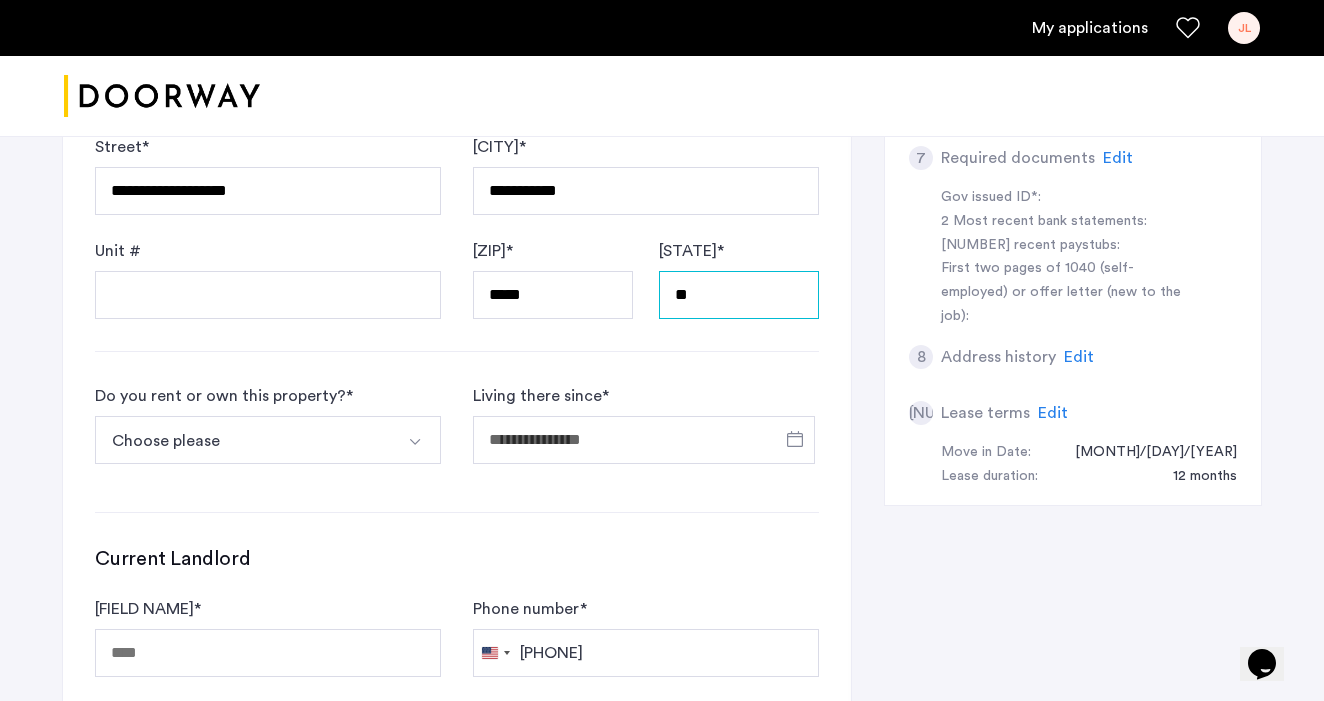 scroll, scrollTop: 825, scrollLeft: 0, axis: vertical 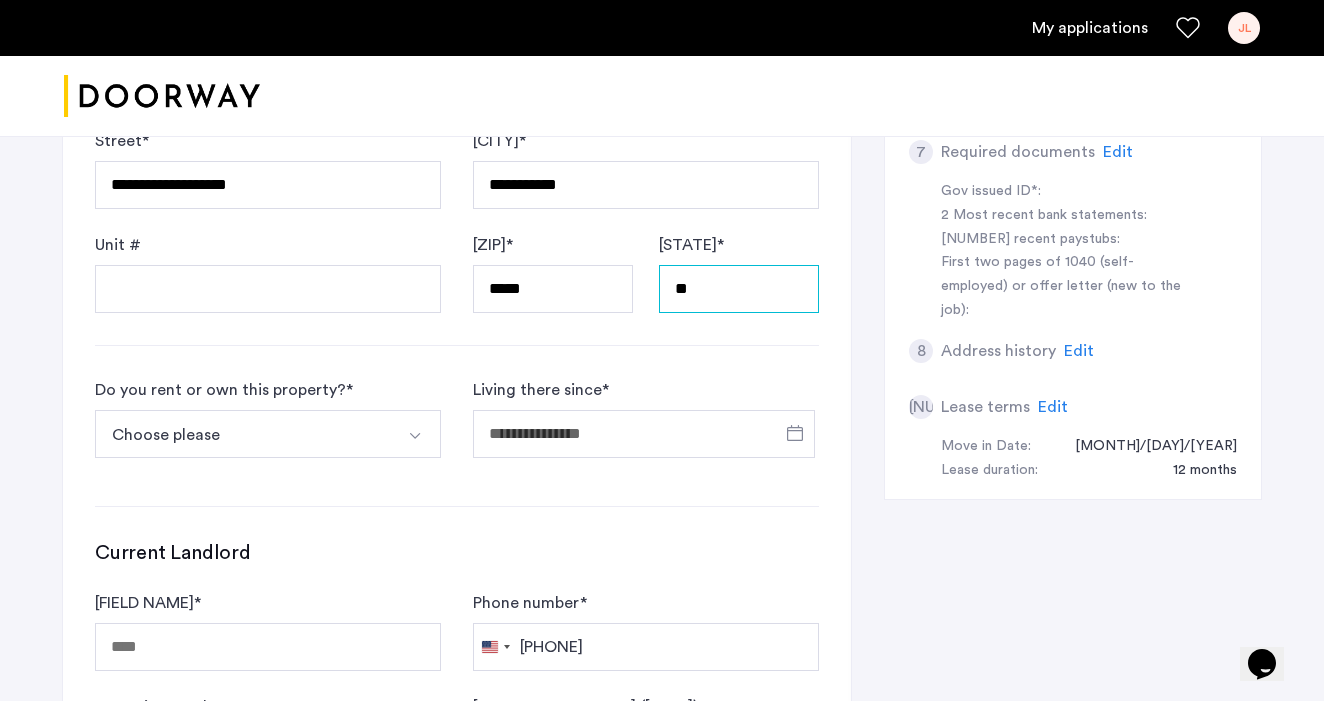 type on "**" 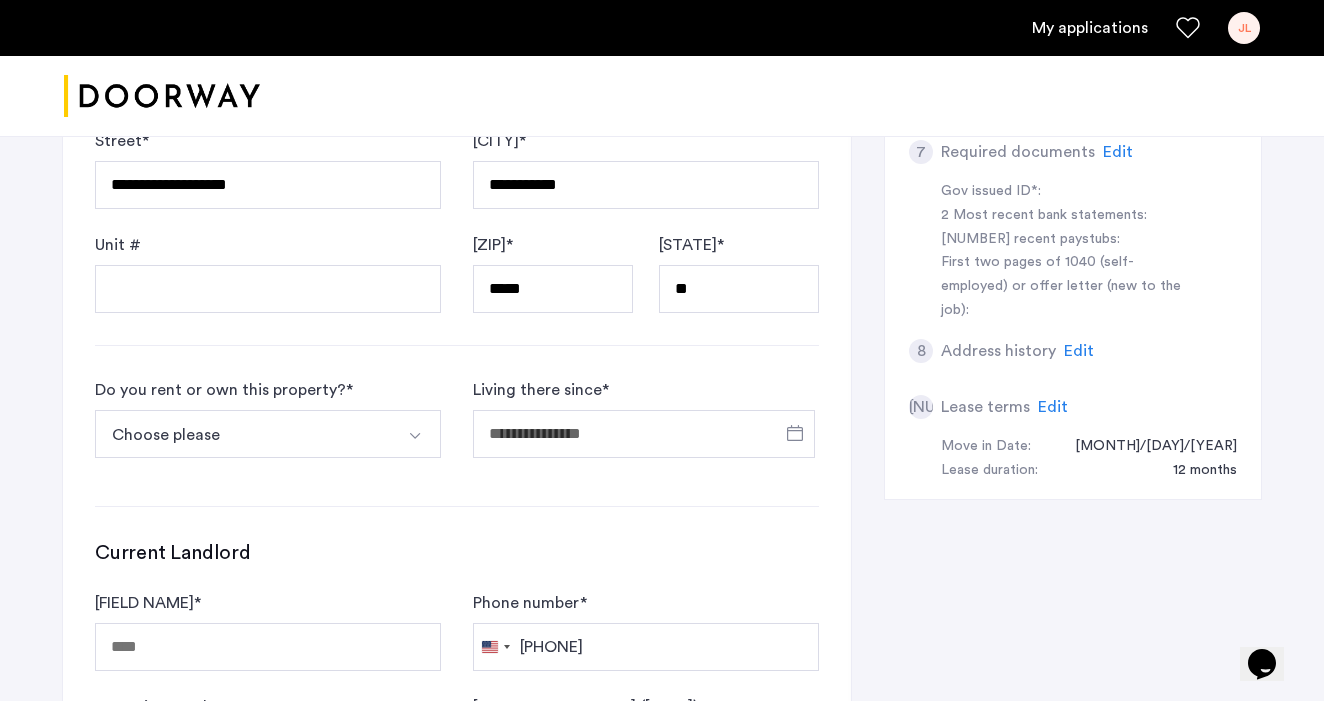 click on "Choose please" at bounding box center [244, 434] 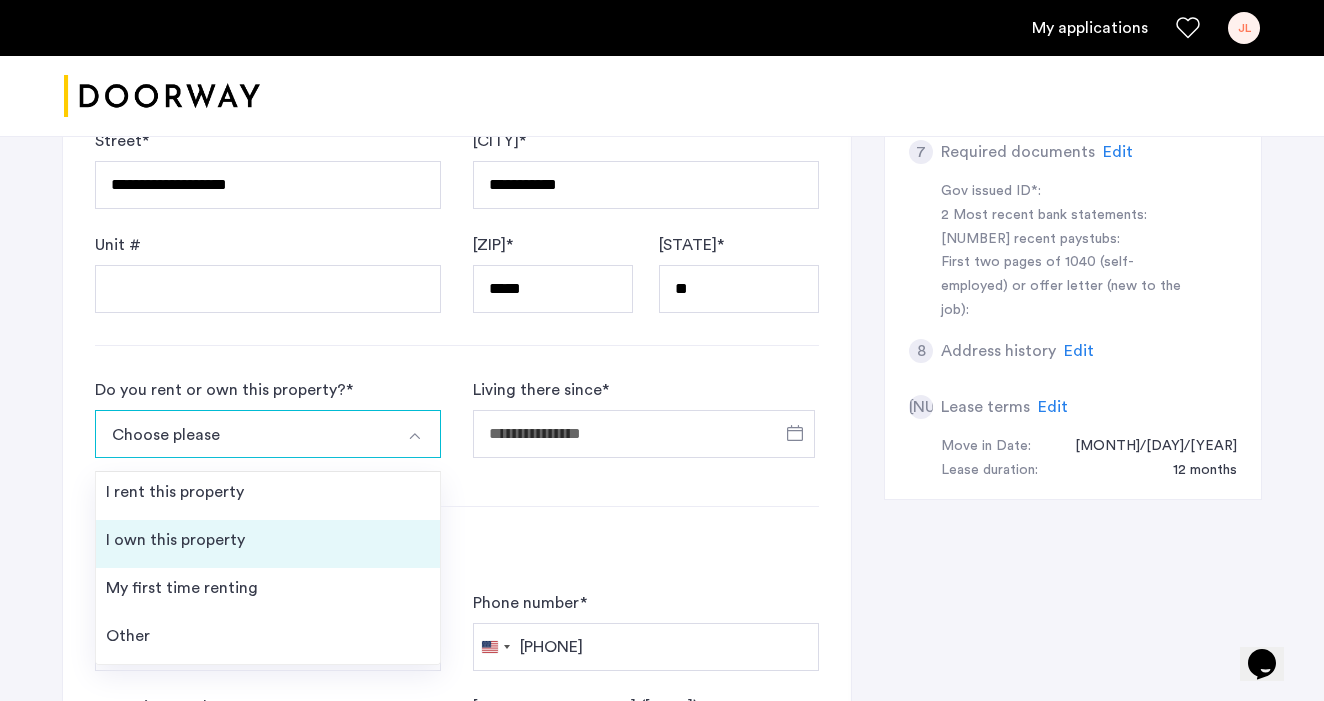 click on "I own this property" at bounding box center [175, 540] 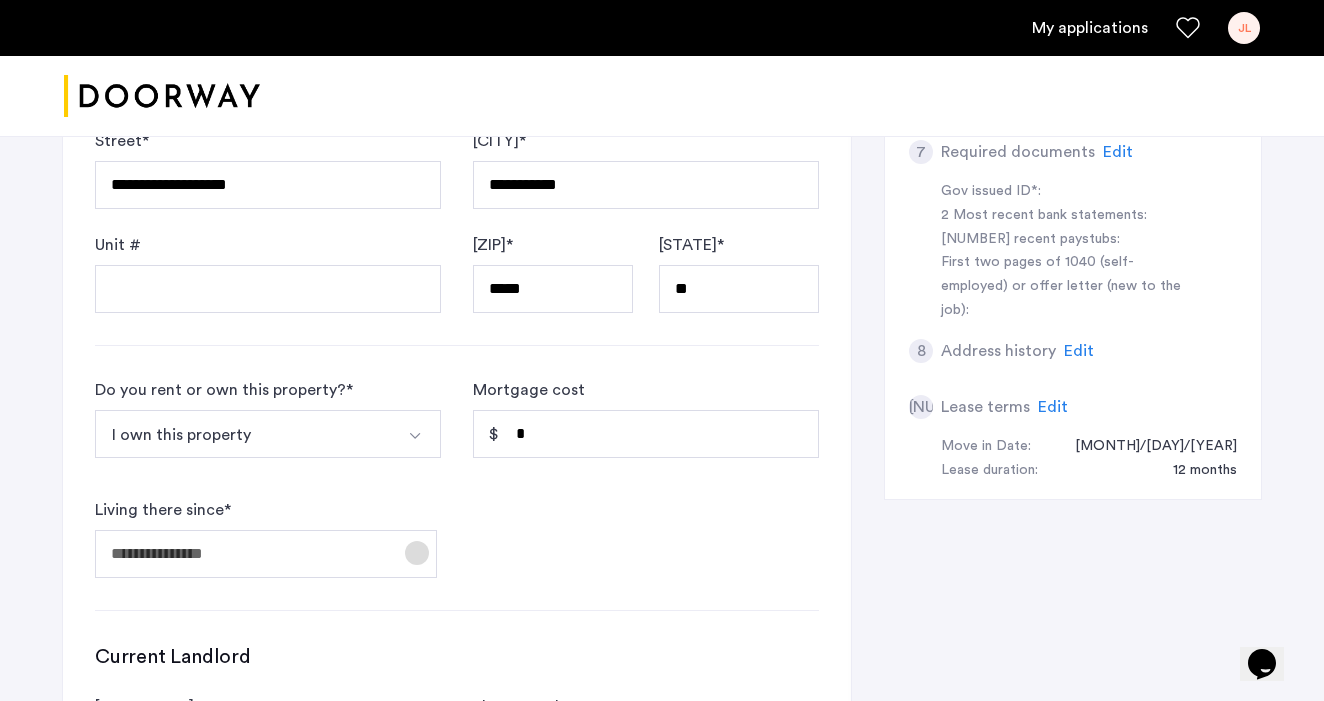 click 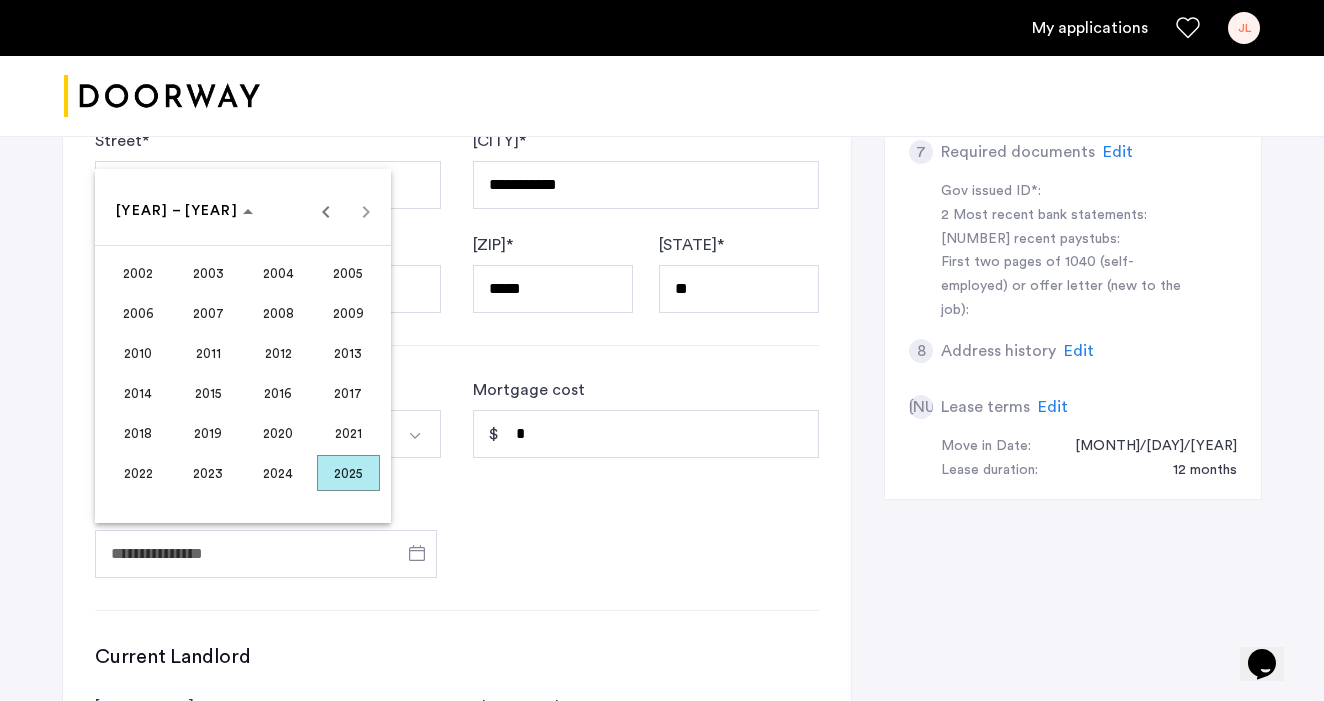 click on "2002" at bounding box center [138, 273] 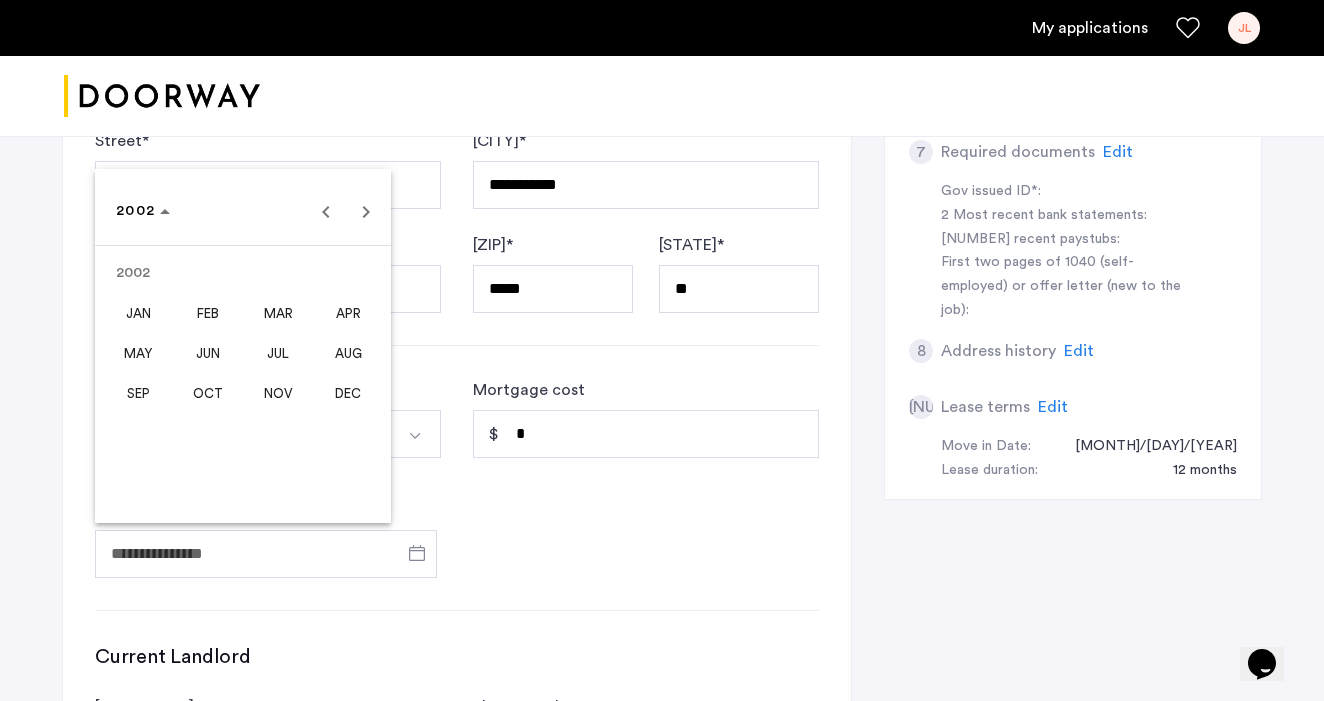 click on "OCT" at bounding box center [208, 393] 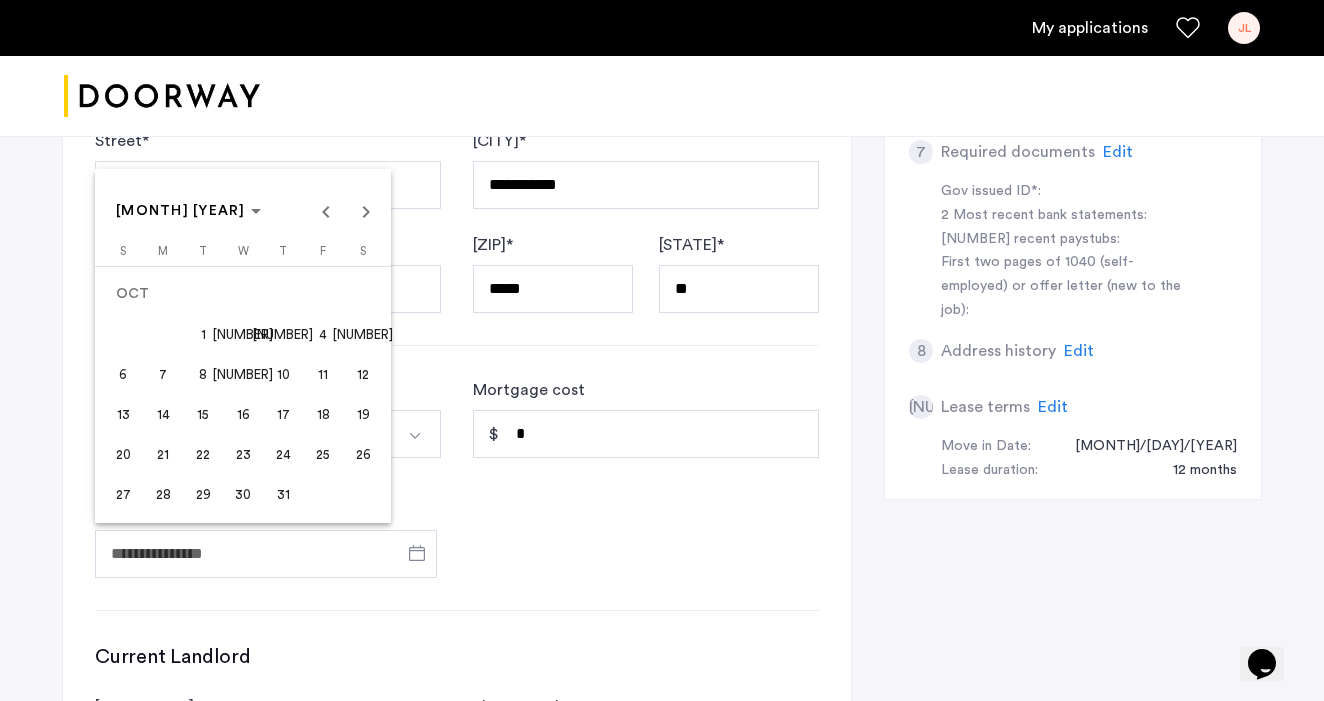 click on "25" at bounding box center (323, 454) 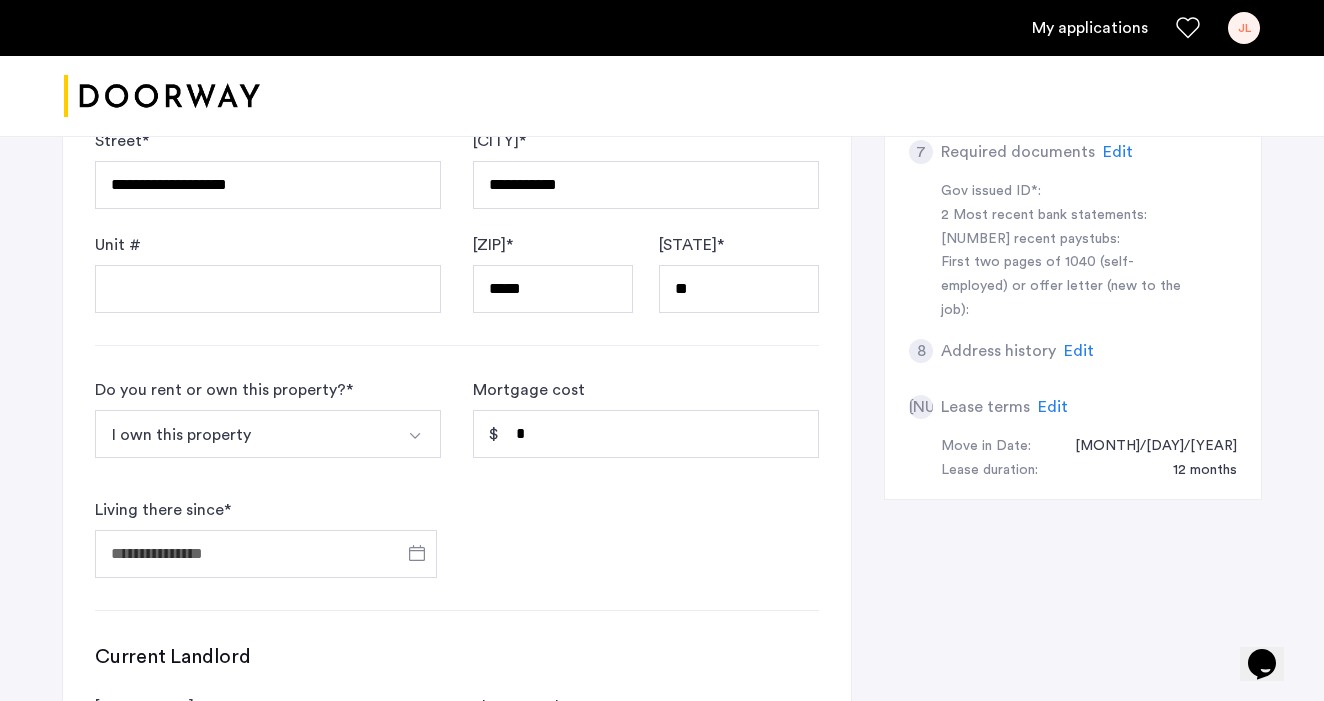 type on "**********" 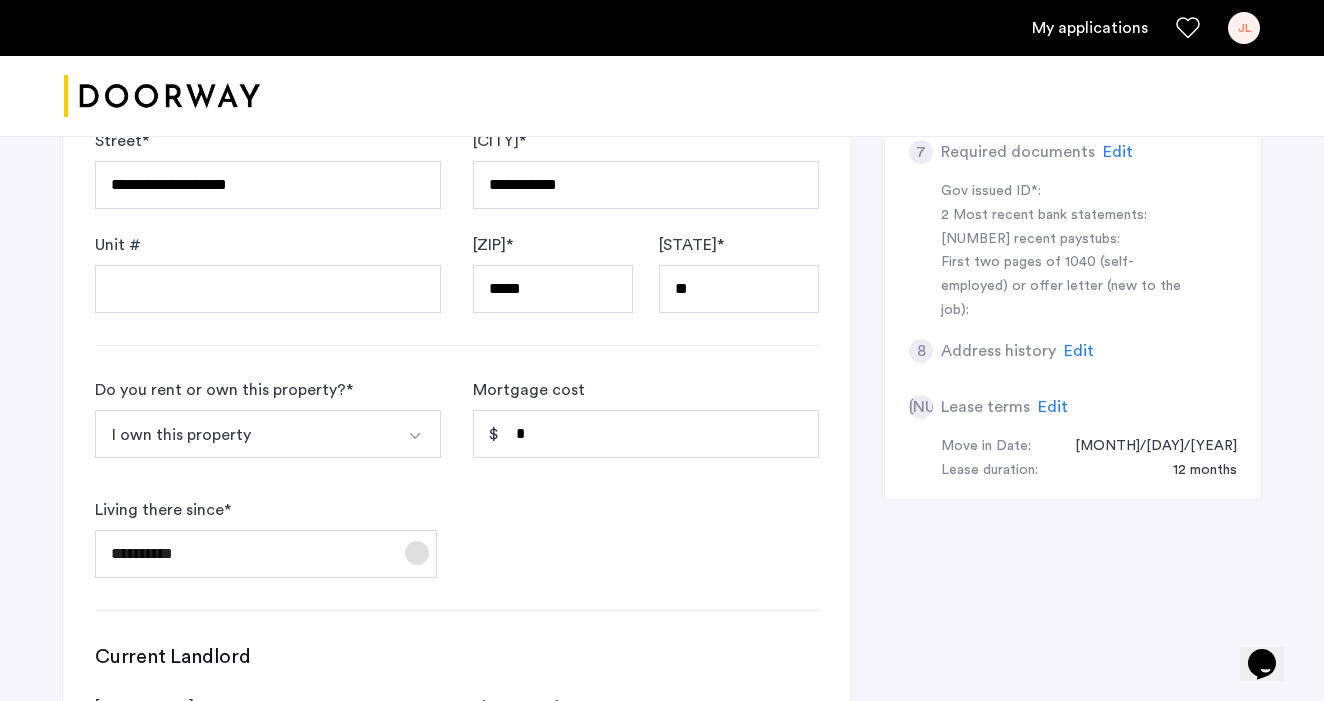 scroll, scrollTop: 843, scrollLeft: 0, axis: vertical 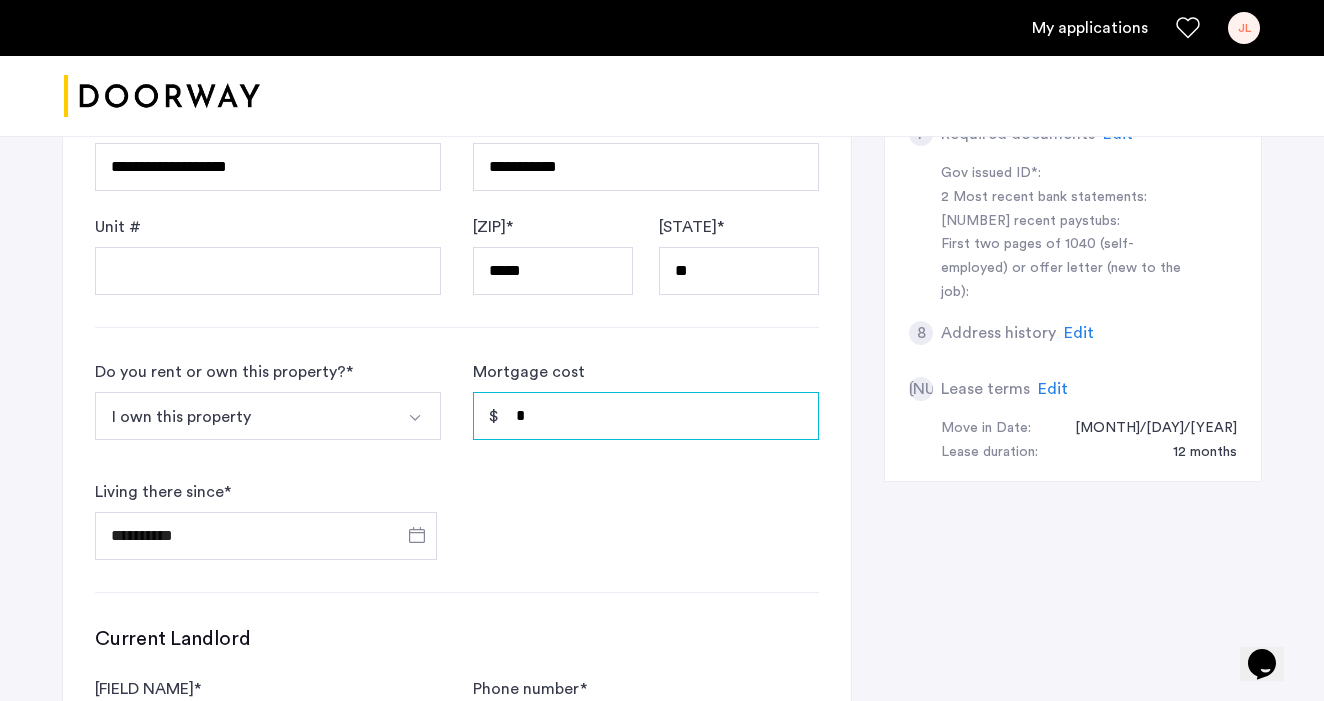 drag, startPoint x: 516, startPoint y: 412, endPoint x: 535, endPoint y: 412, distance: 19 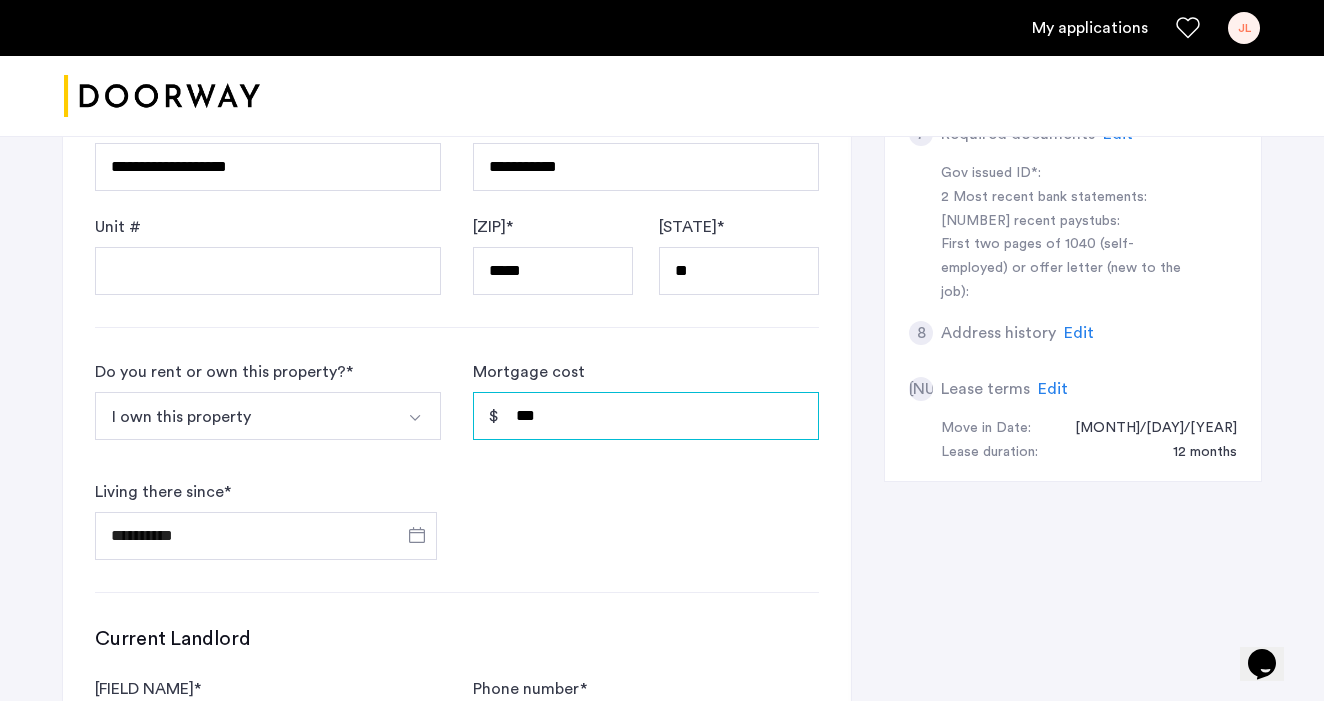 type on "*****" 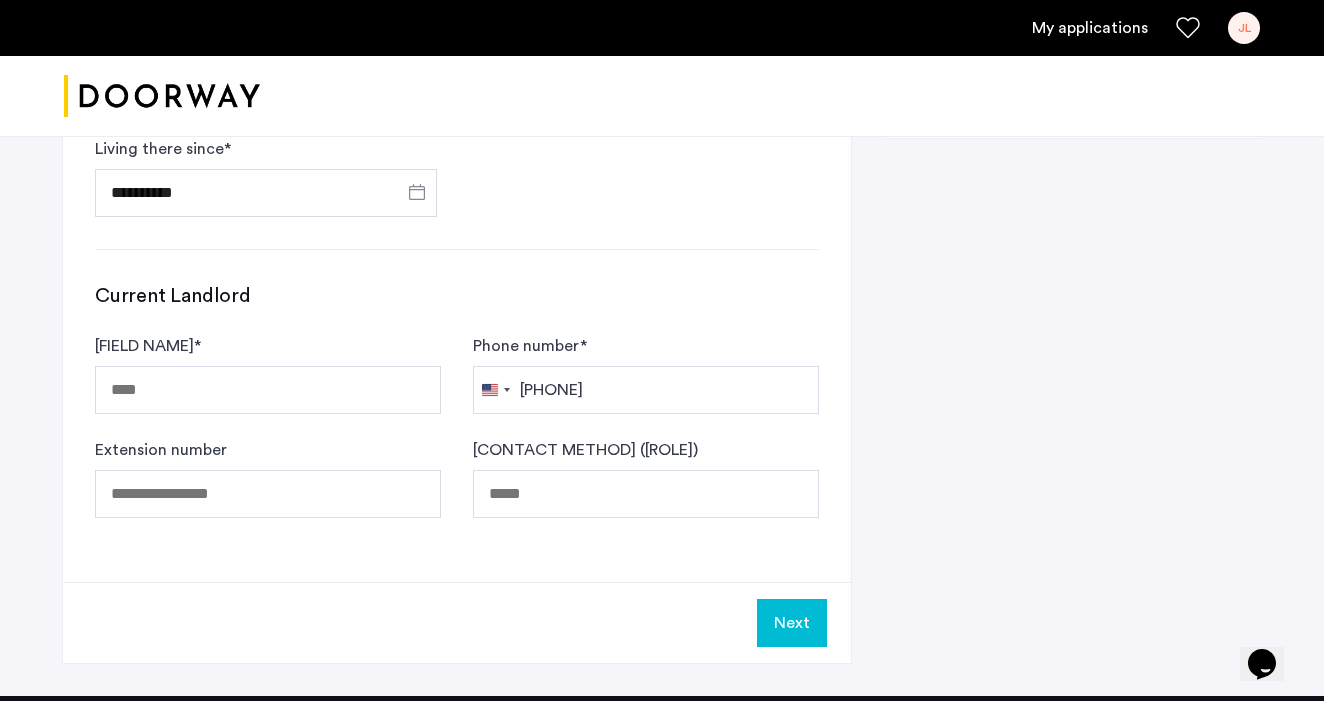 scroll, scrollTop: 1261, scrollLeft: 0, axis: vertical 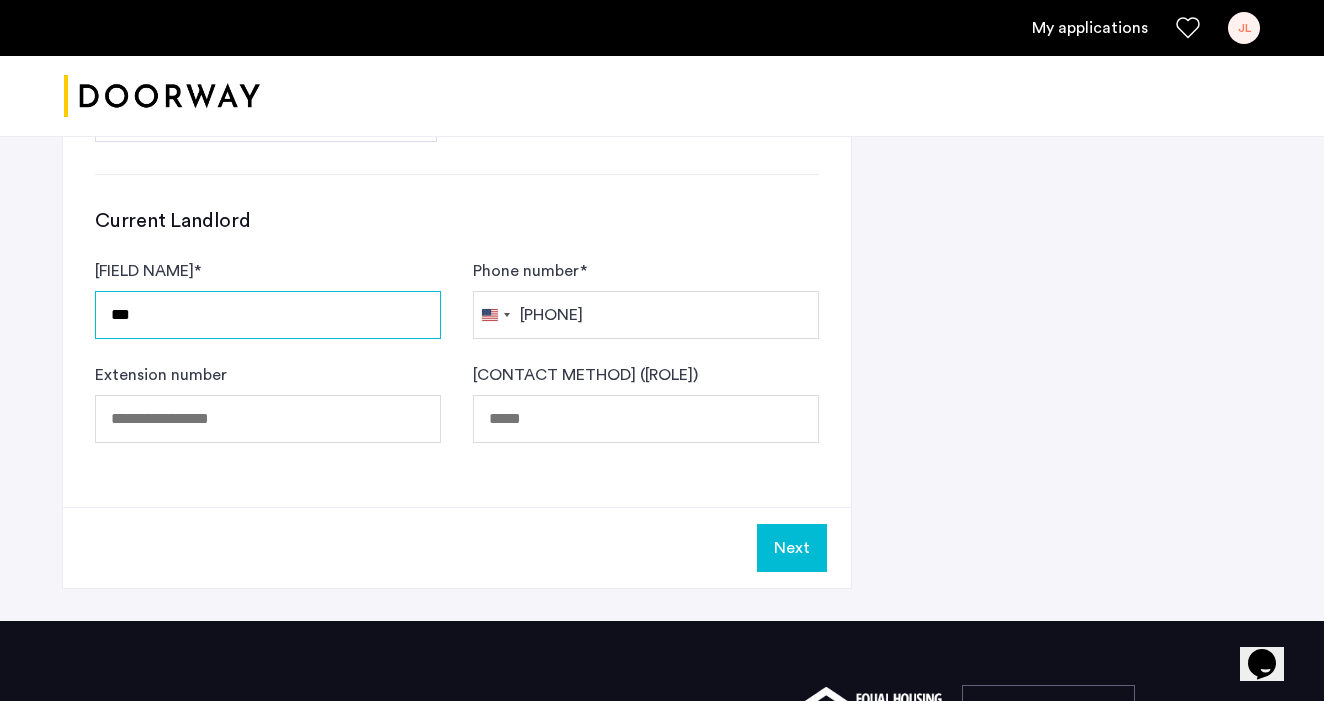 type on "***" 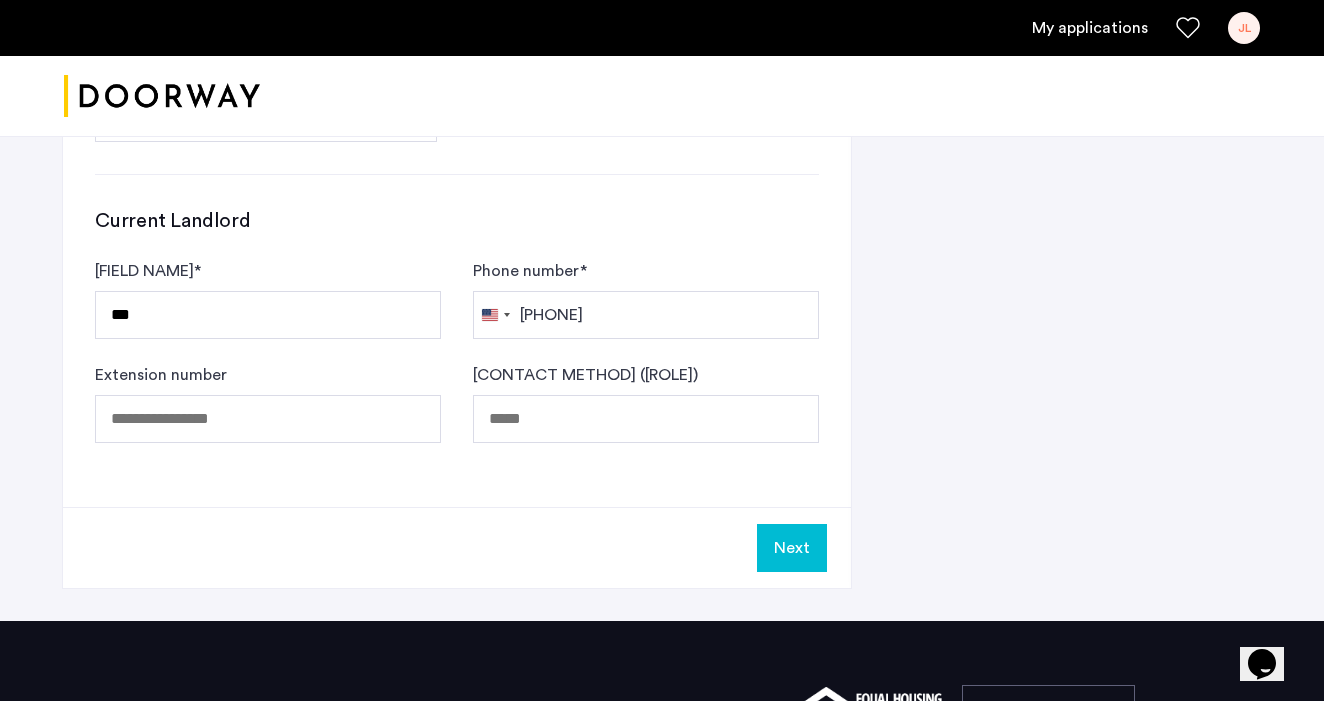 click on "Next" 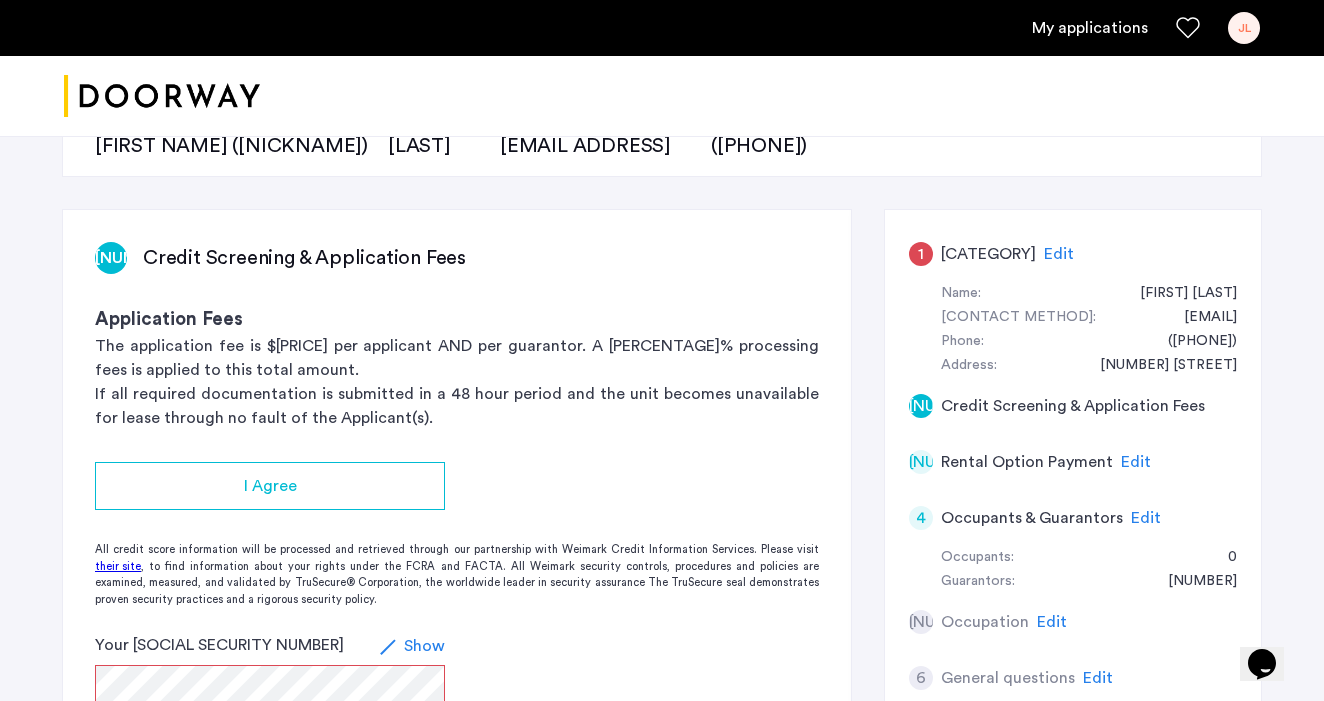 scroll, scrollTop: 252, scrollLeft: 0, axis: vertical 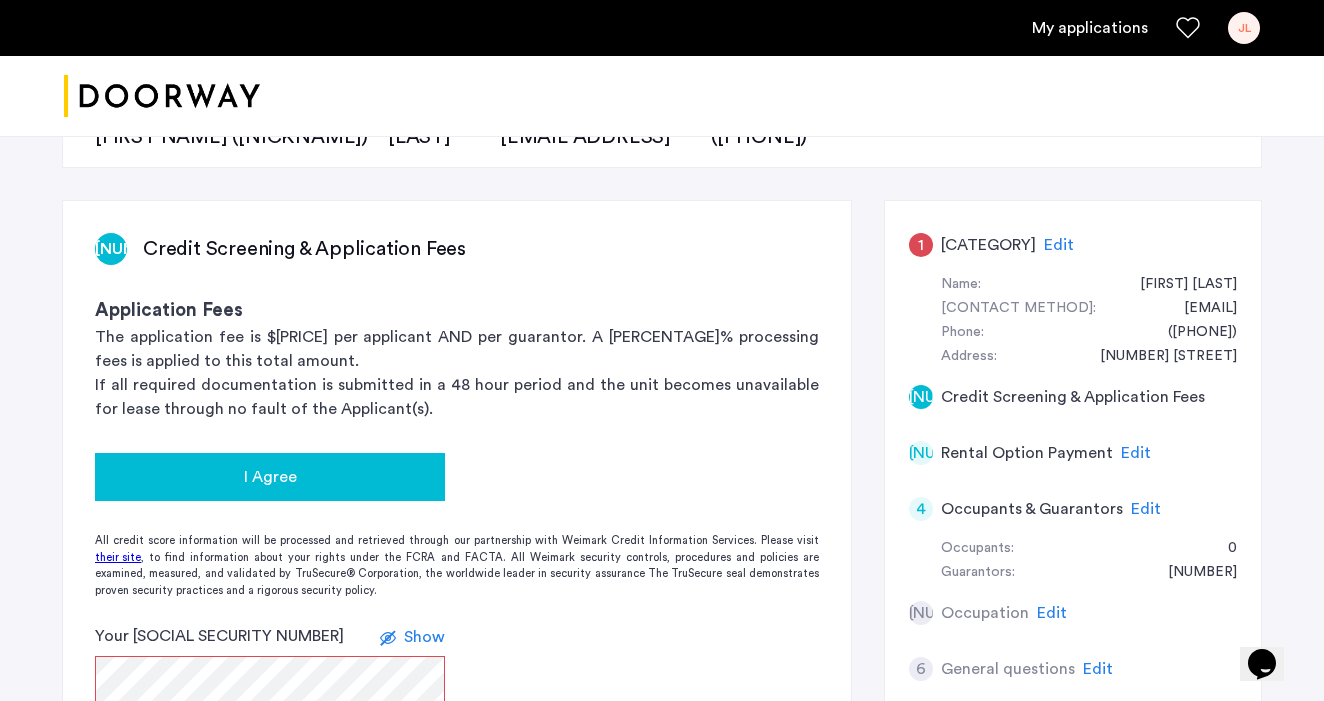 click on "I Agree" 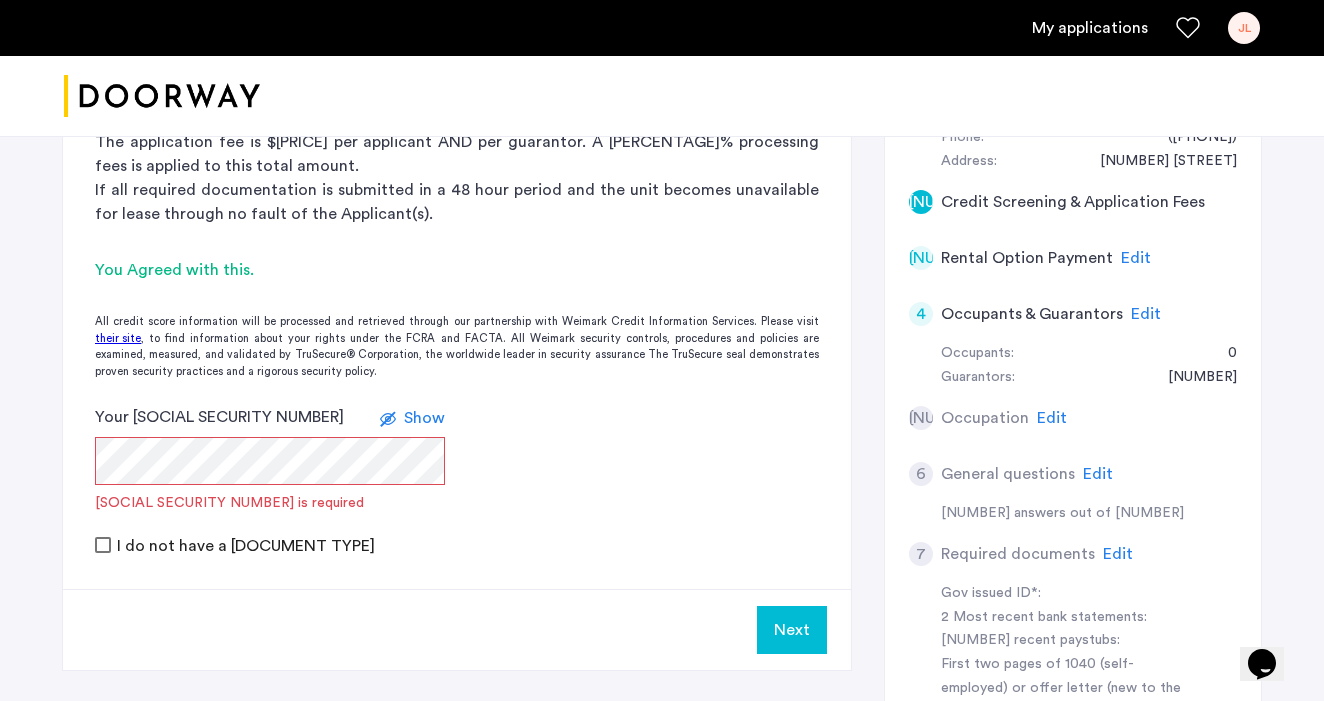 scroll, scrollTop: 500, scrollLeft: 0, axis: vertical 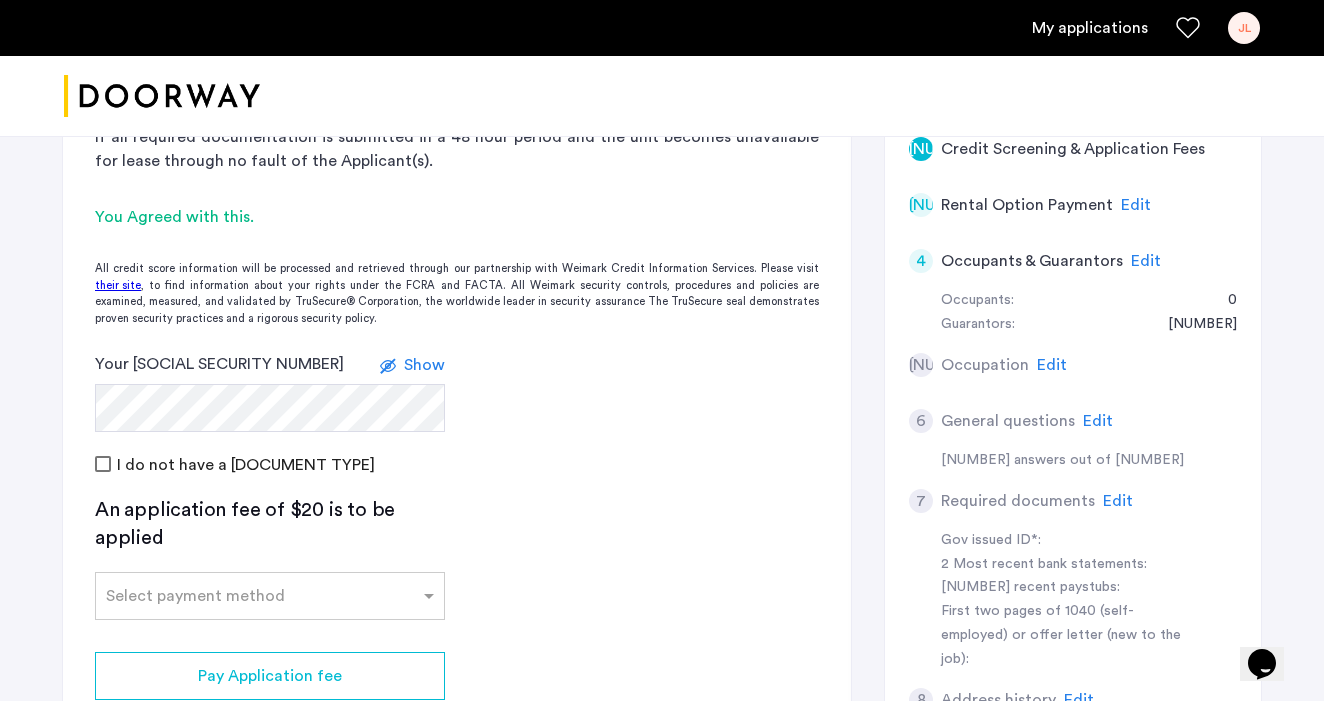 click on "Show" 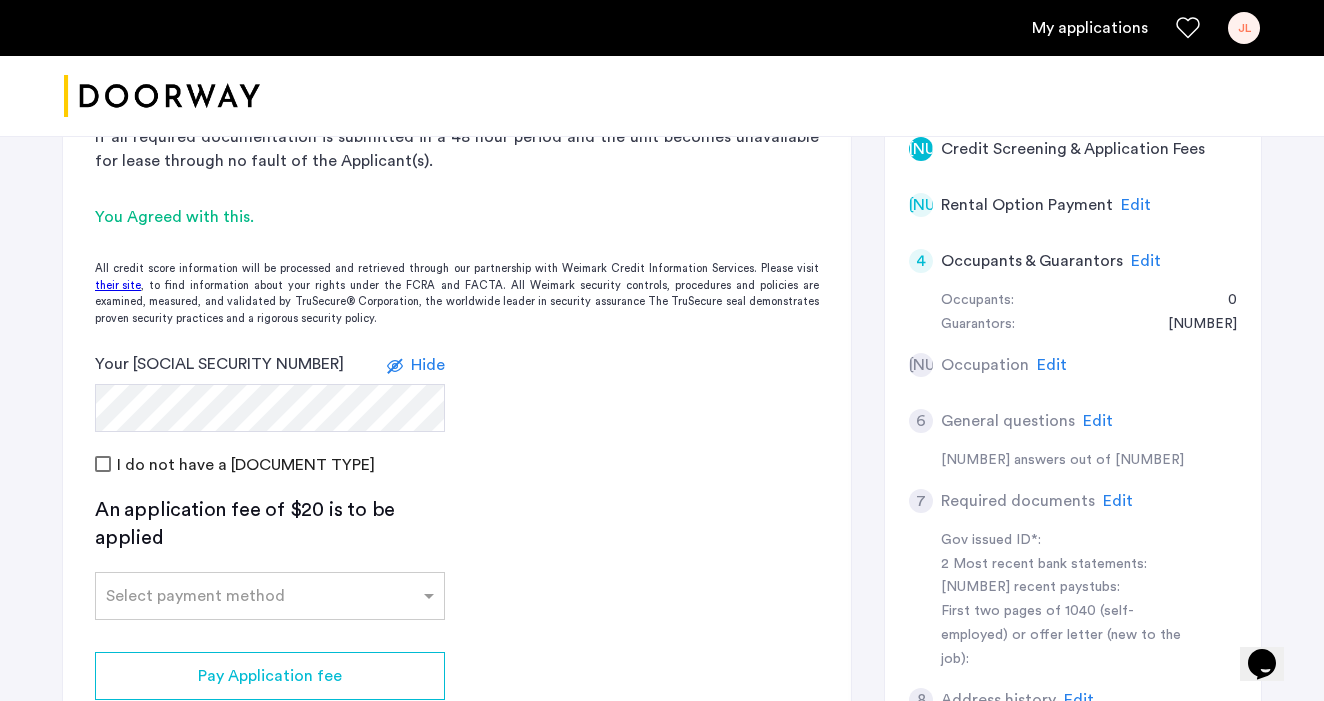 click on "Hide" 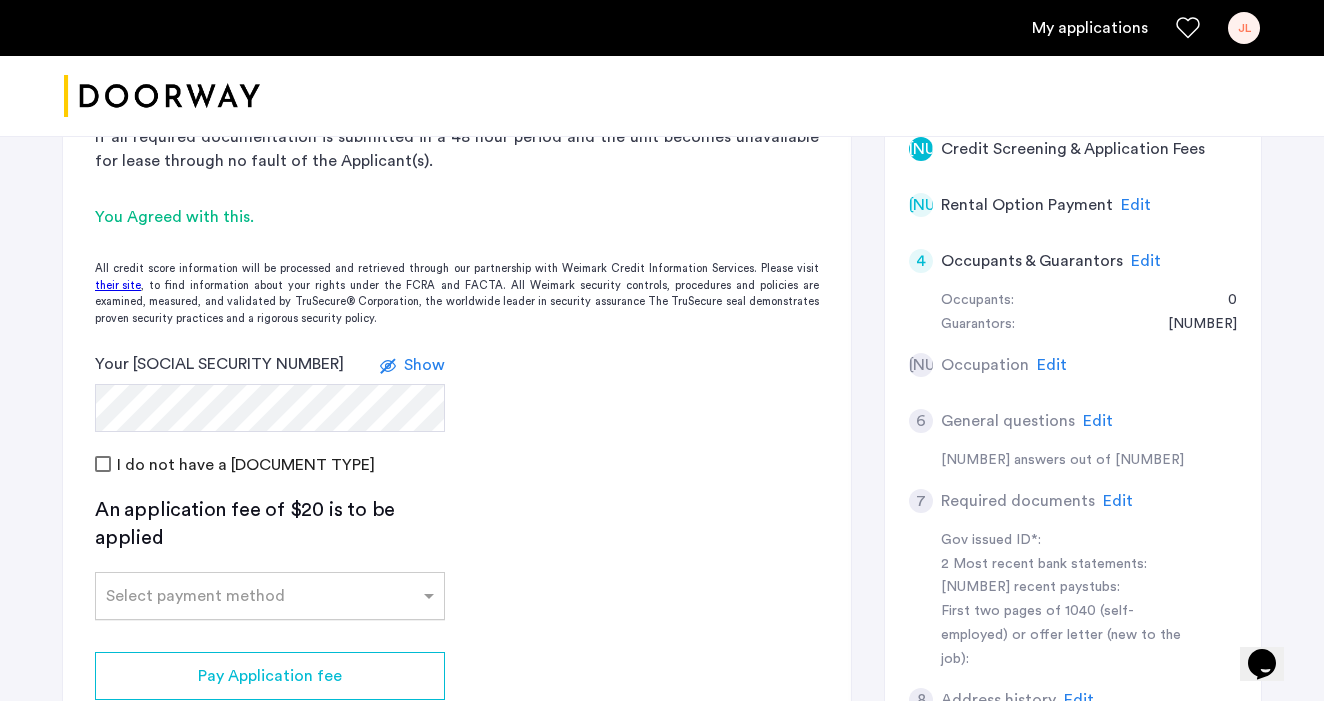 click 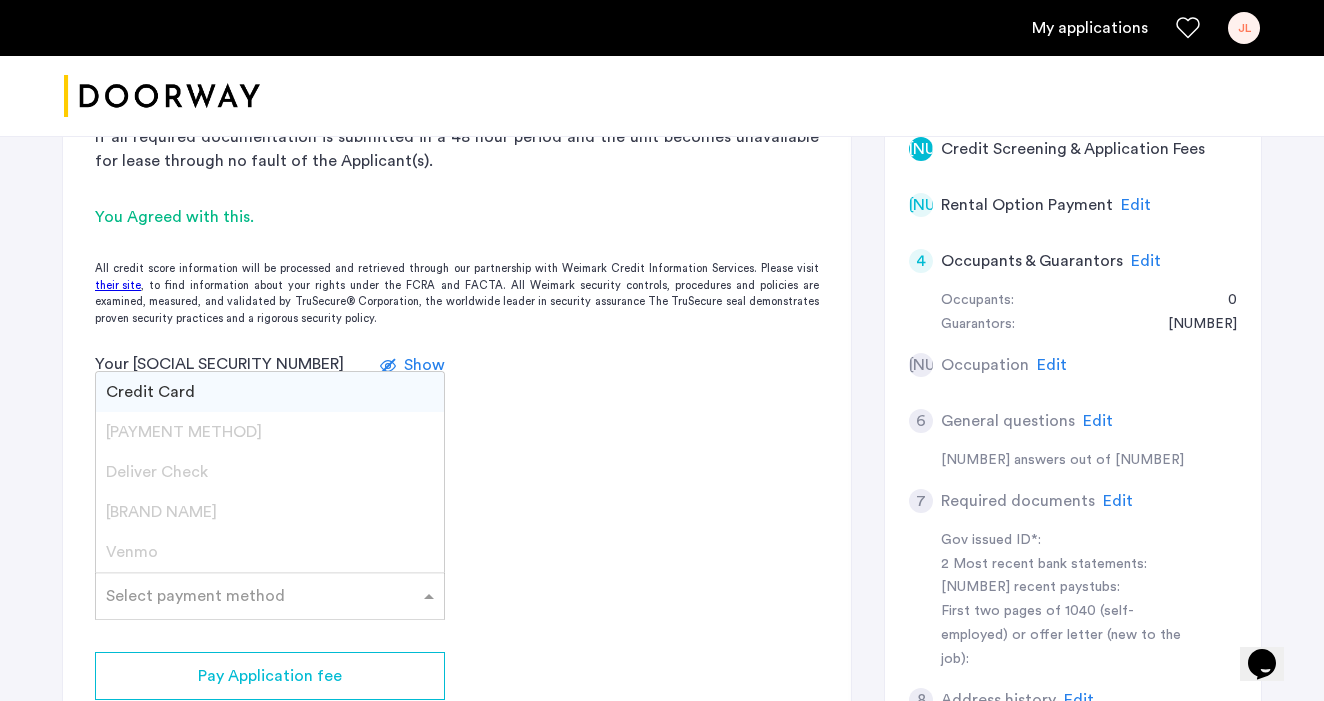 click on "Credit Card" at bounding box center [270, 392] 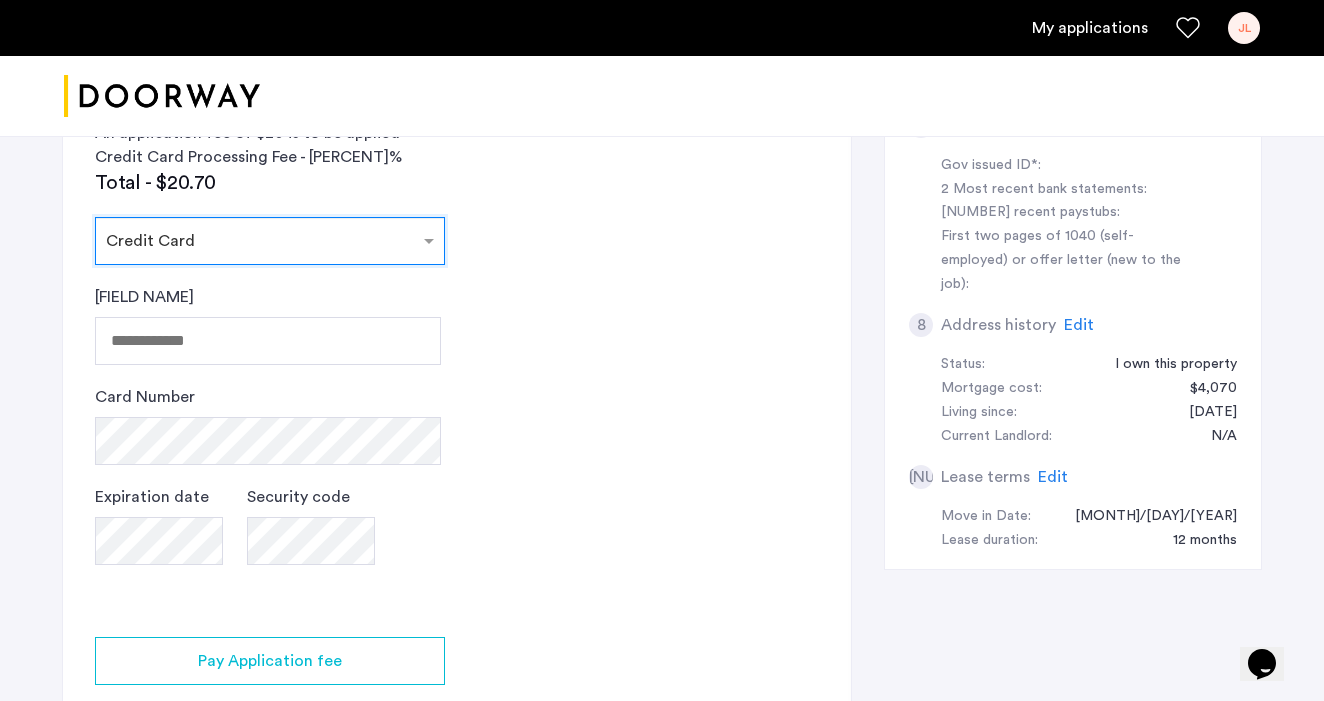 scroll, scrollTop: 878, scrollLeft: 0, axis: vertical 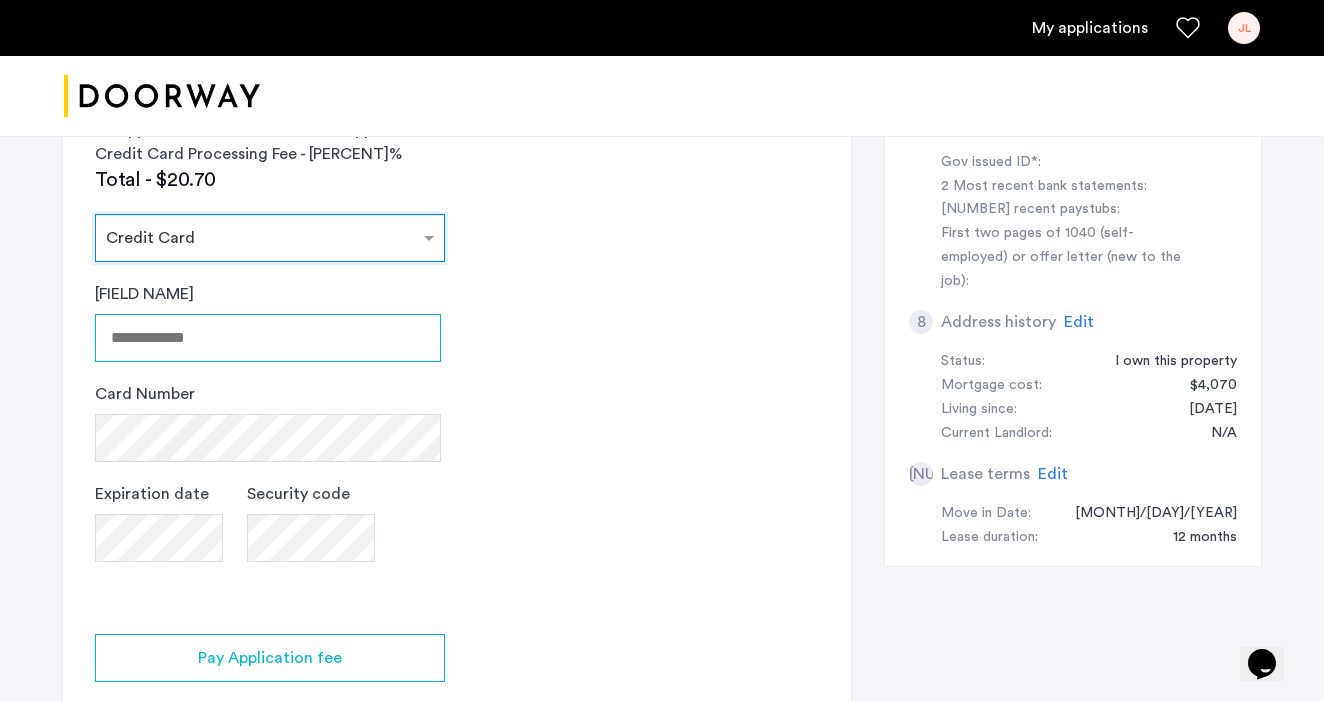 click on "[FIELD NAME]" at bounding box center [268, 338] 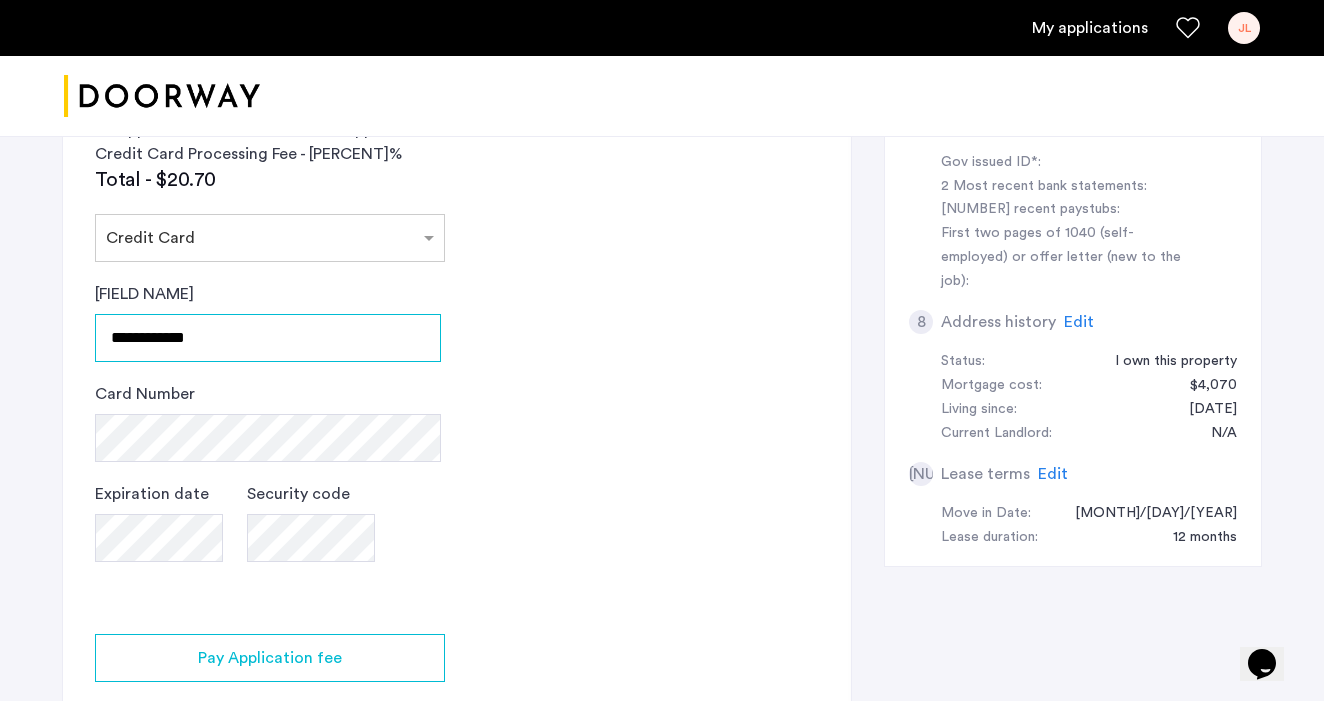 type on "**********" 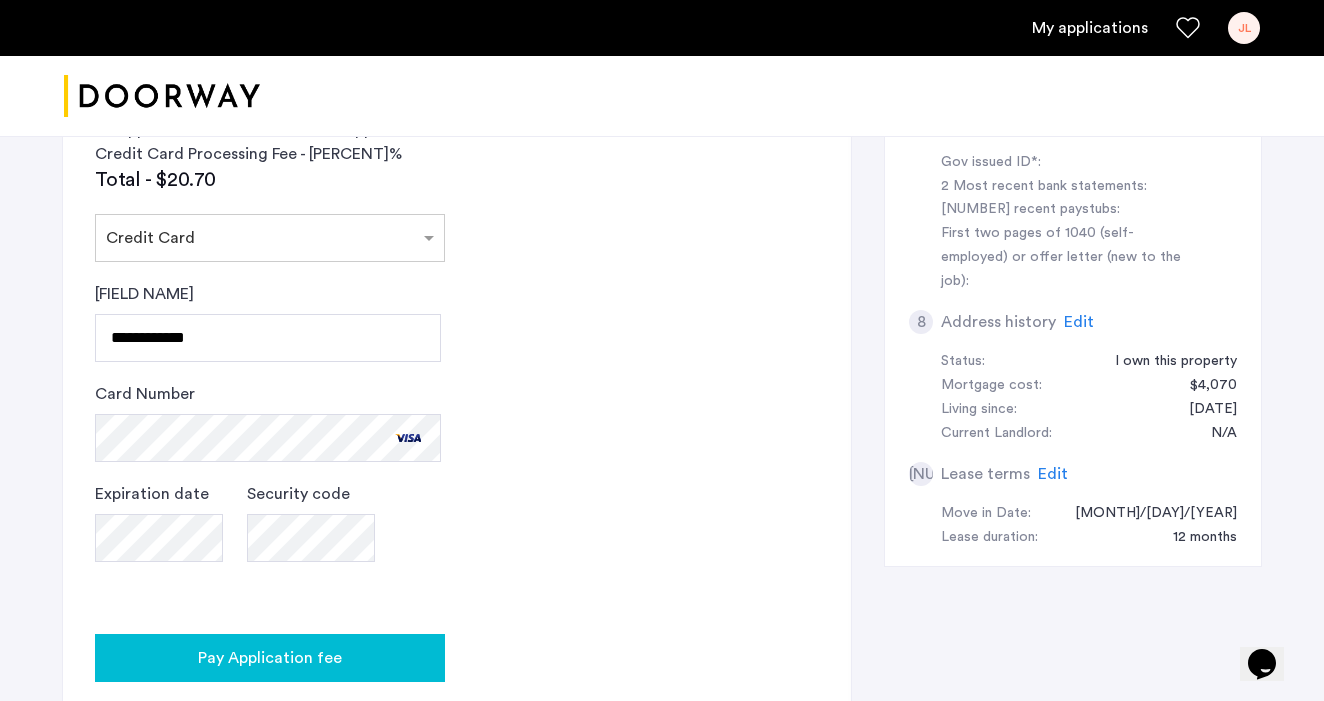 click on "Pay Application fee" 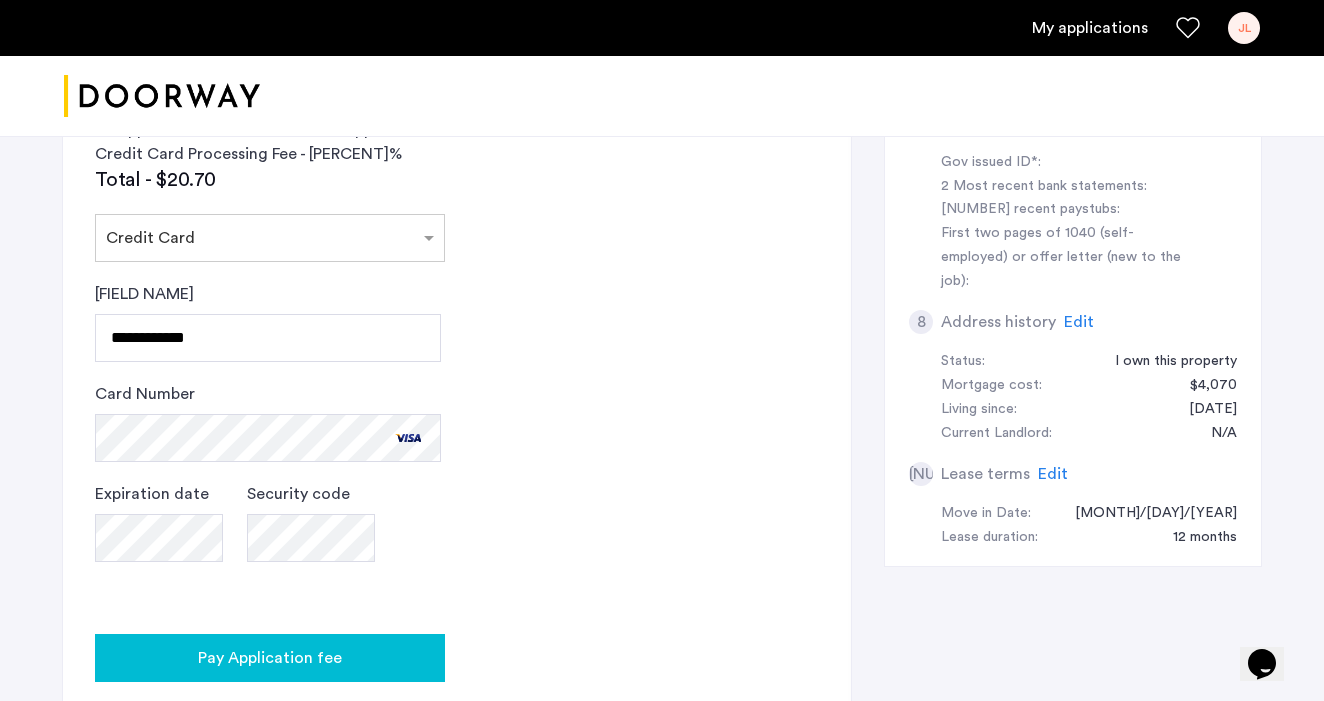 scroll, scrollTop: 0, scrollLeft: 0, axis: both 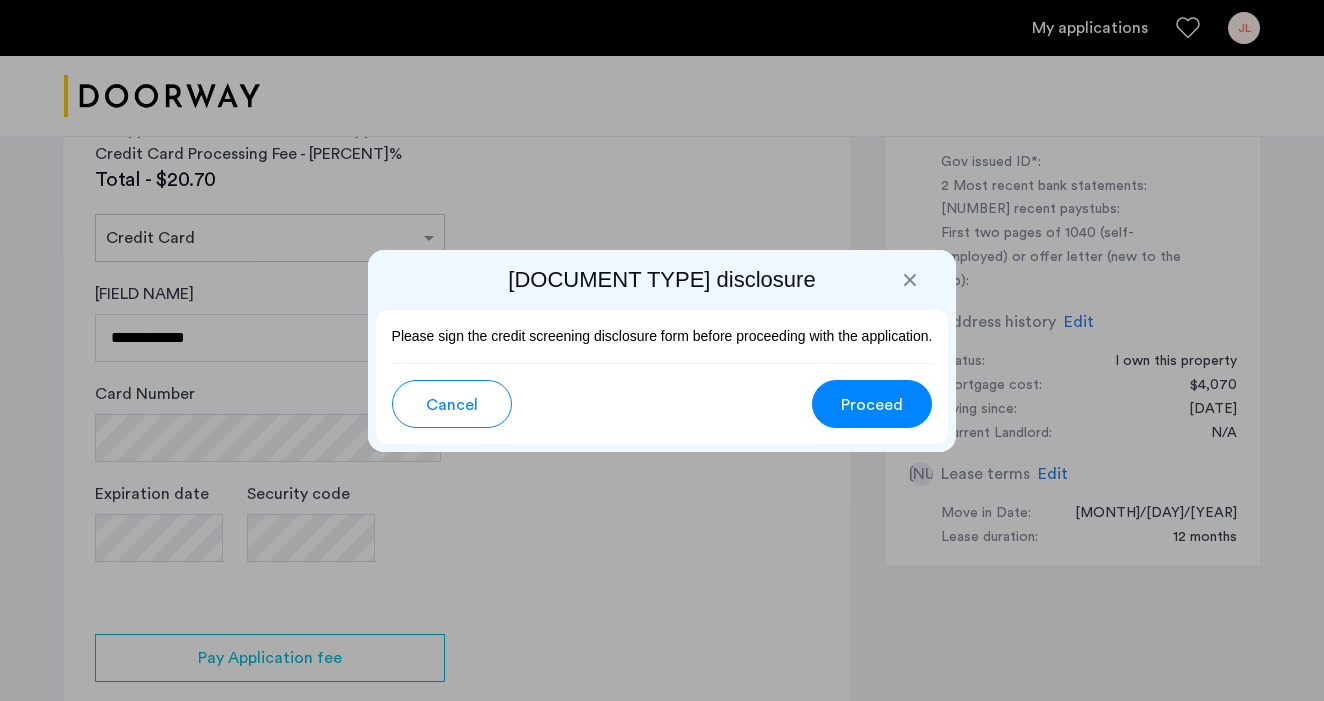 click on "Proceed" at bounding box center (872, 405) 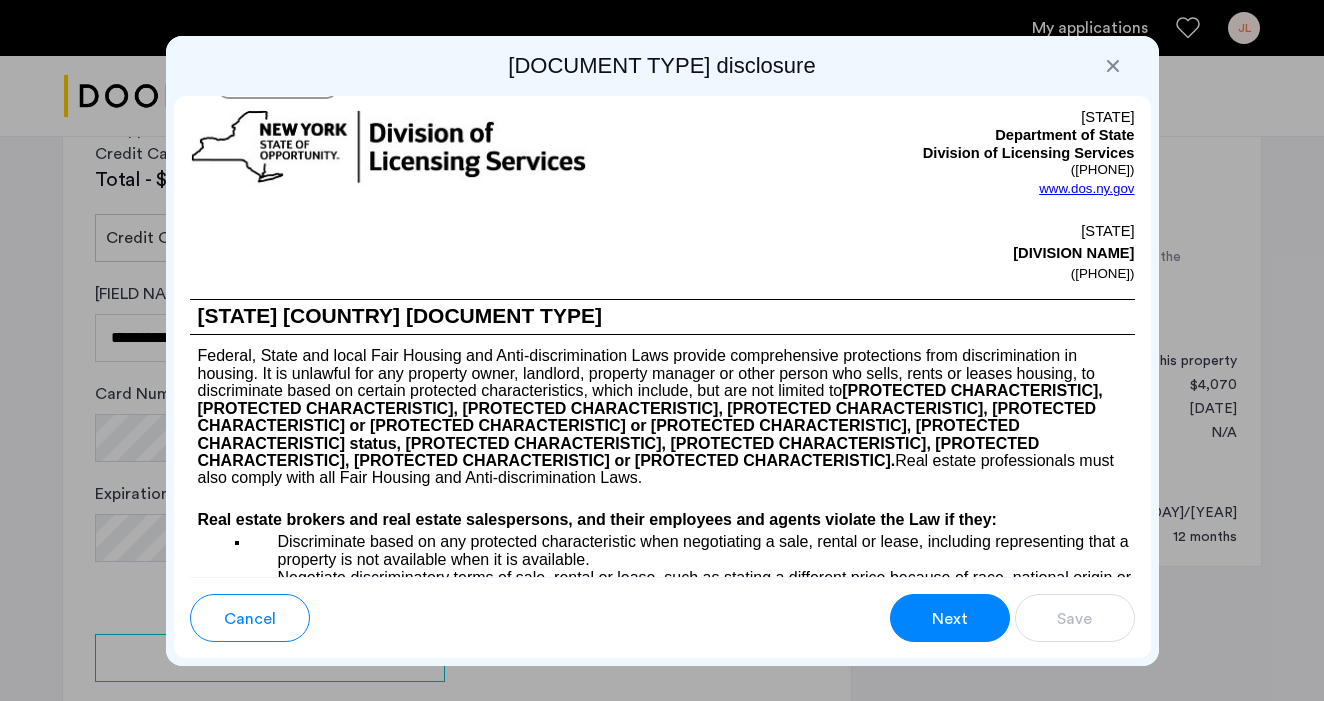 scroll, scrollTop: 2586, scrollLeft: 0, axis: vertical 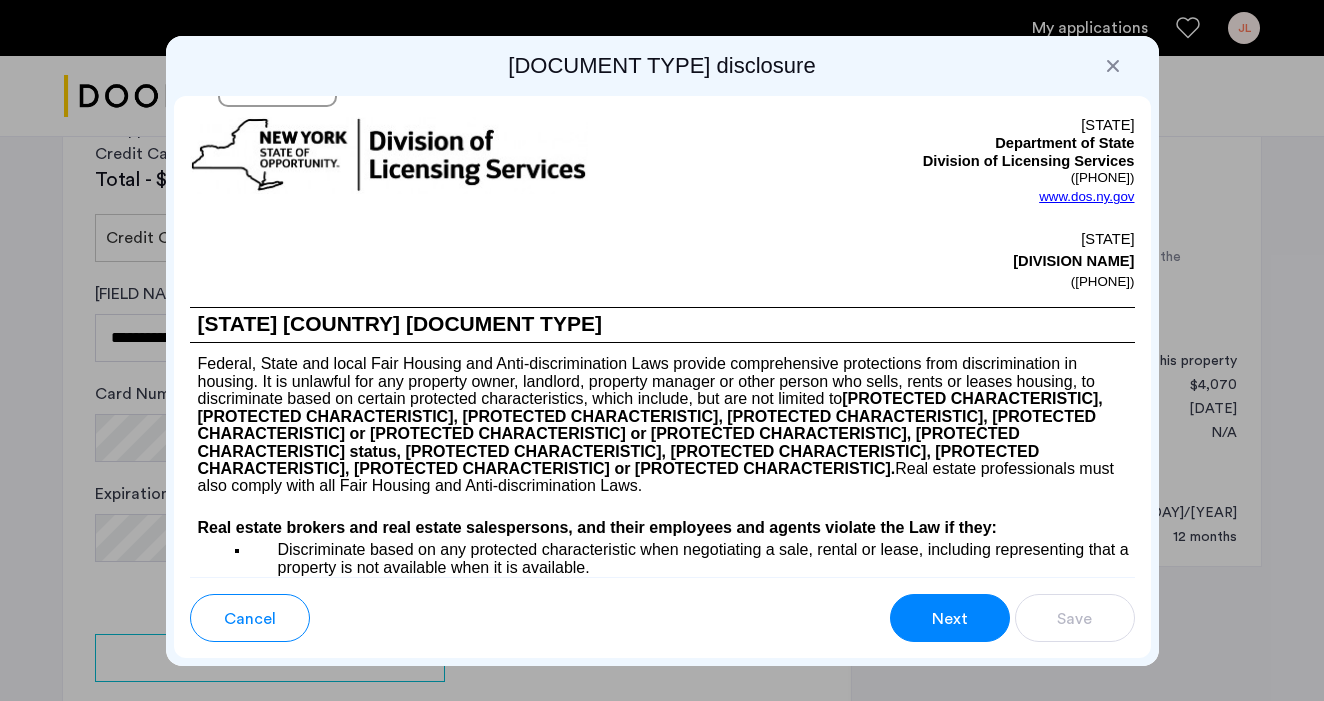 click on "Sign" at bounding box center (287, 78) 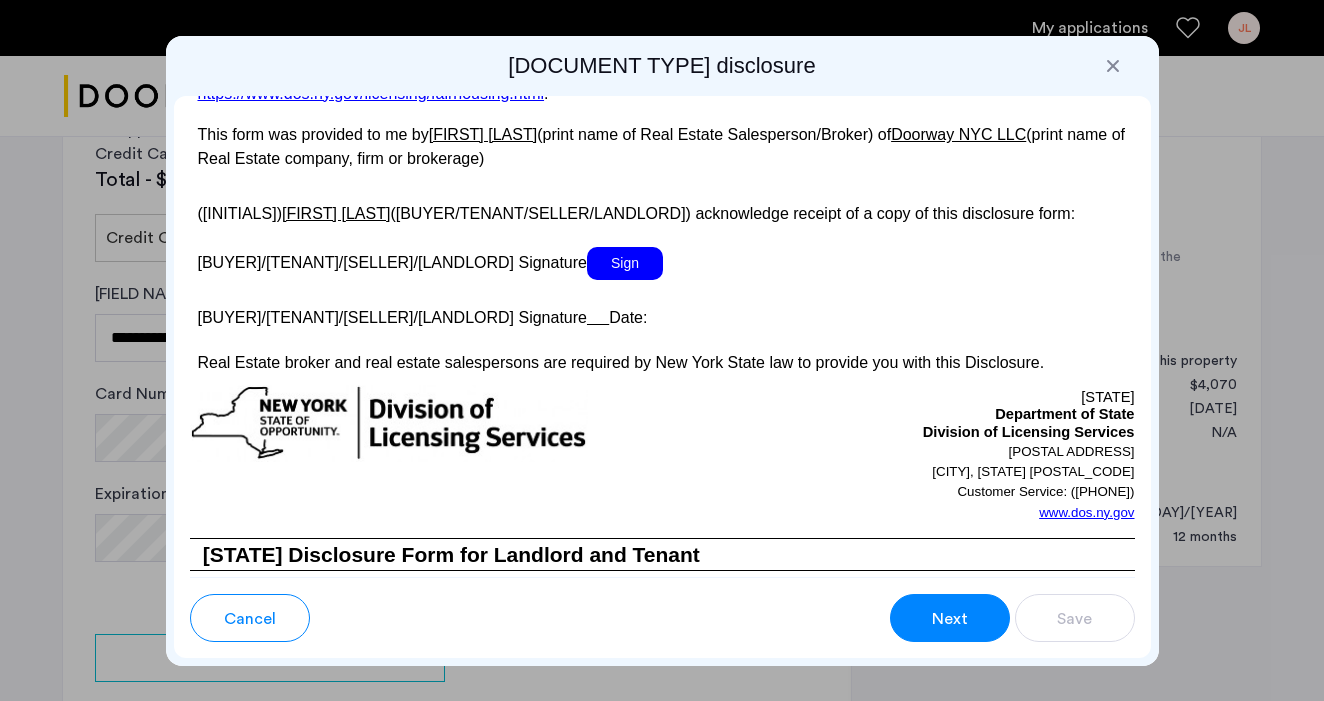 scroll, scrollTop: 3924, scrollLeft: 0, axis: vertical 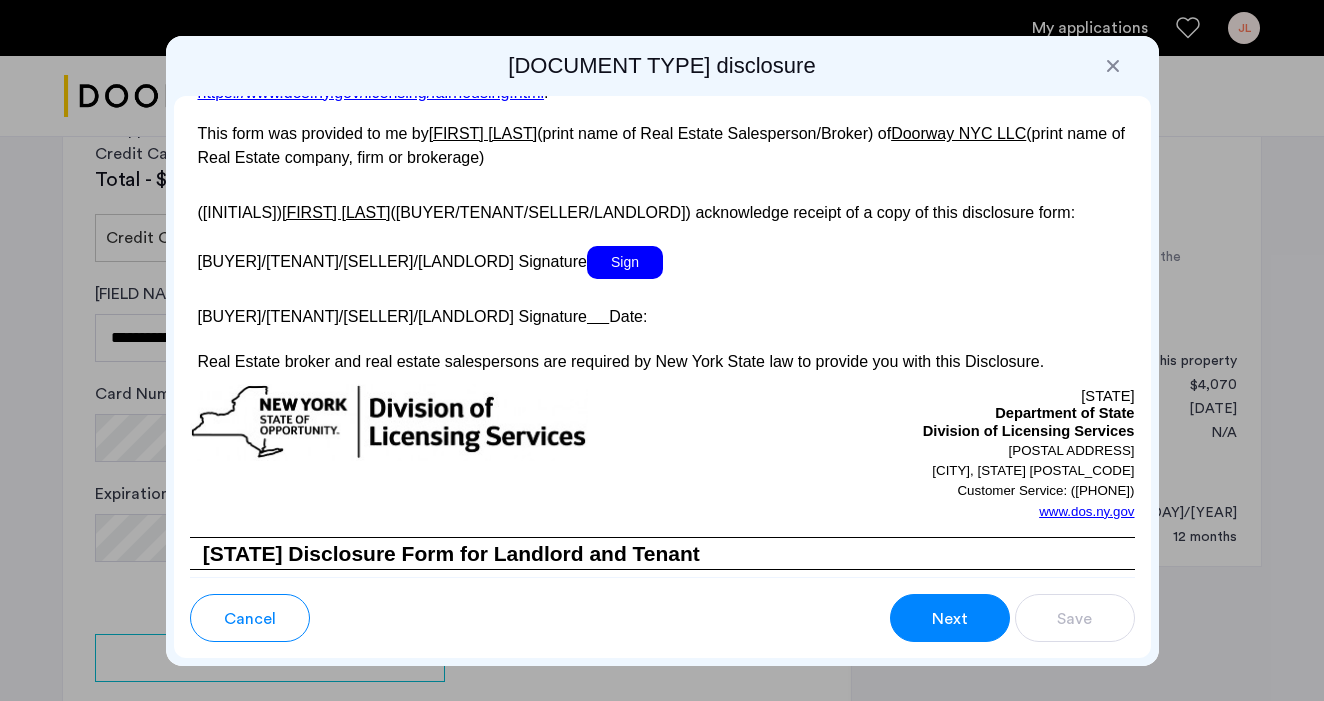 click on "Sign" at bounding box center (625, 262) 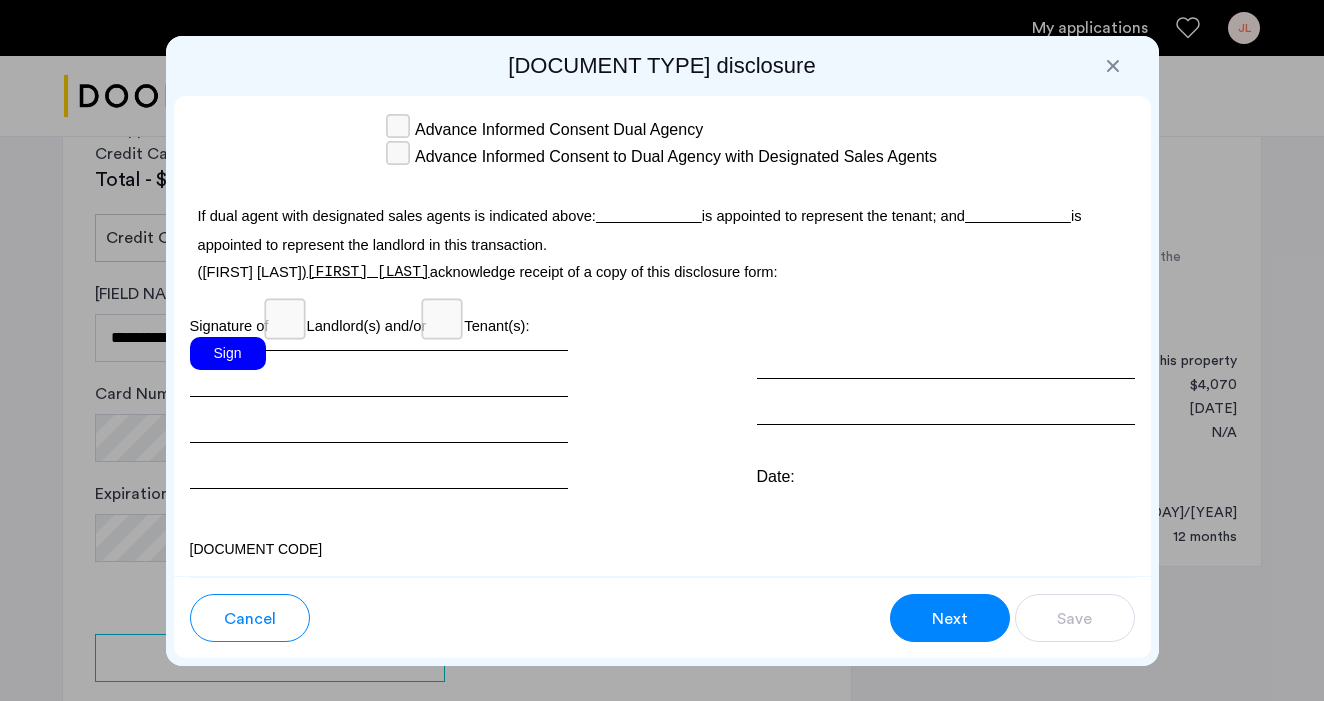 scroll, scrollTop: 6287, scrollLeft: 0, axis: vertical 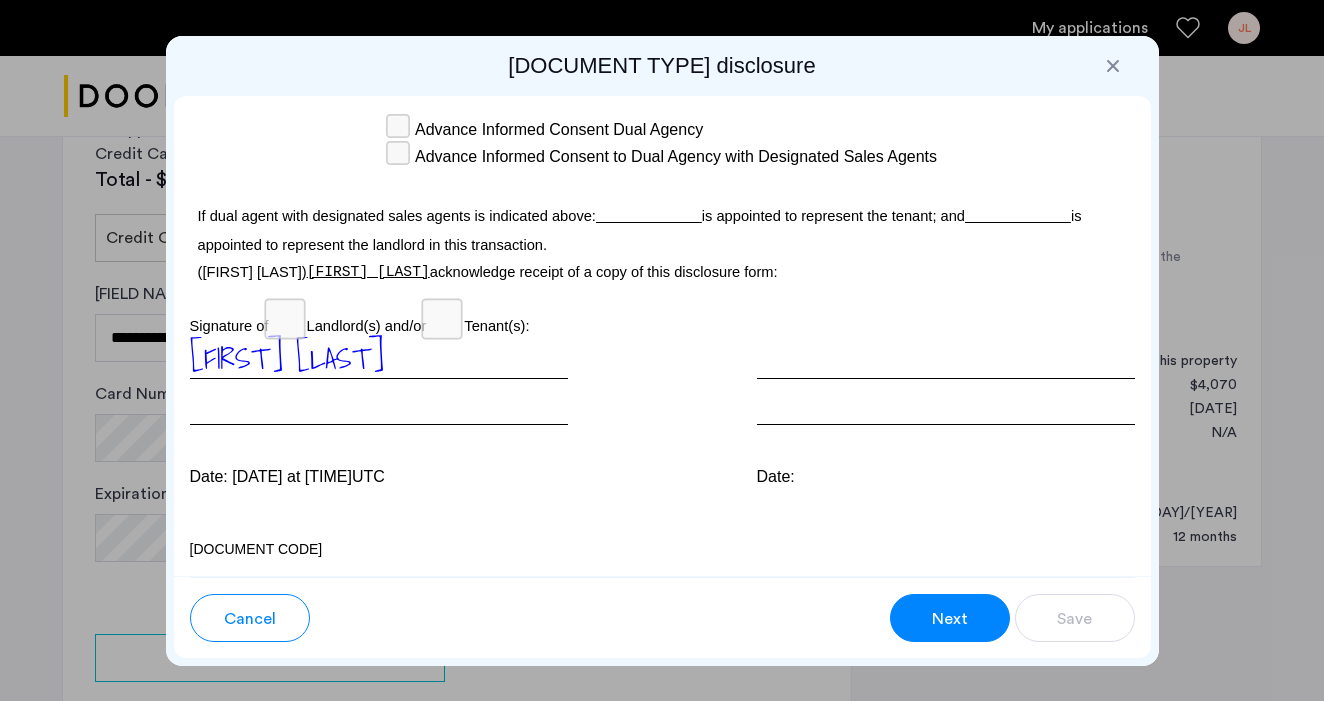 click on "Next" at bounding box center [950, 619] 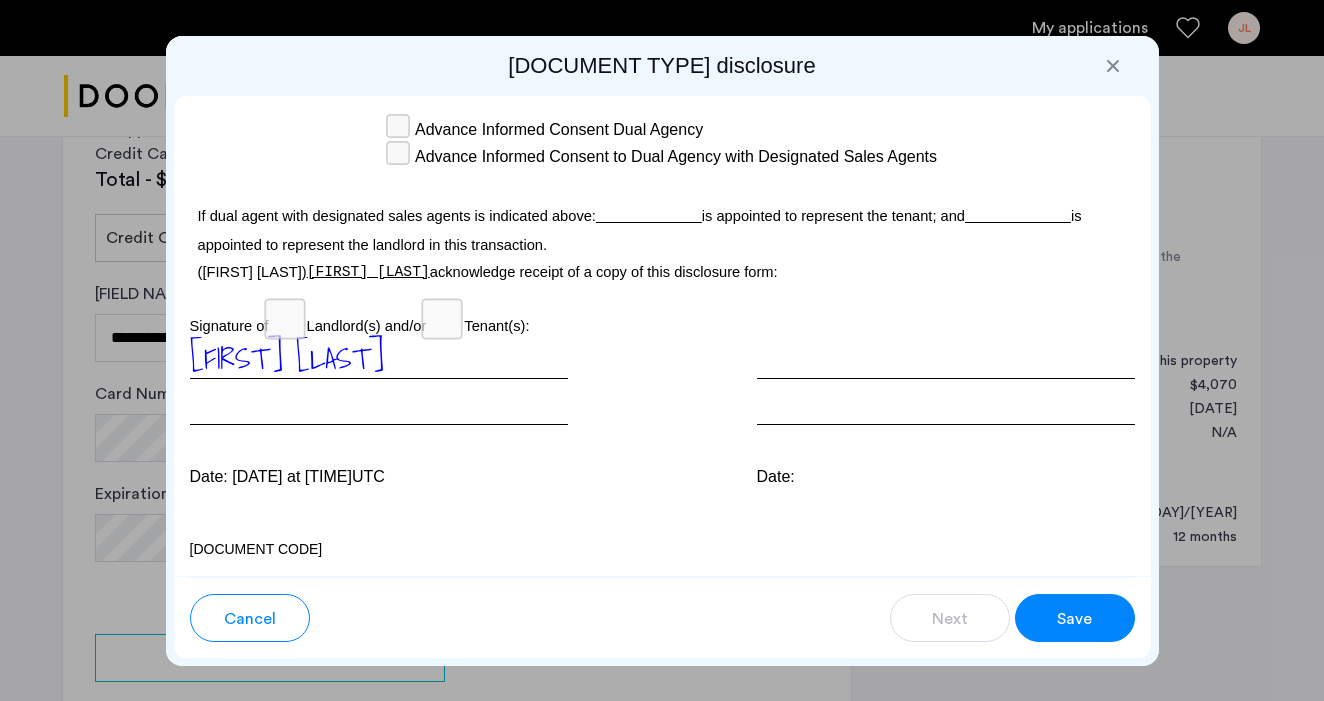 scroll, scrollTop: 6317, scrollLeft: 0, axis: vertical 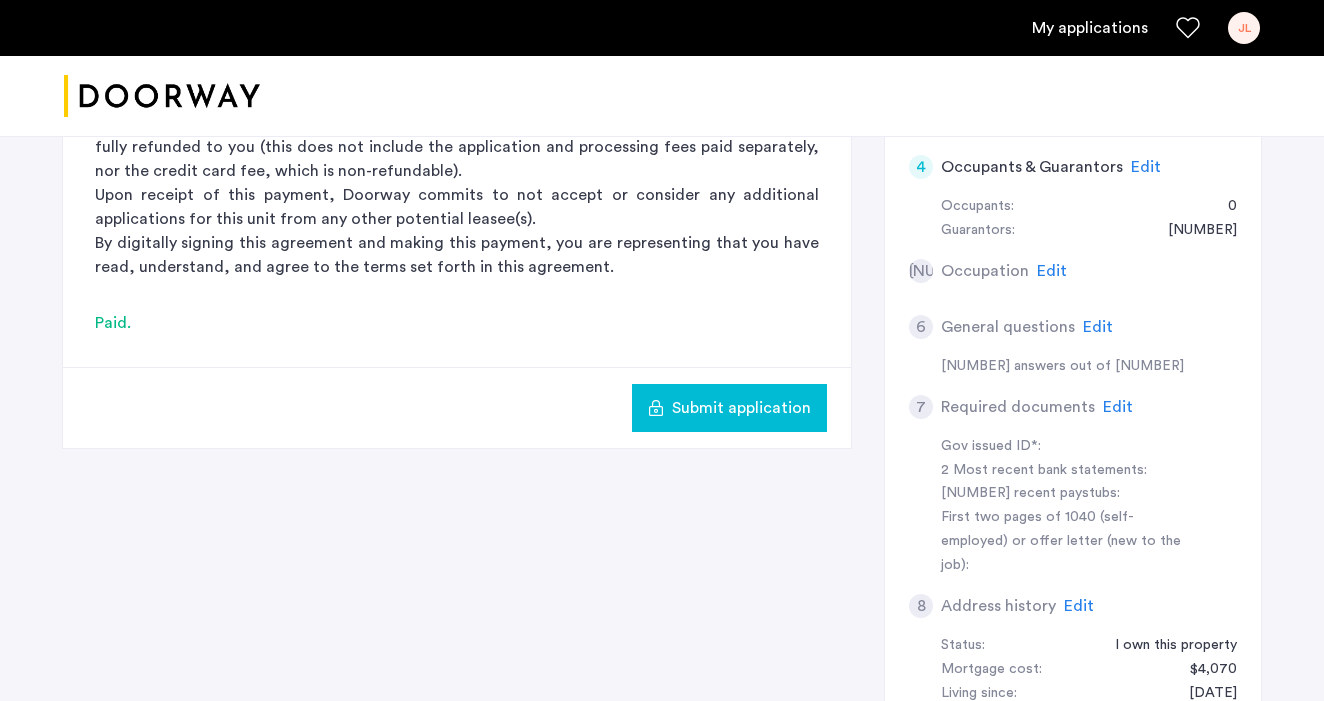 click on "Submit application" 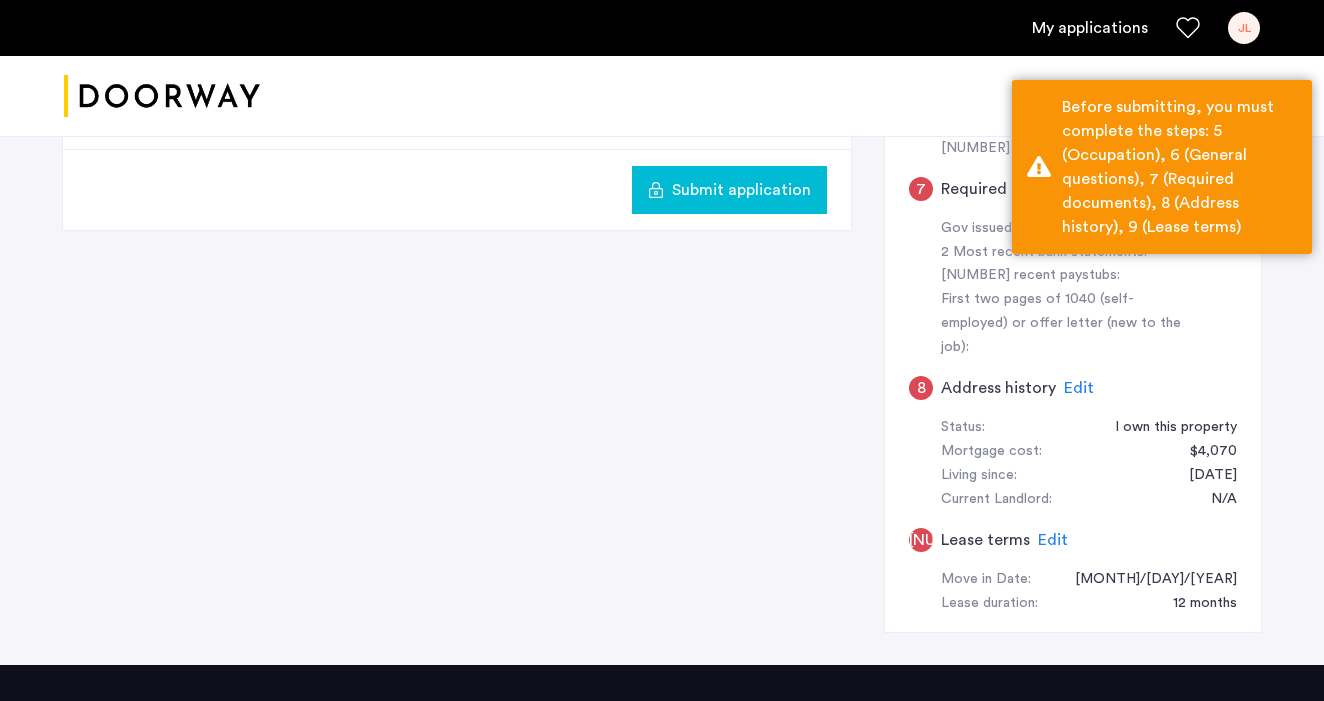 scroll, scrollTop: 599, scrollLeft: 0, axis: vertical 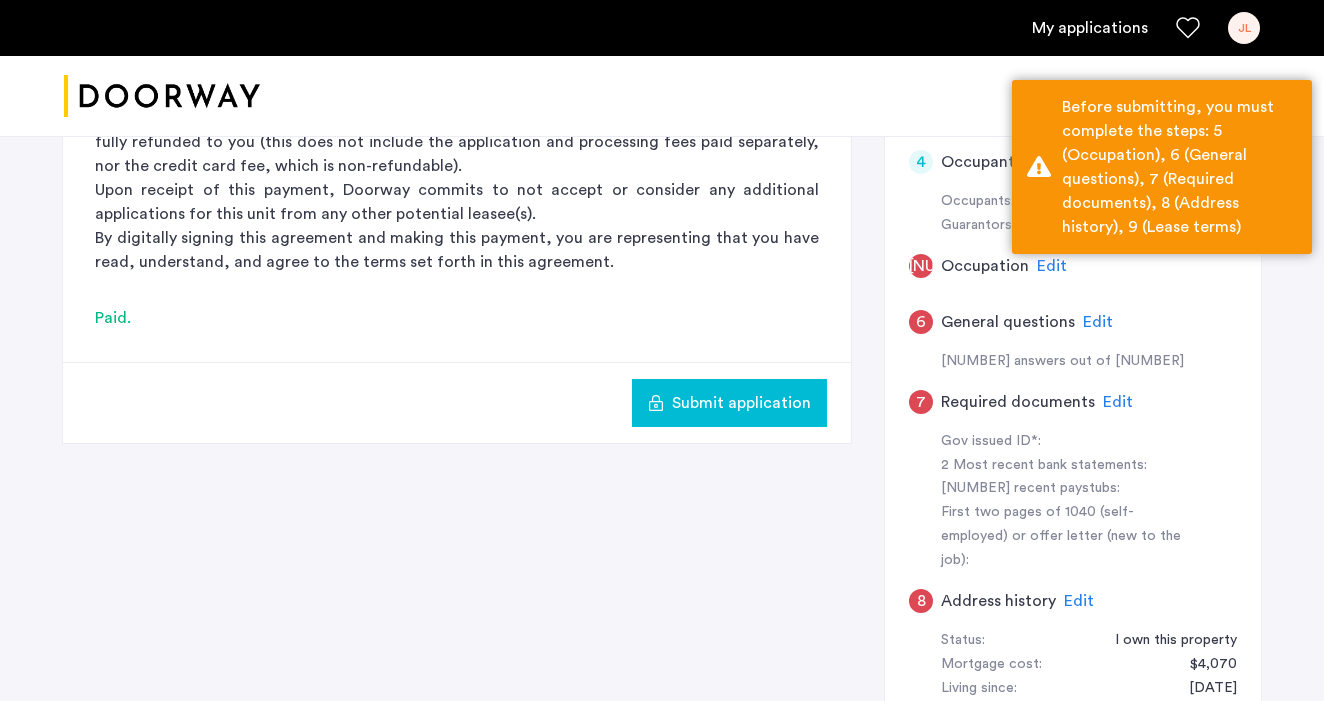 click on "First name [FIRST] Last name [LAST] Email address [EMAIL] Street" 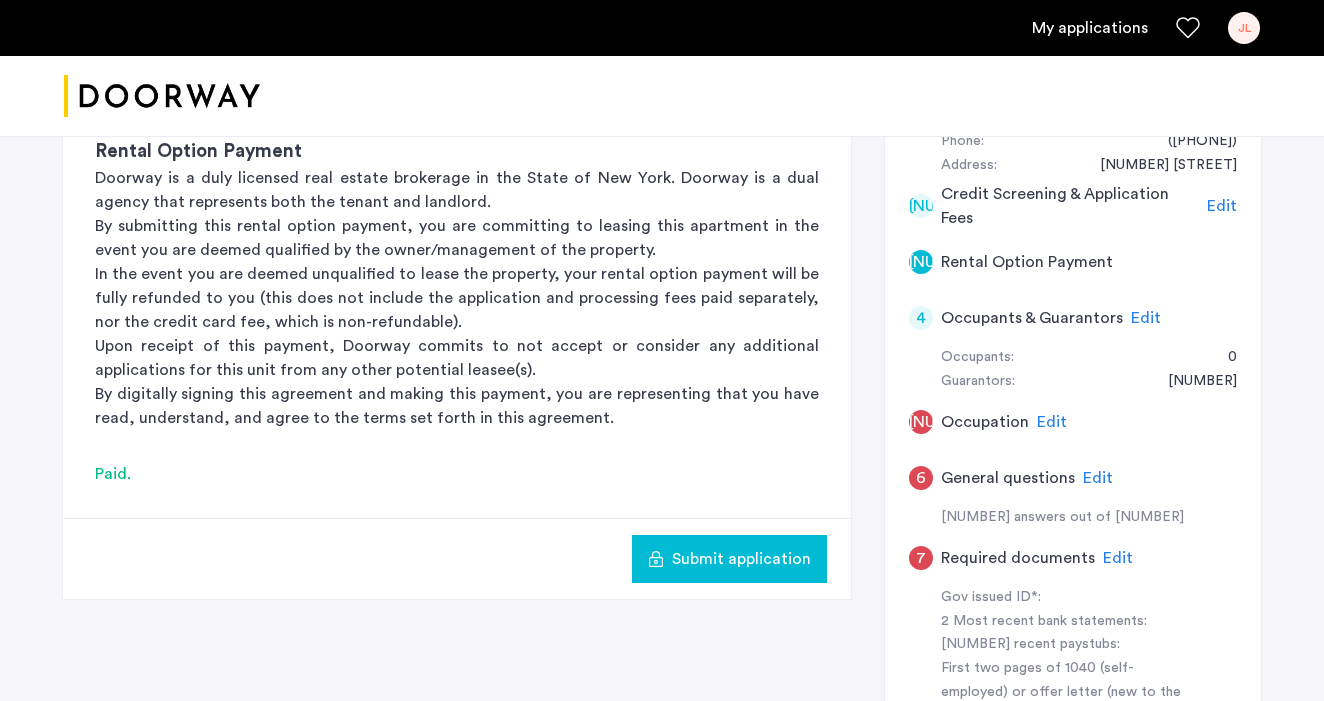 scroll, scrollTop: 432, scrollLeft: 0, axis: vertical 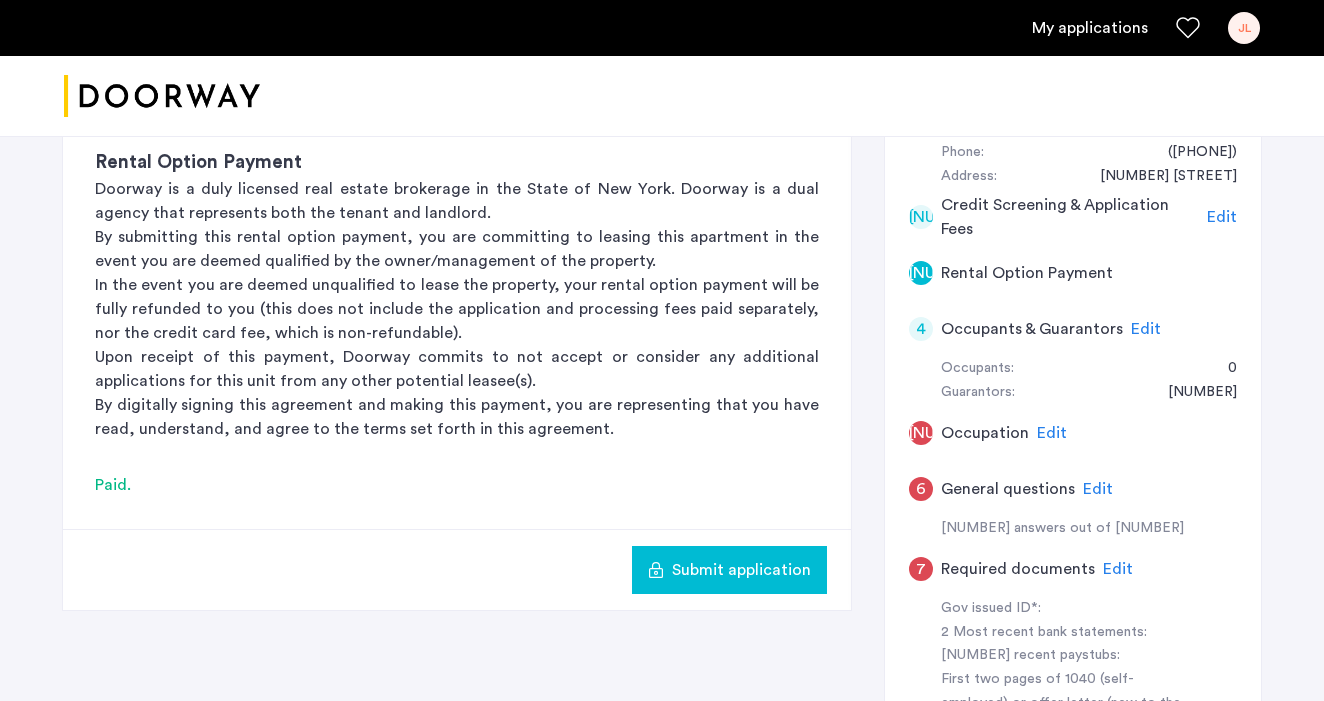 click on "Edit" 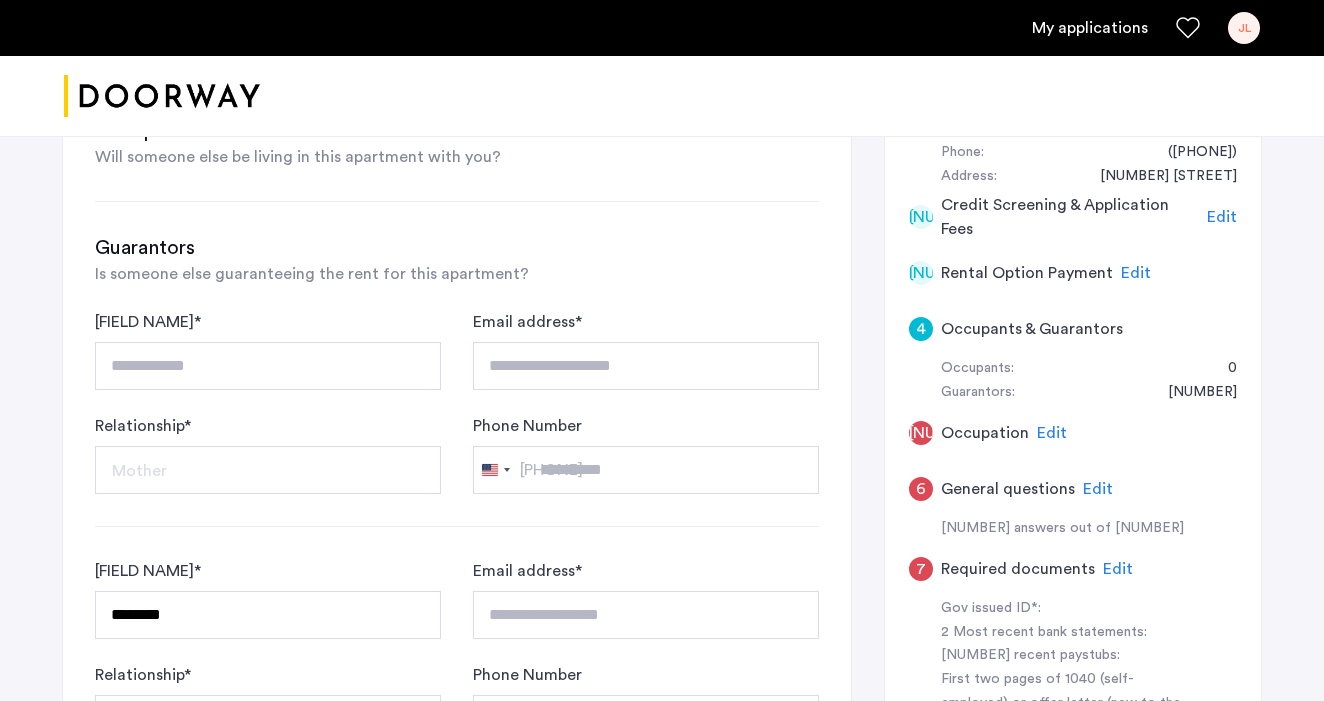 type on "**********" 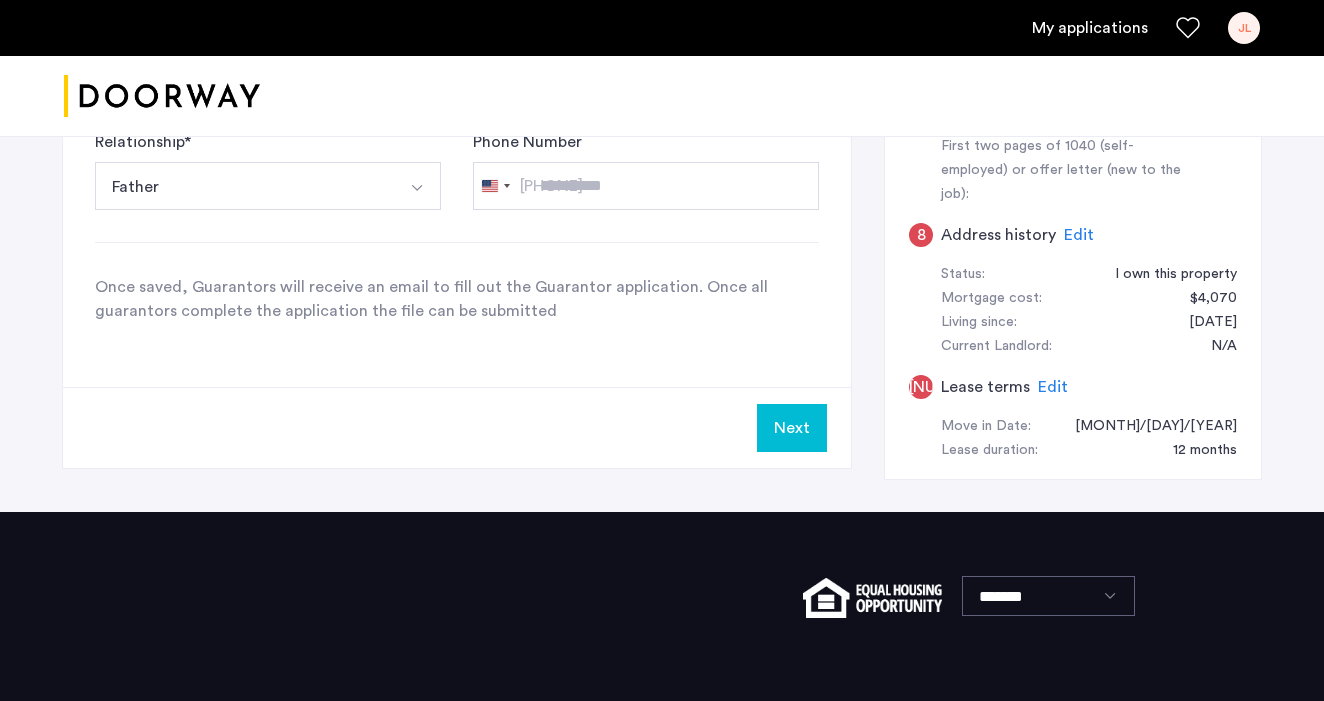 scroll, scrollTop: 977, scrollLeft: 0, axis: vertical 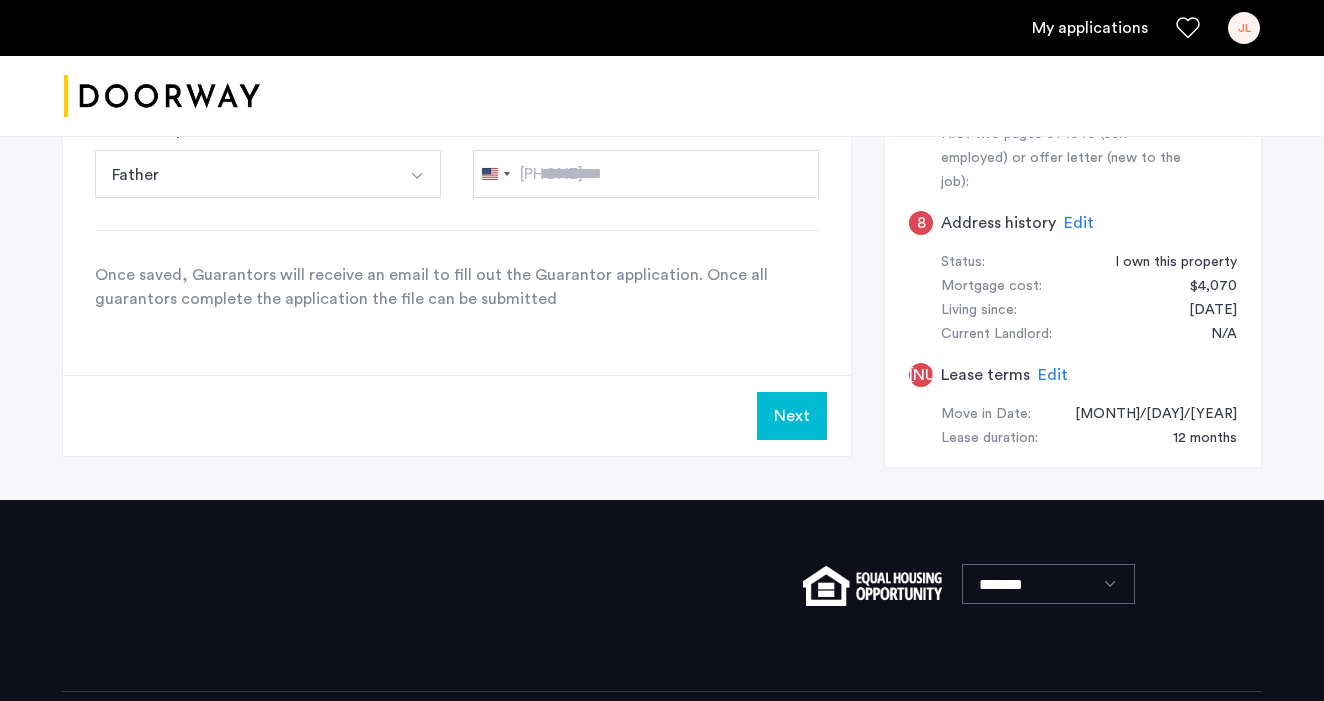 click on "Next" 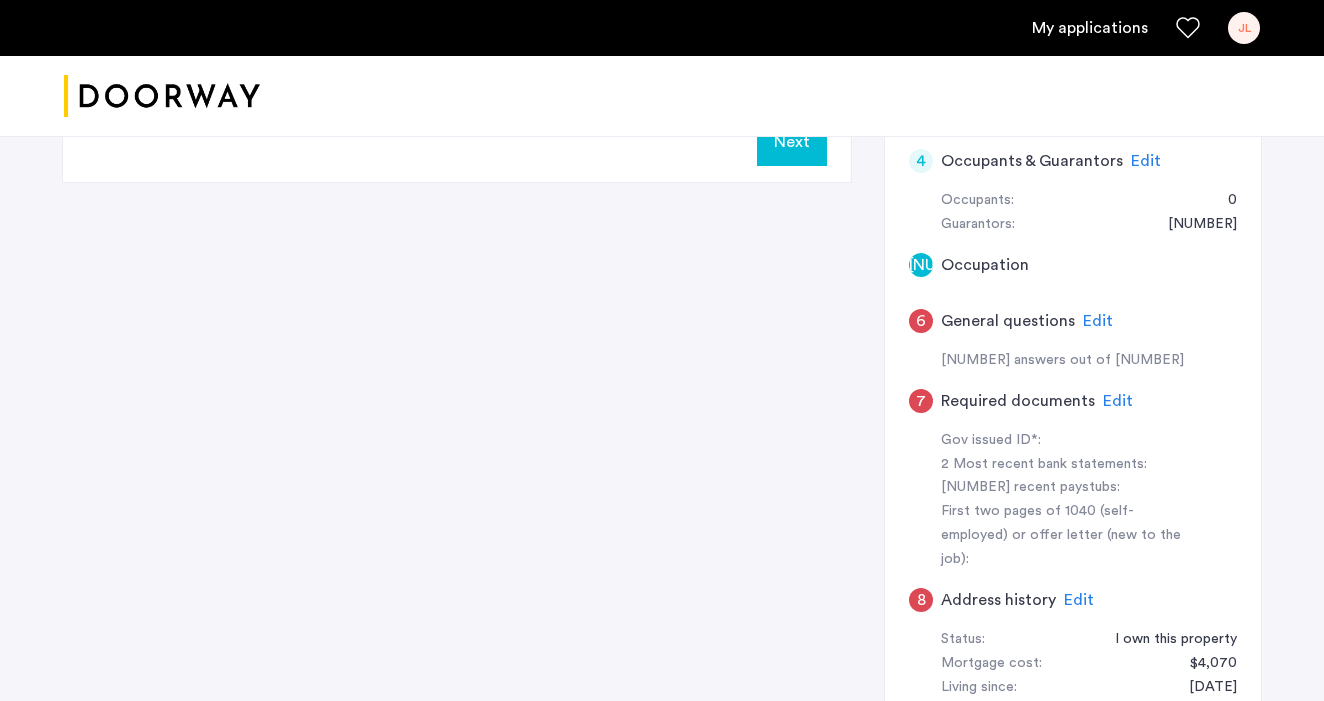 scroll, scrollTop: 601, scrollLeft: 0, axis: vertical 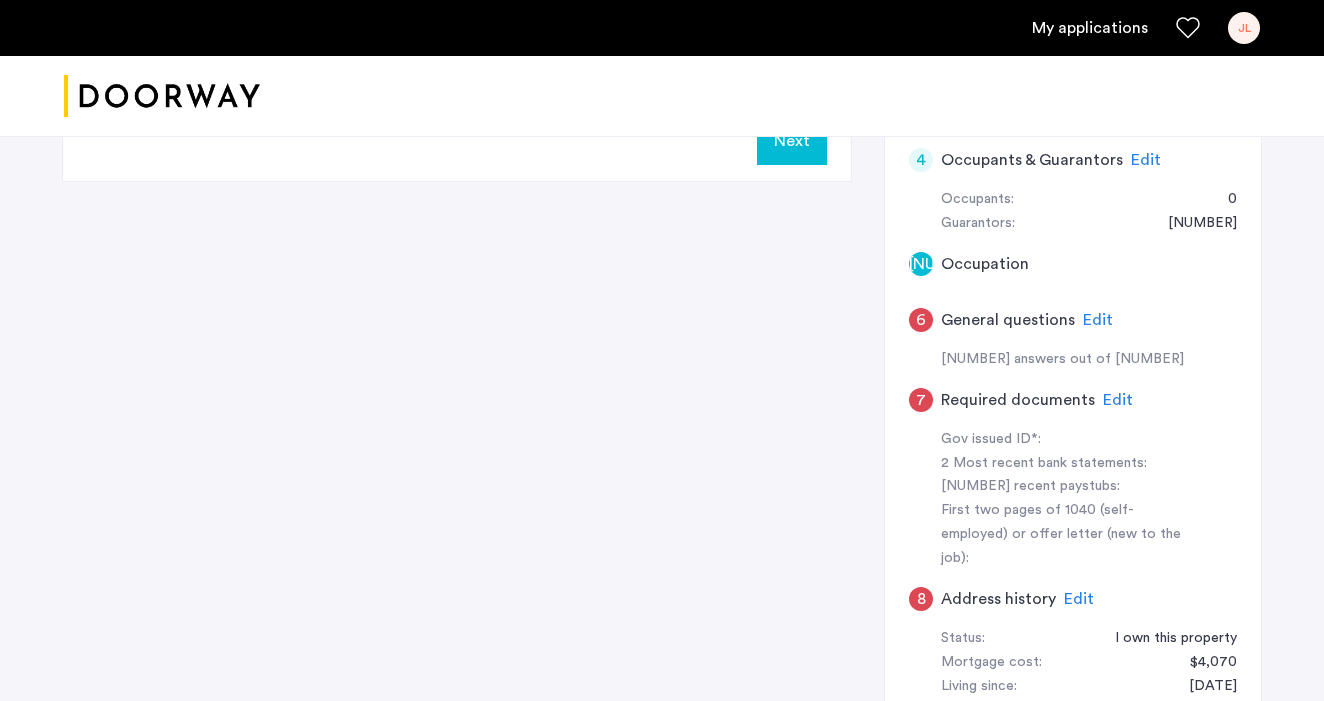 click on "Edit" 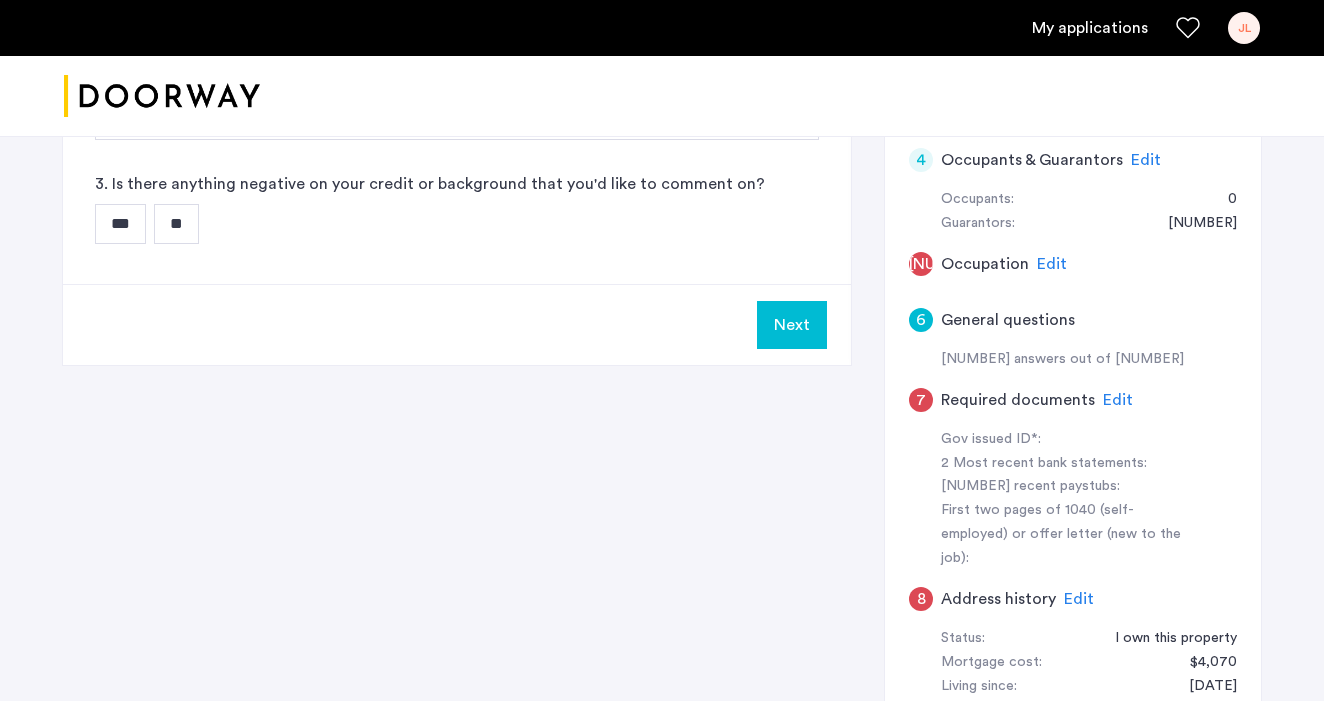 click on "**" at bounding box center [176, 224] 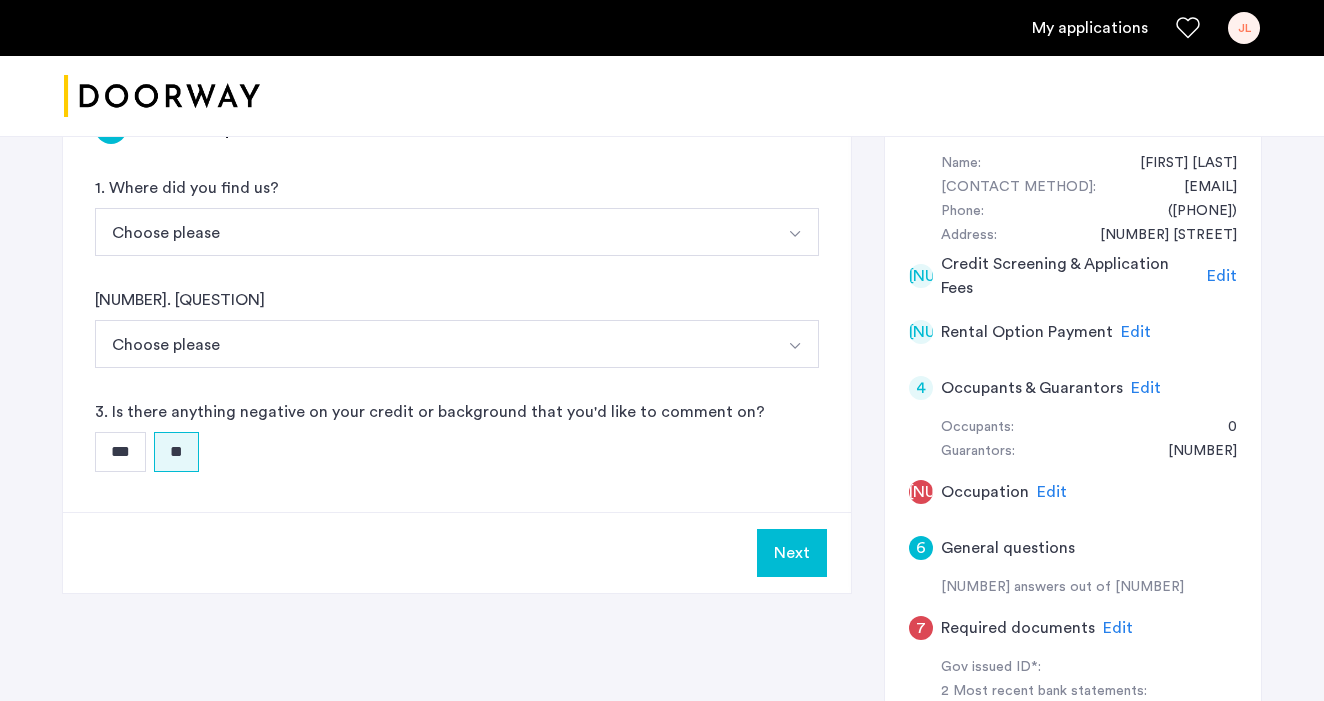 scroll, scrollTop: 363, scrollLeft: 0, axis: vertical 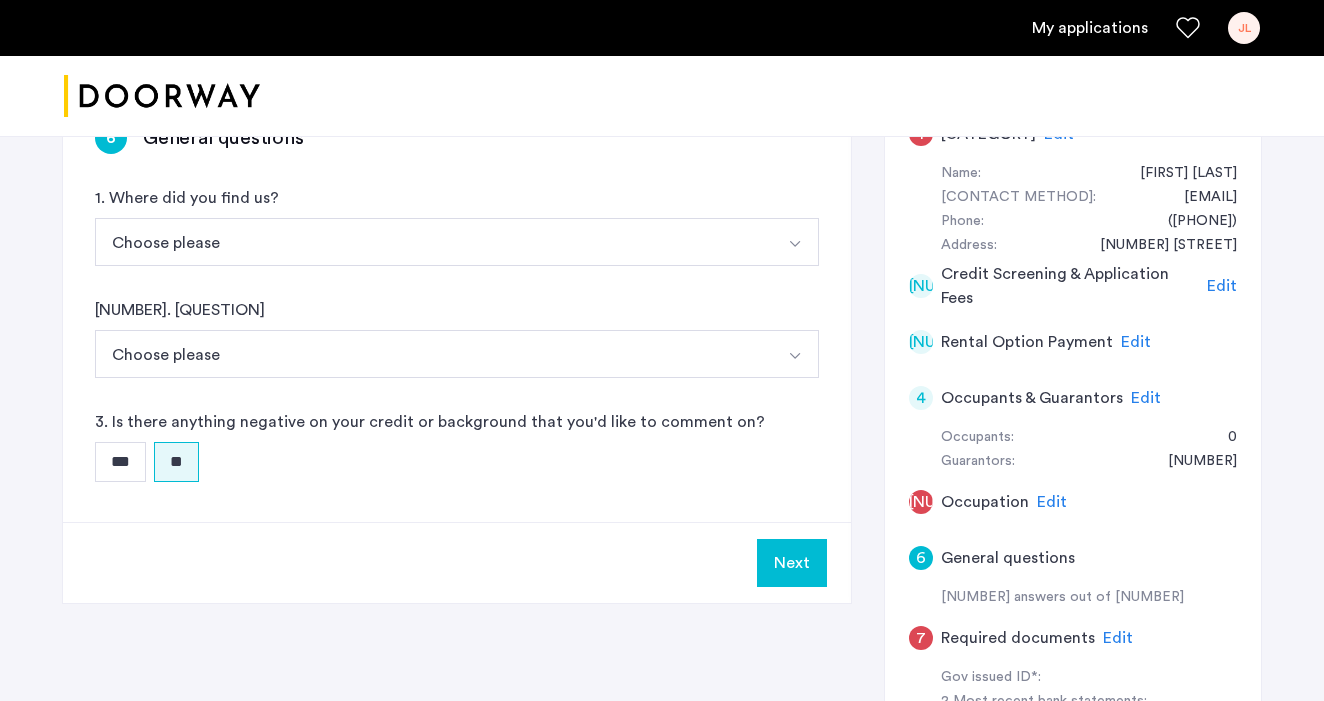 click on "Next" at bounding box center [792, 563] 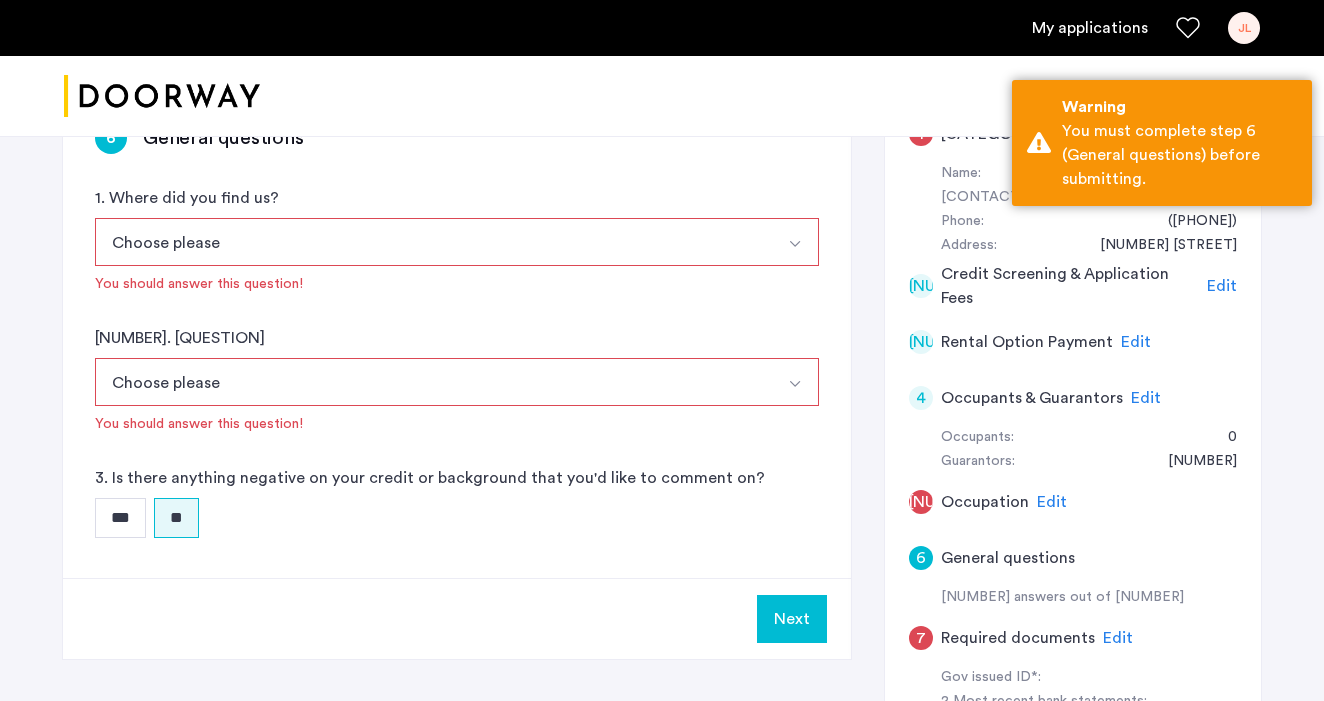 click at bounding box center [795, 242] 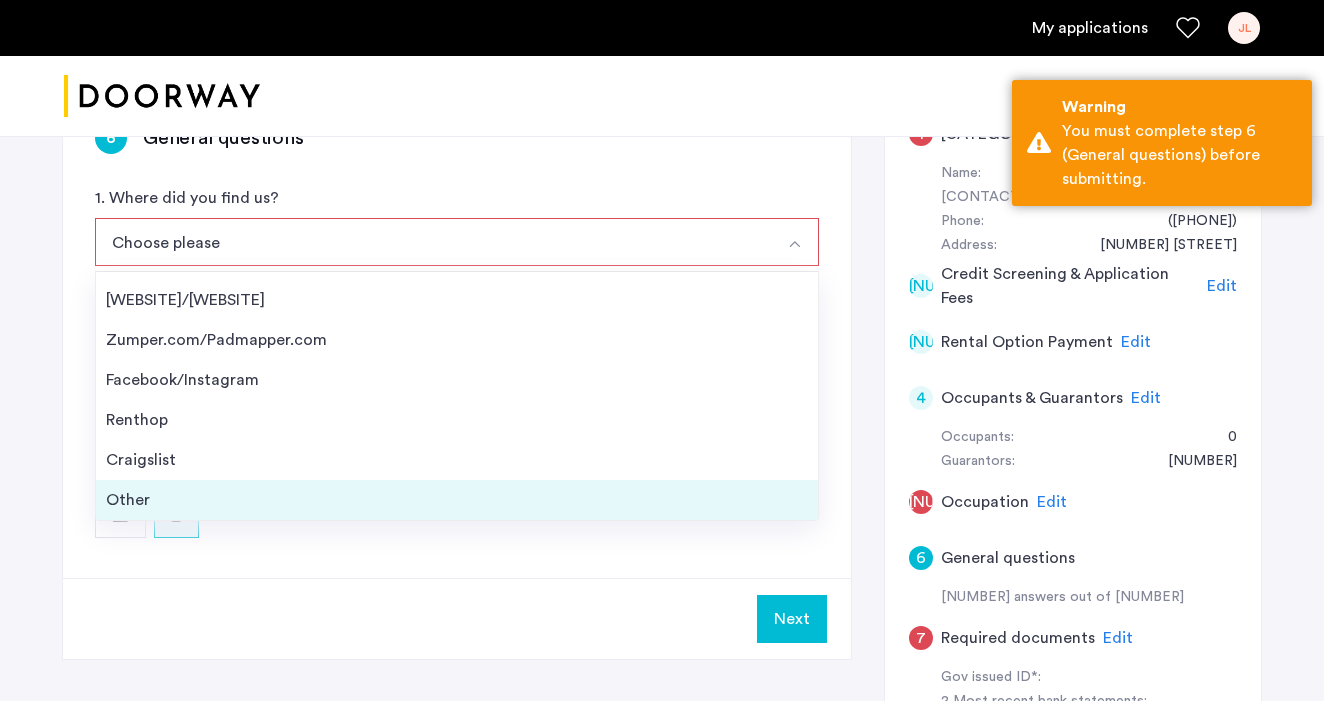 scroll, scrollTop: 32, scrollLeft: 0, axis: vertical 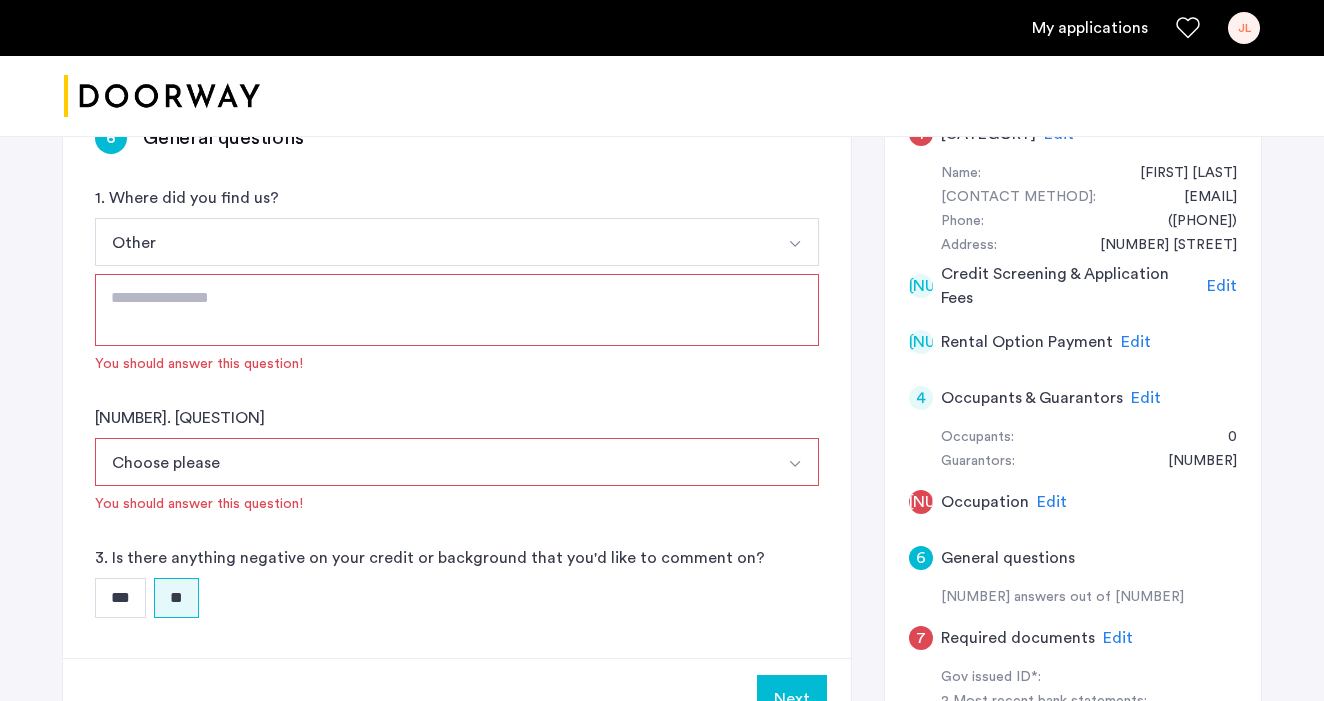 click at bounding box center (457, 310) 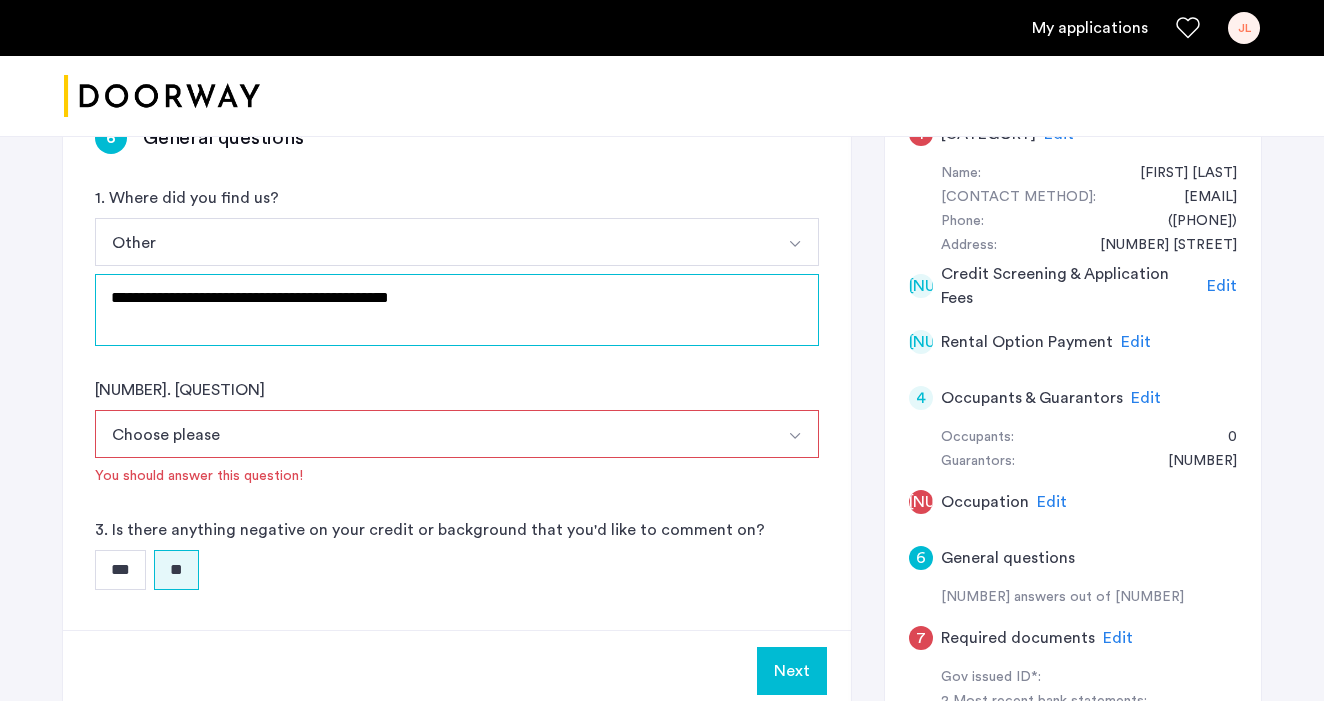 click on "**********" at bounding box center (457, 310) 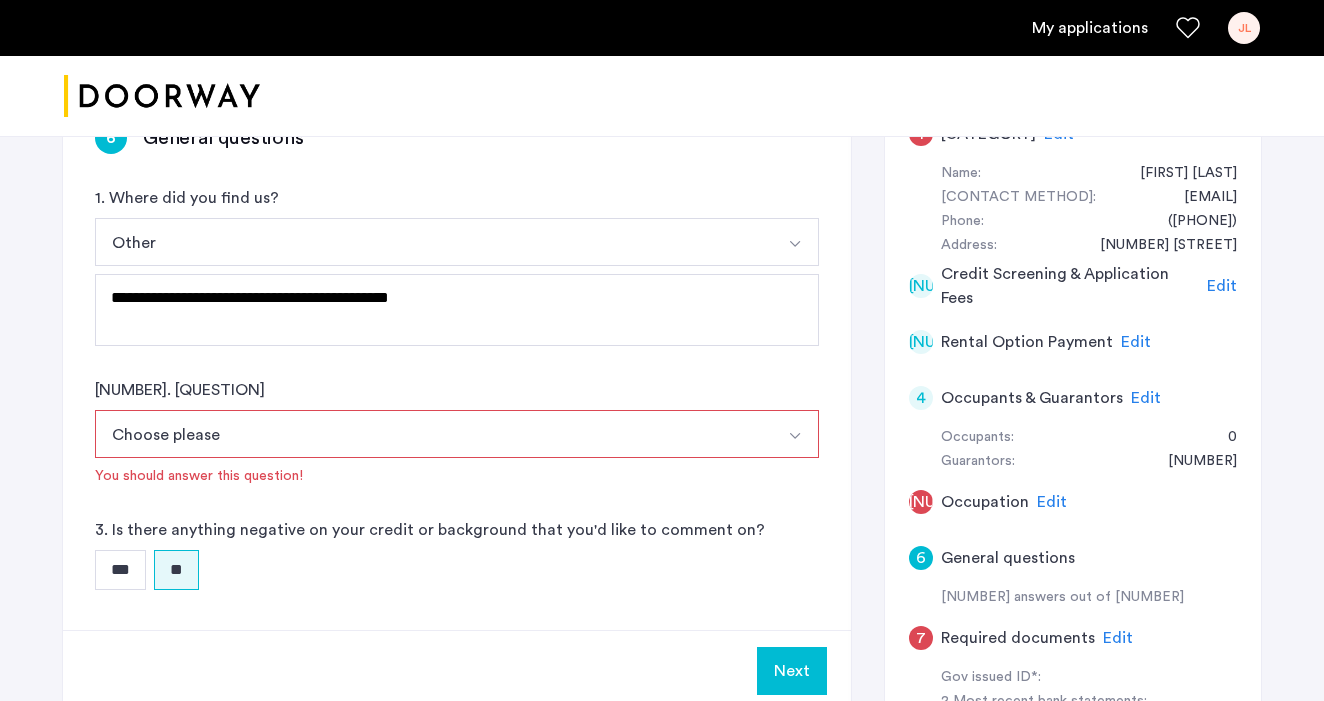 click on "Choose please" at bounding box center (433, 434) 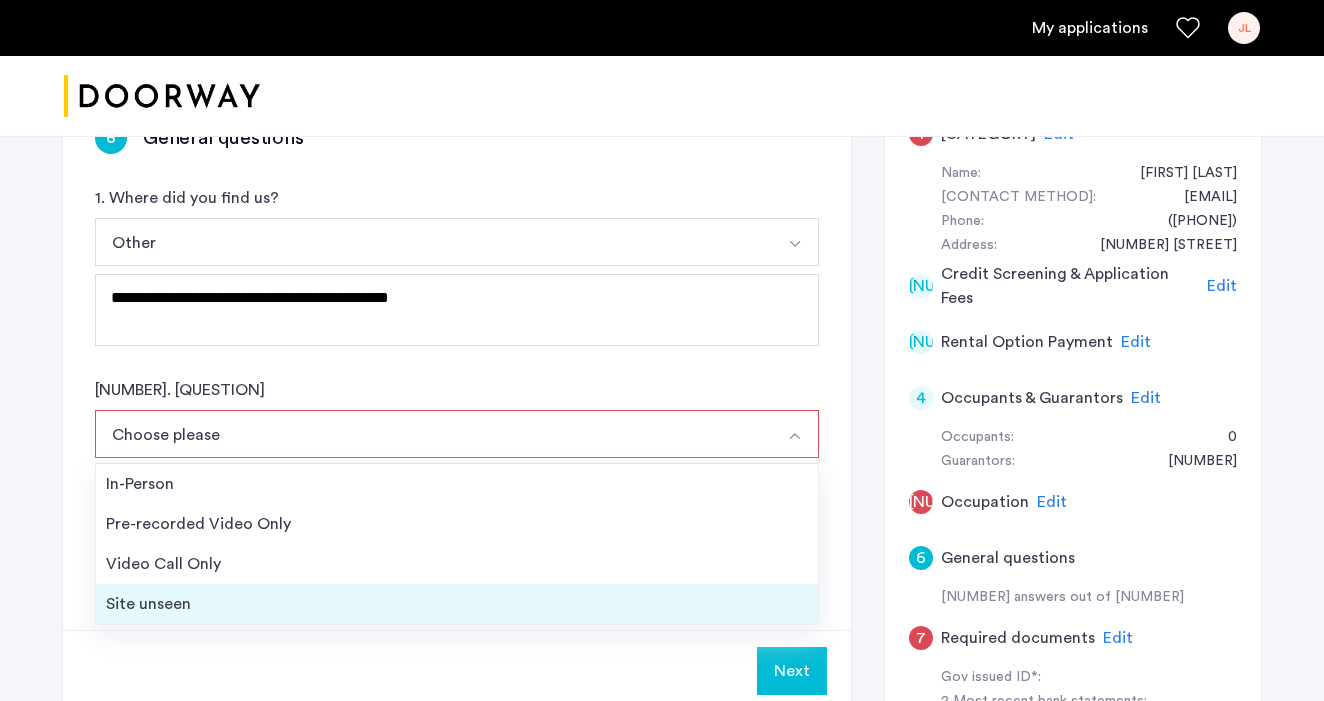 click on "Site unseen" at bounding box center [457, 604] 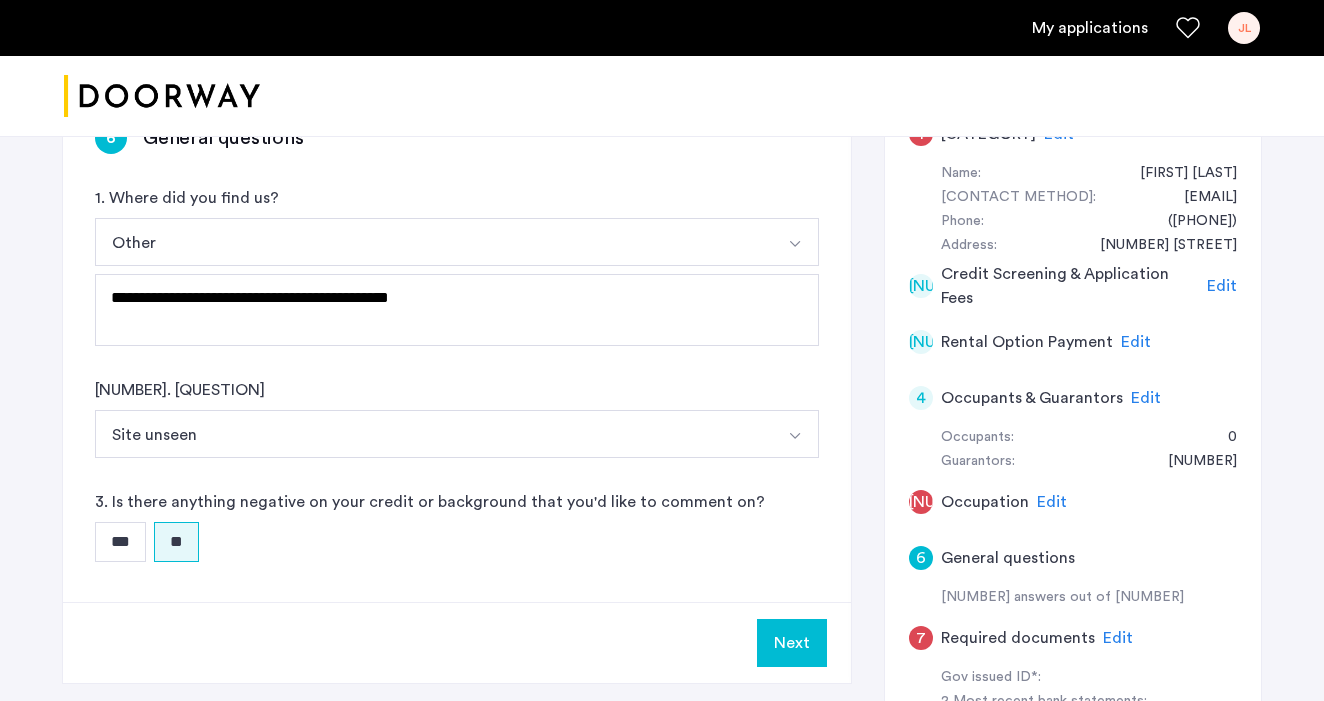click on "Next" at bounding box center (792, 643) 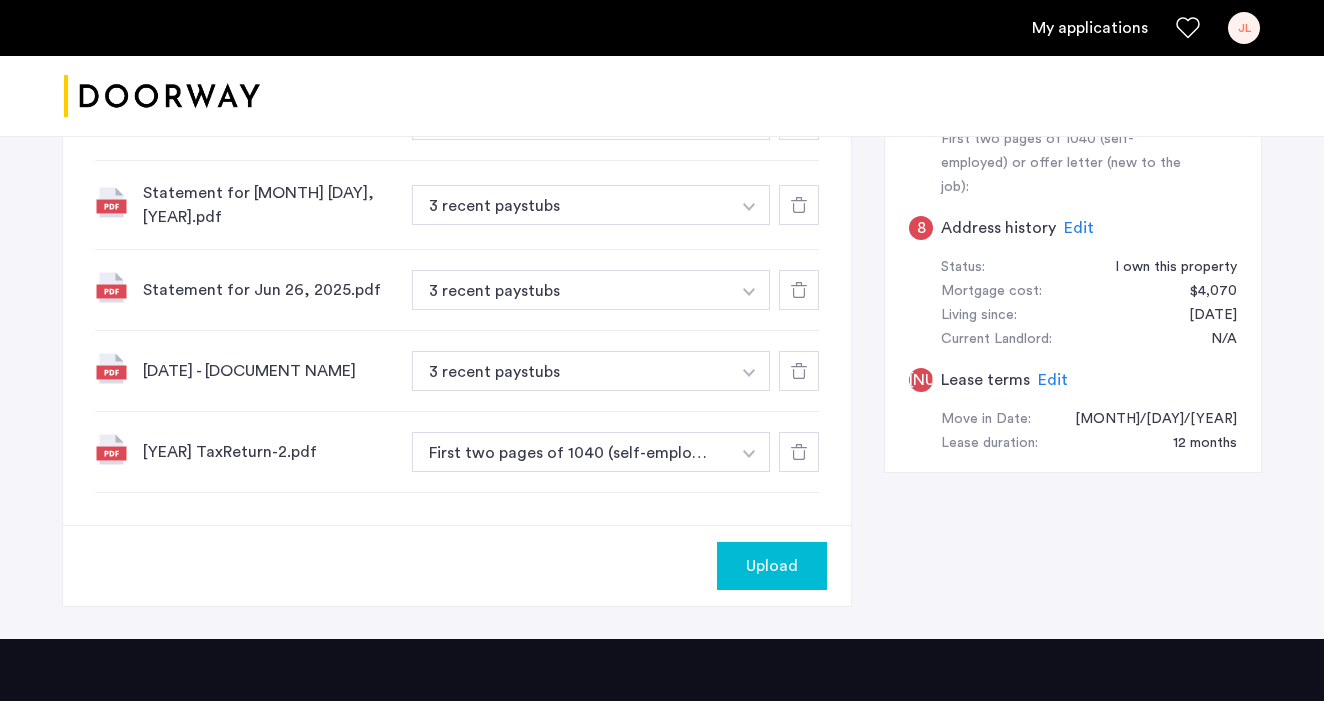 scroll, scrollTop: 973, scrollLeft: 0, axis: vertical 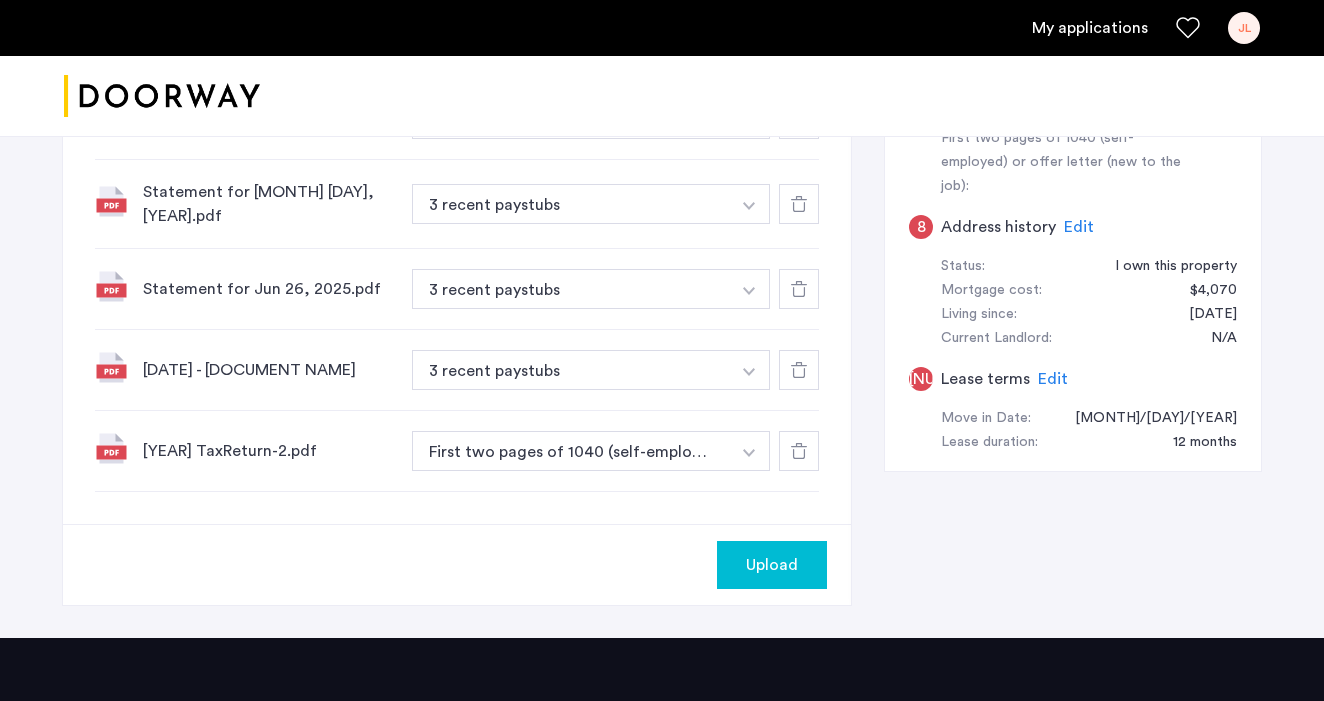 click at bounding box center [662, 96] 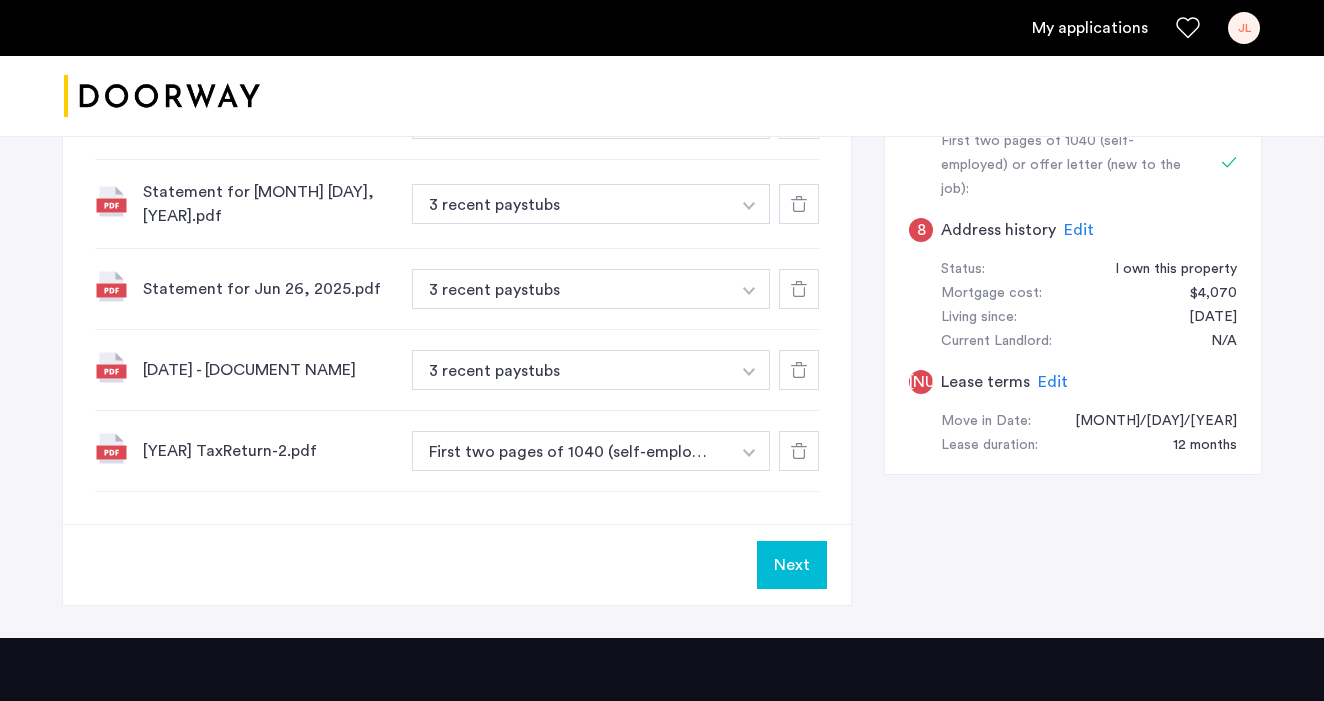 click on "Next" 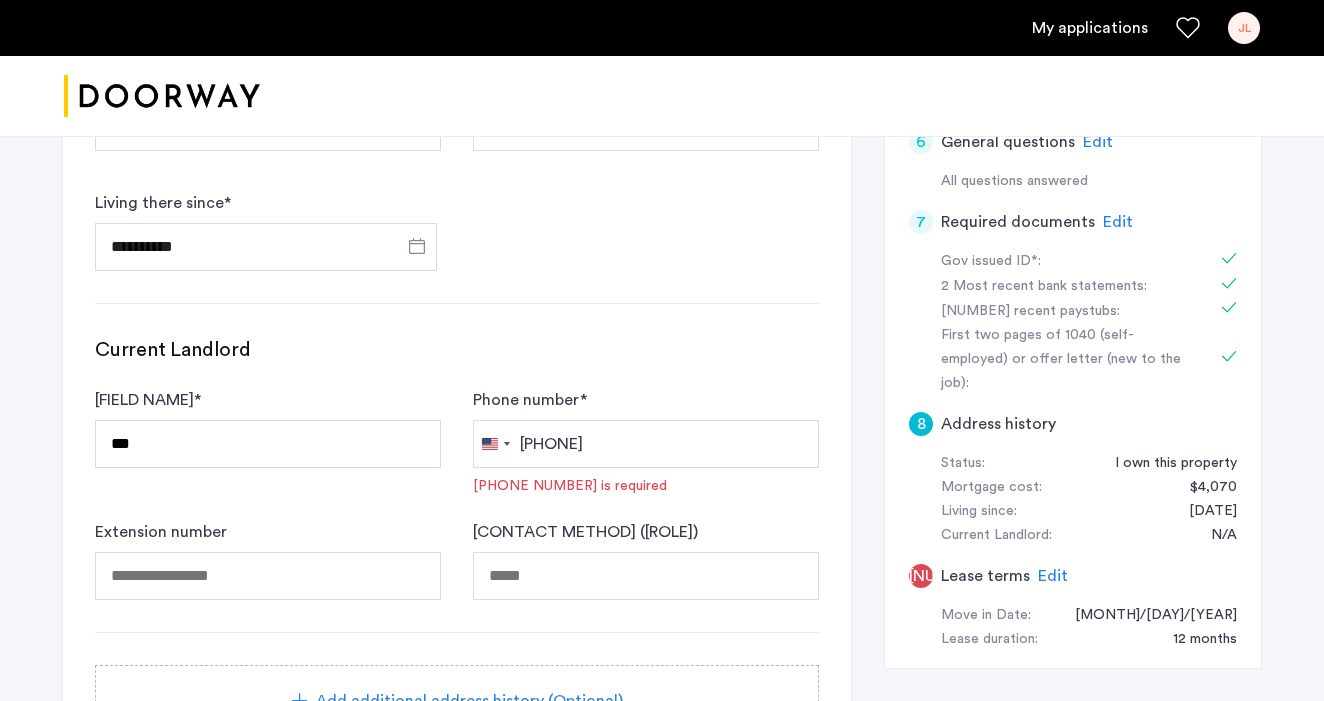 scroll, scrollTop: 778, scrollLeft: 0, axis: vertical 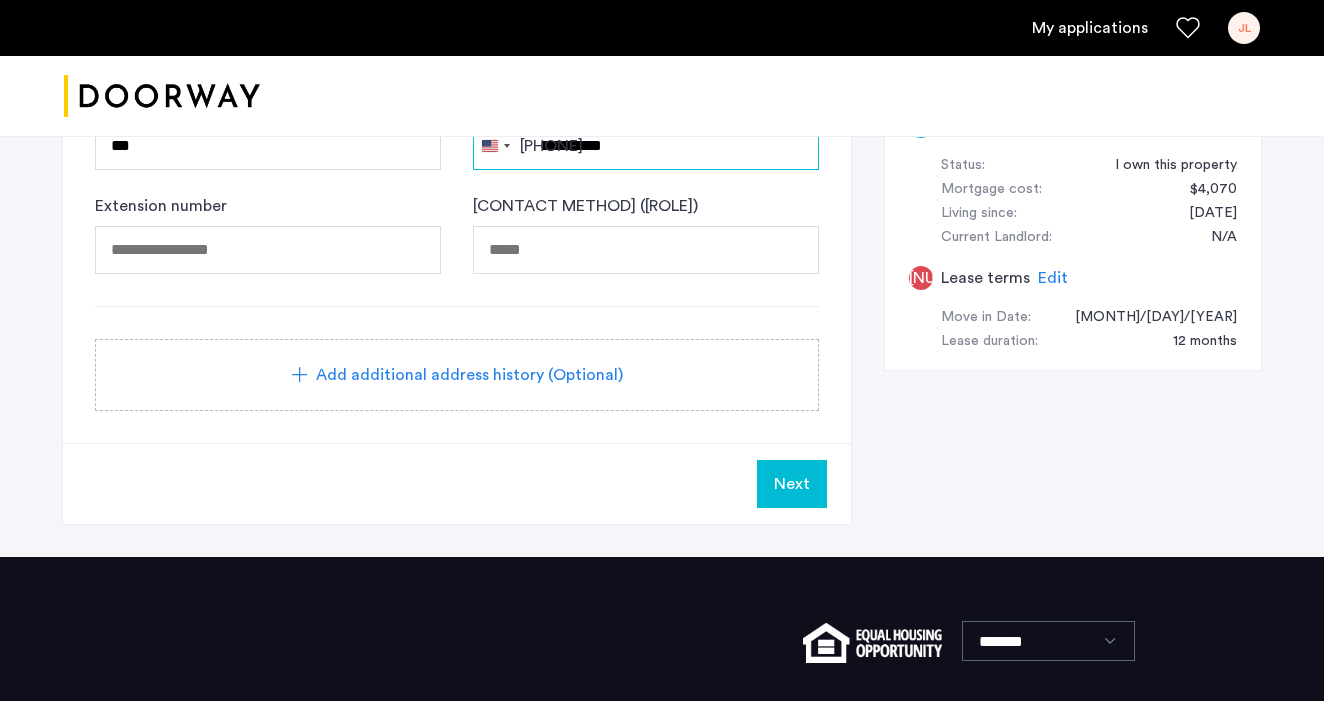 type on "**********" 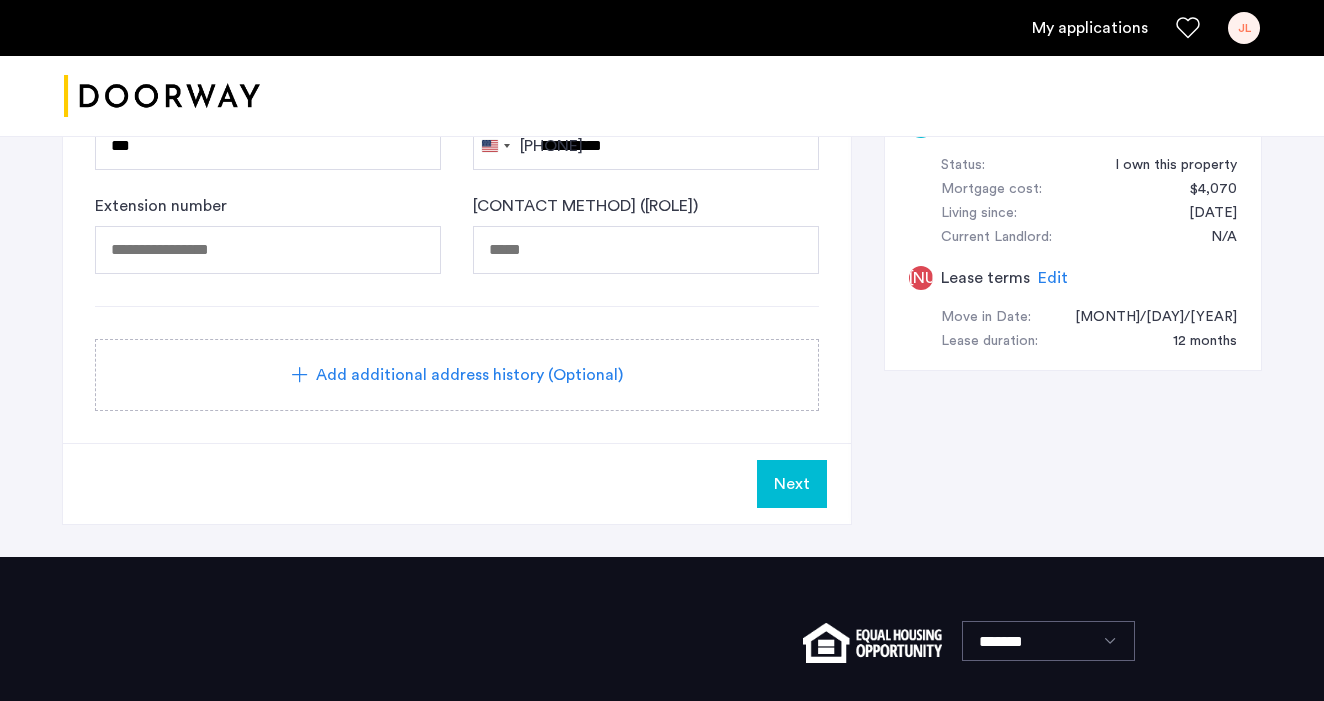 click on "Next" 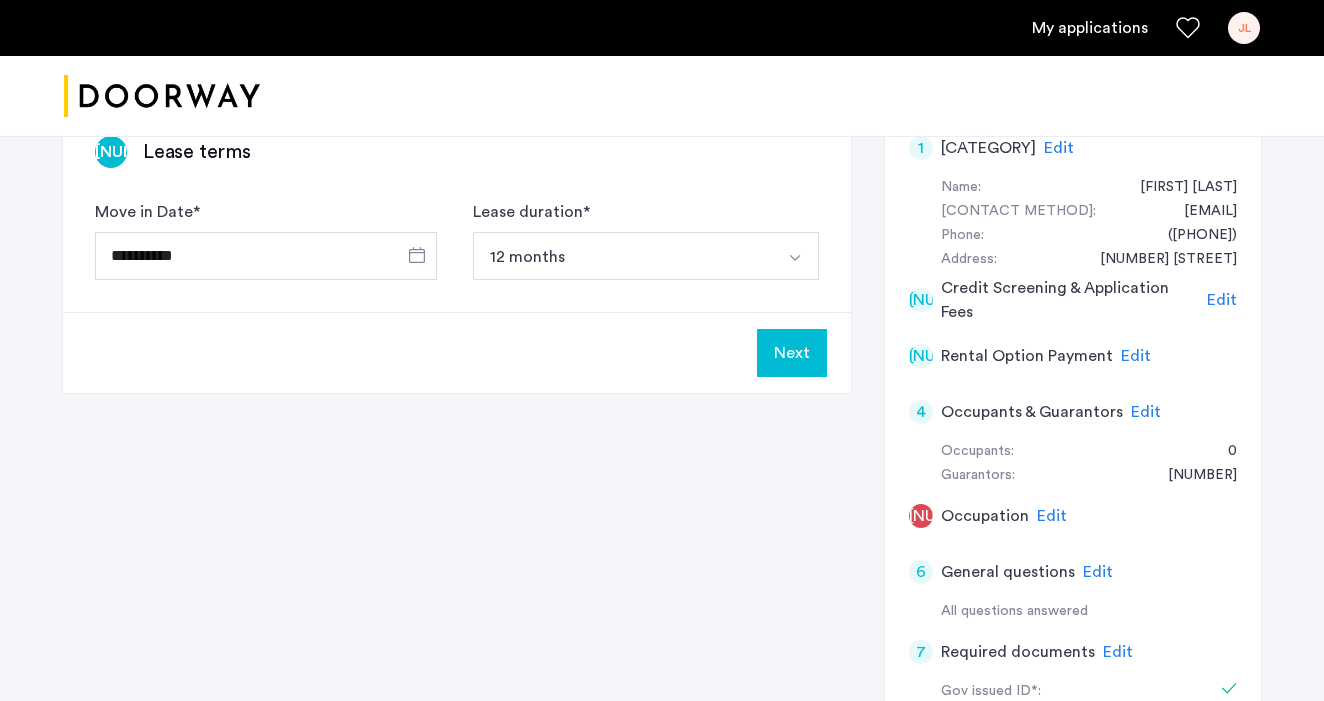 scroll, scrollTop: 351, scrollLeft: 0, axis: vertical 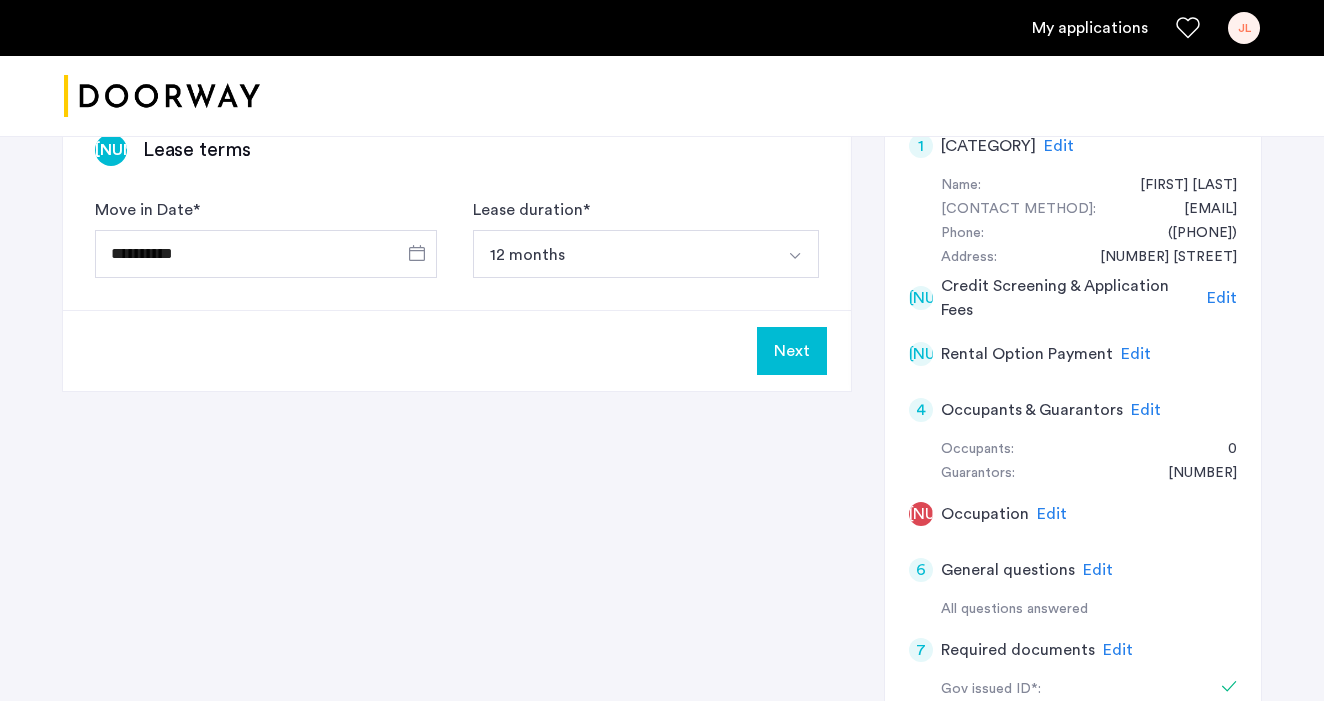 click on "Next" 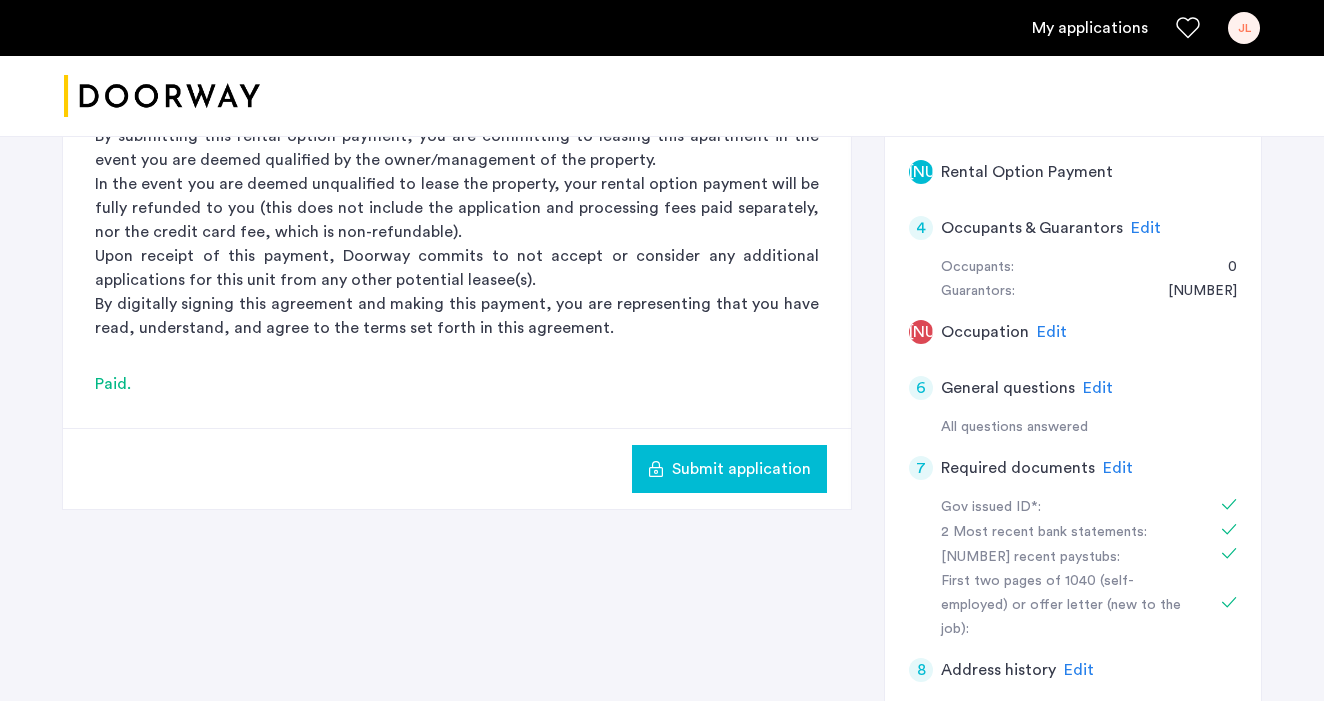 scroll, scrollTop: 543, scrollLeft: 0, axis: vertical 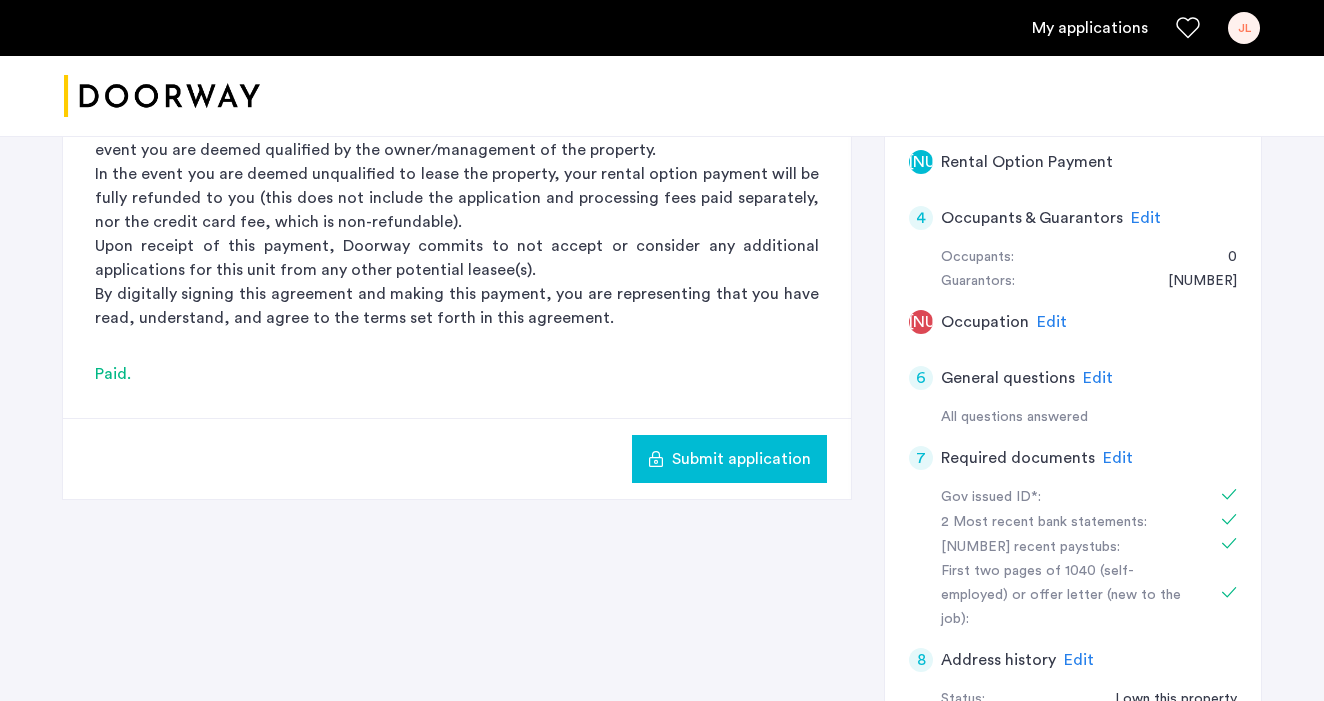 click on "Submit application" 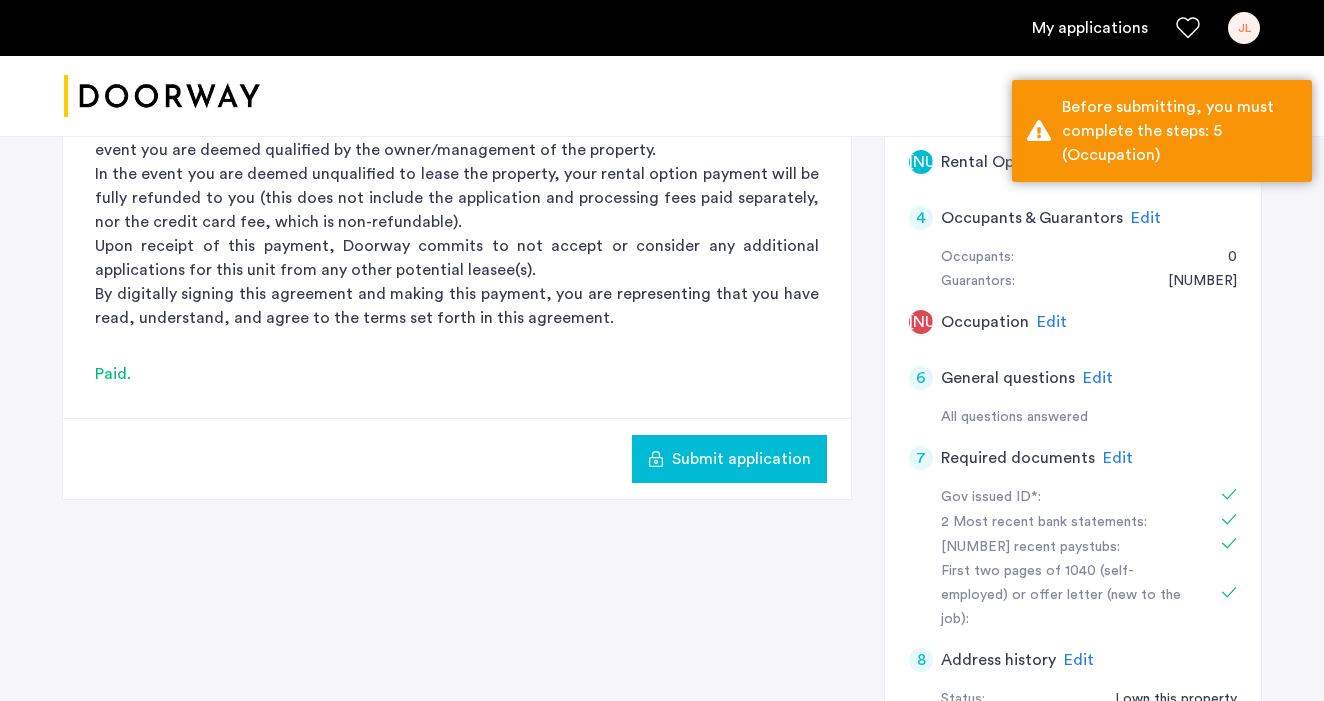click on "Edit" 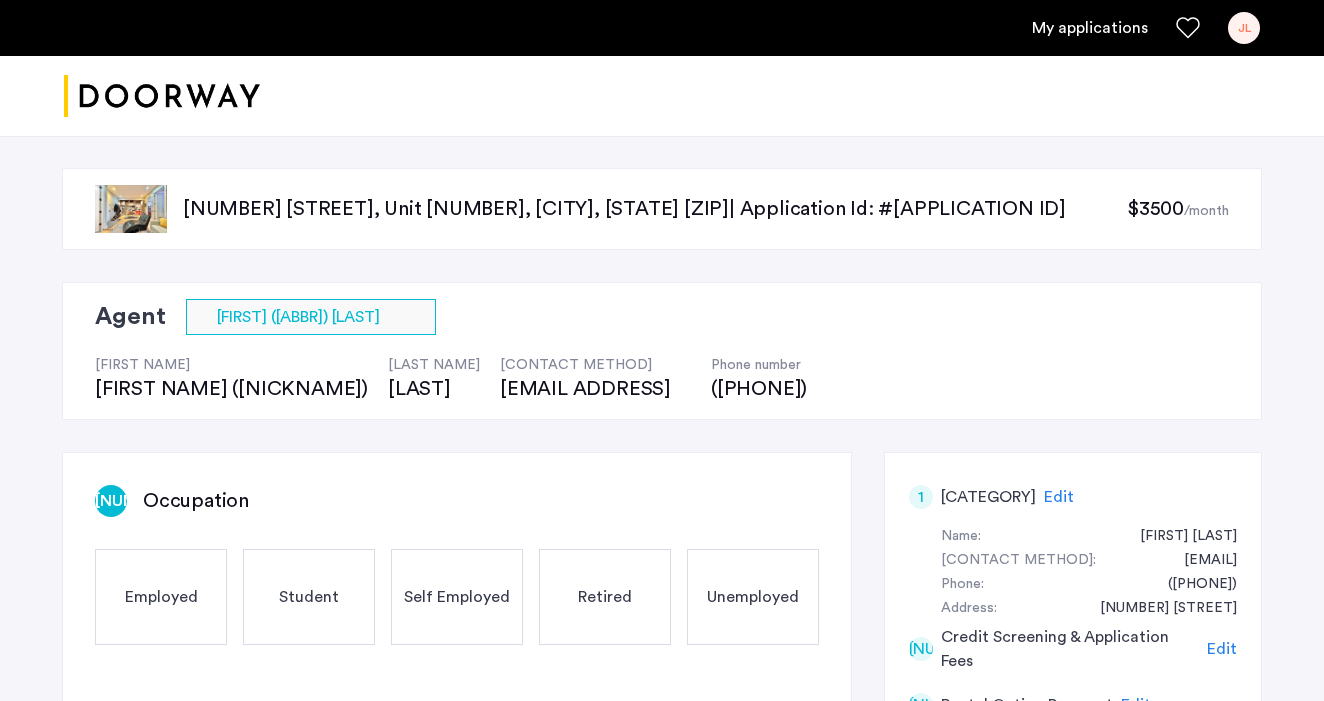 scroll, scrollTop: 131, scrollLeft: 0, axis: vertical 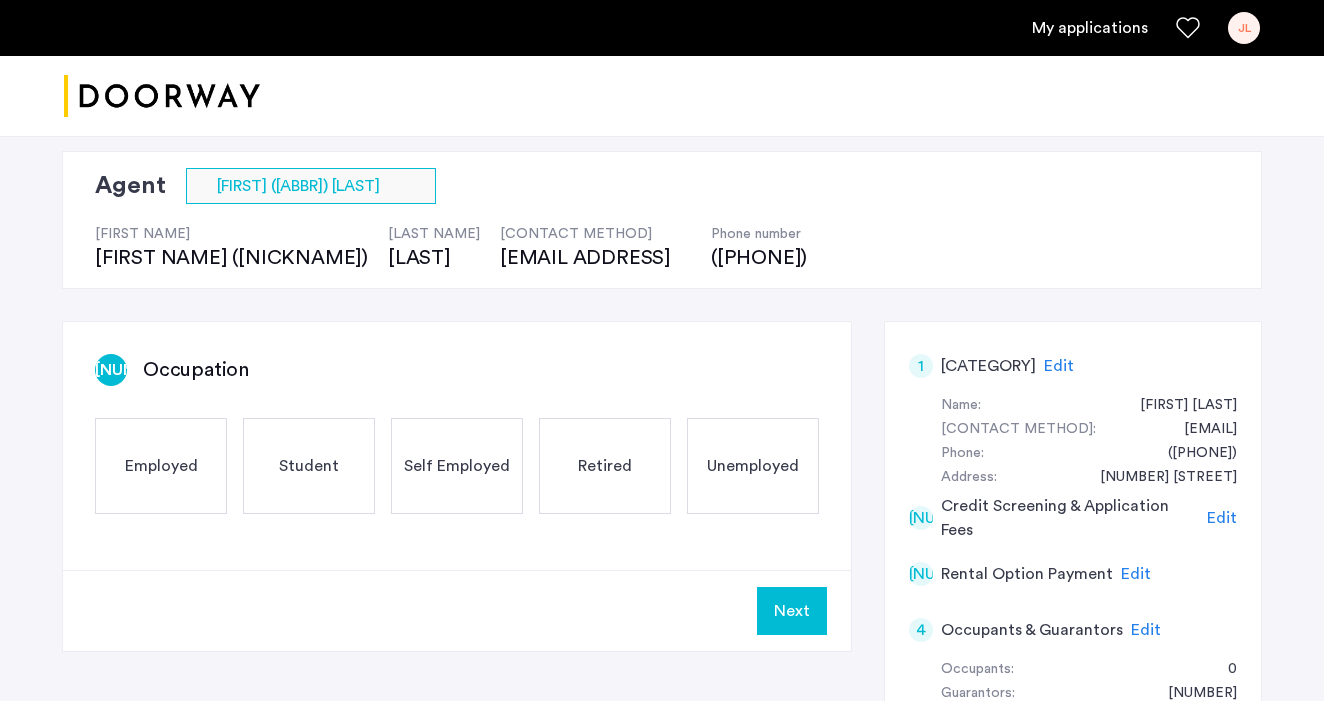 click on "Employed" 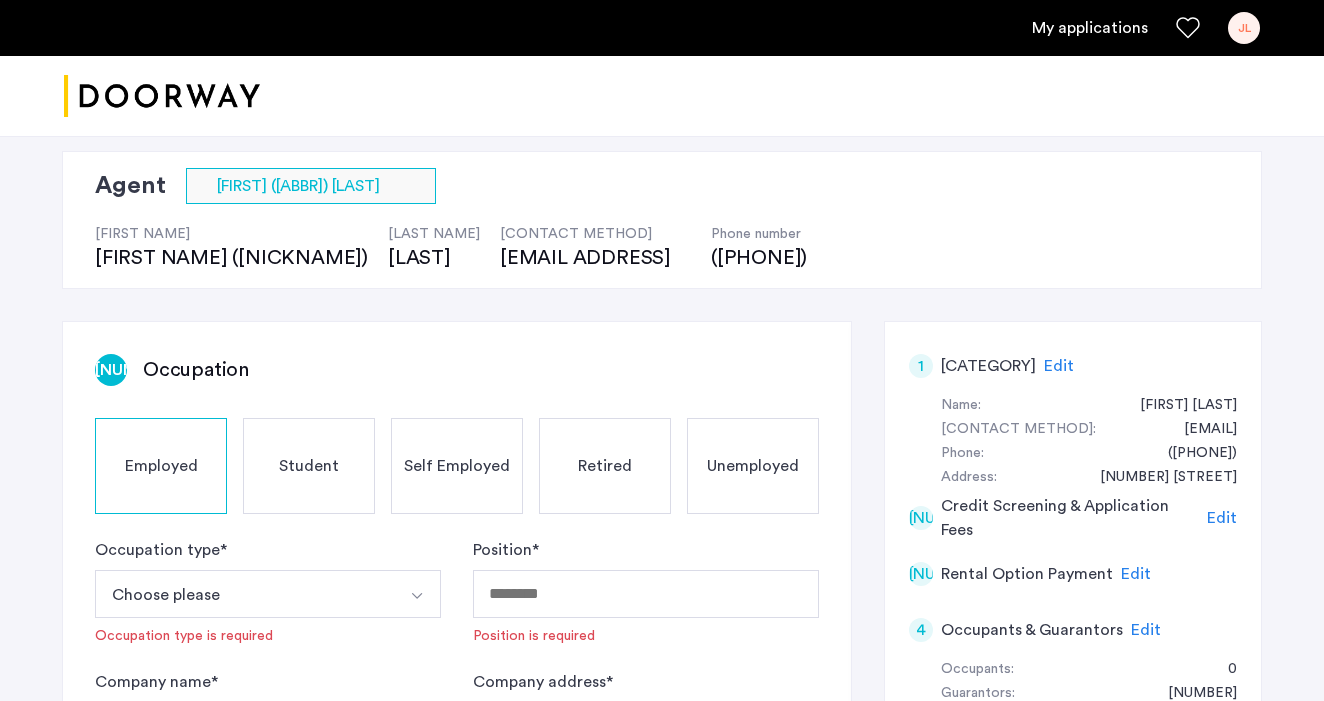 click on "Choose please" at bounding box center [244, 594] 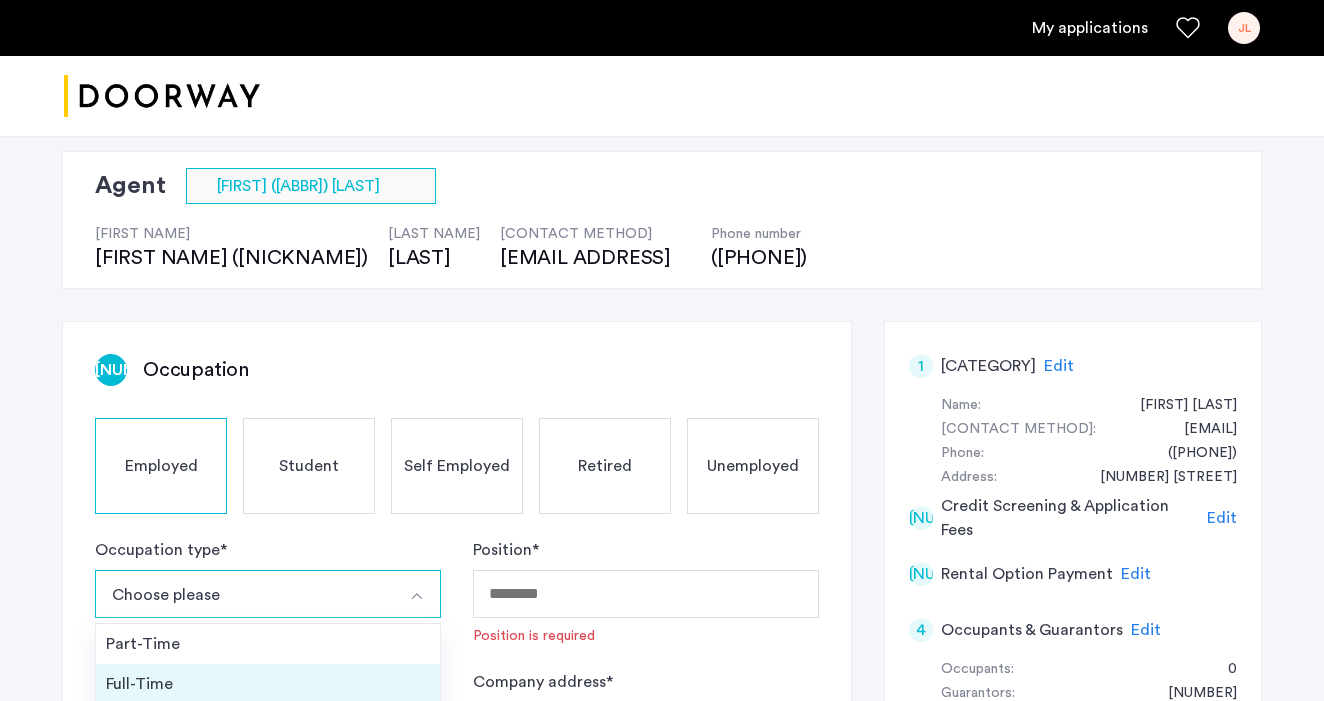 click on "Full-Time" at bounding box center [268, 684] 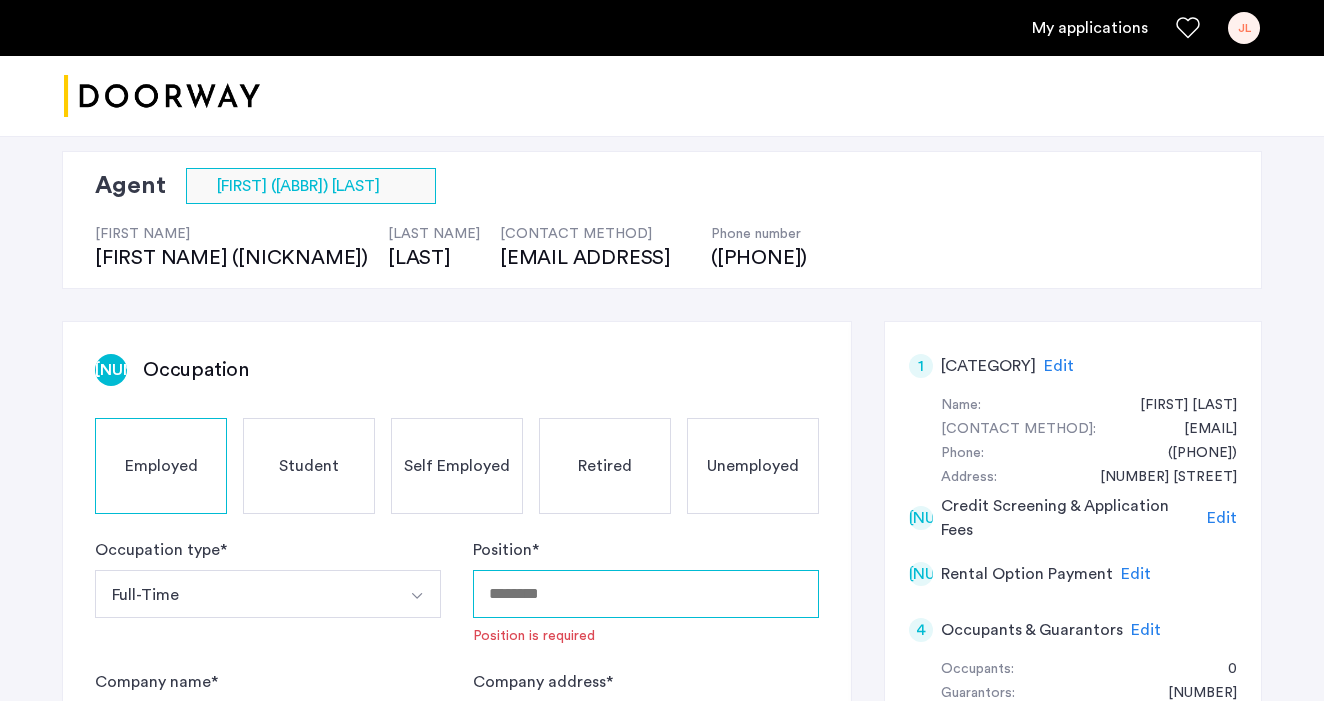 click on "Position  *" at bounding box center (646, 594) 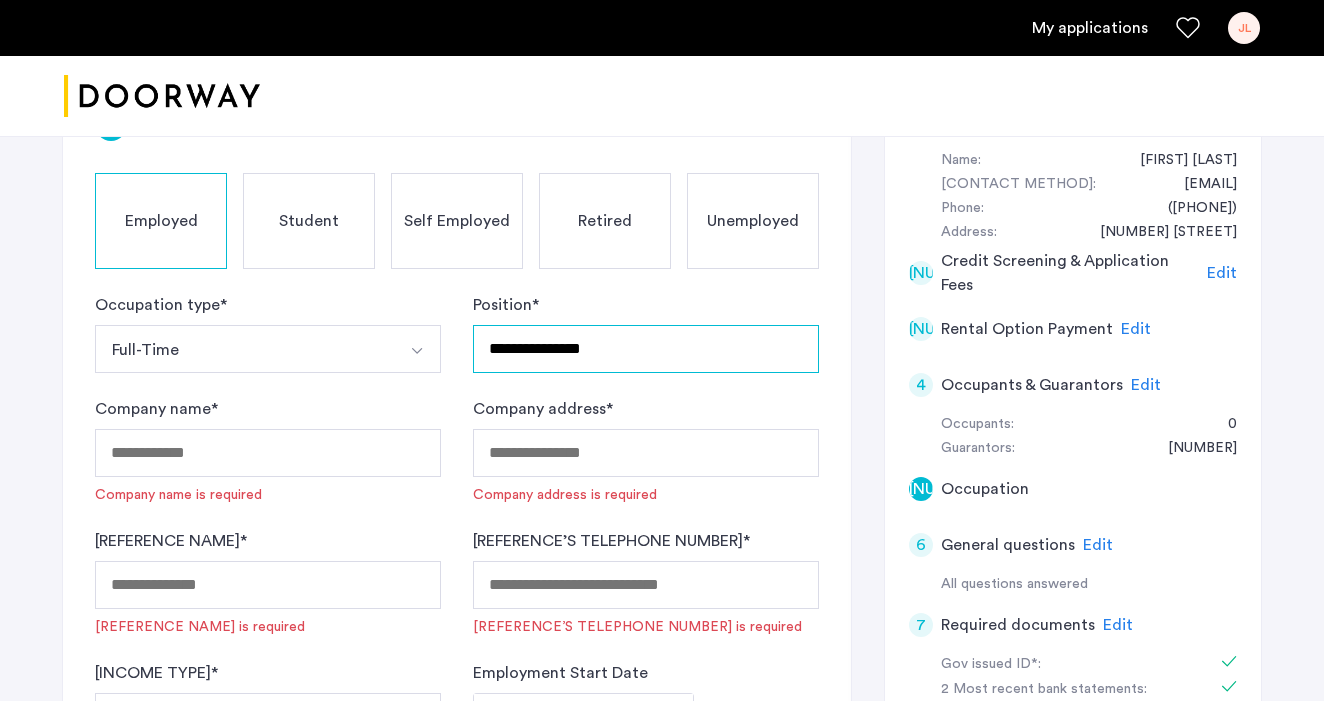 scroll, scrollTop: 405, scrollLeft: 0, axis: vertical 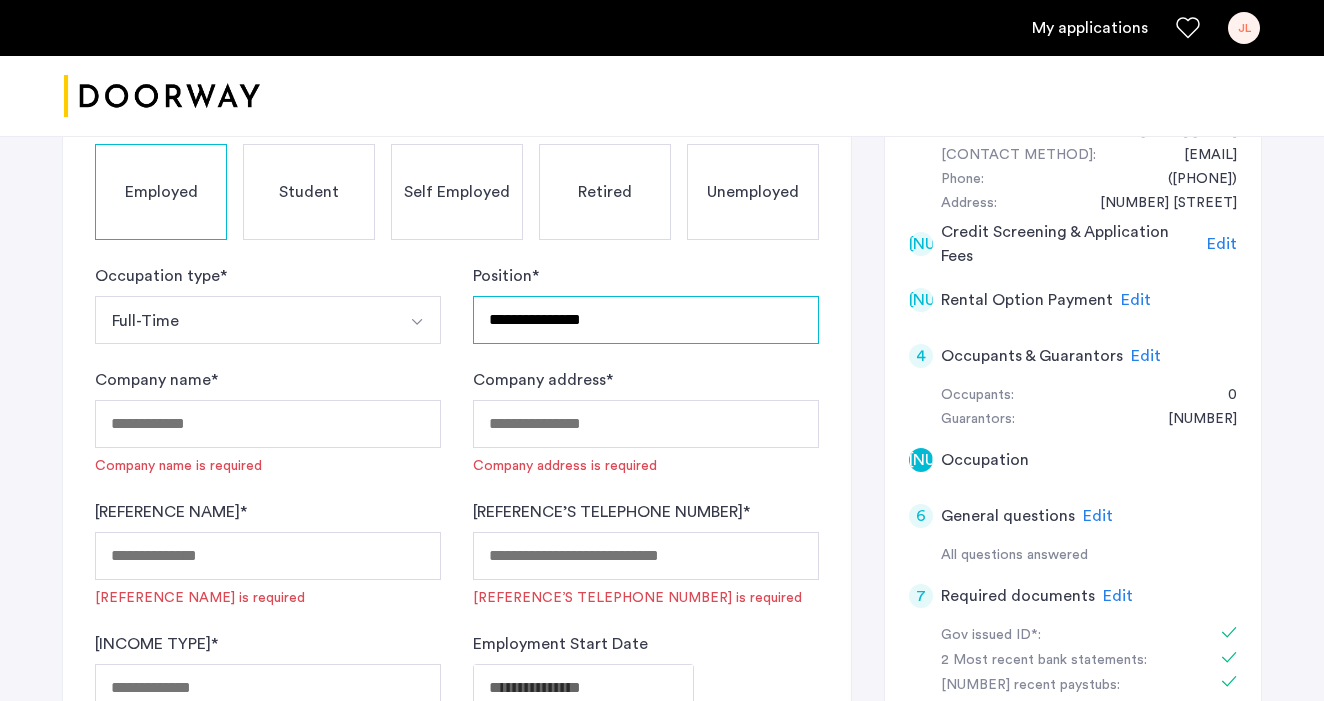 type on "**********" 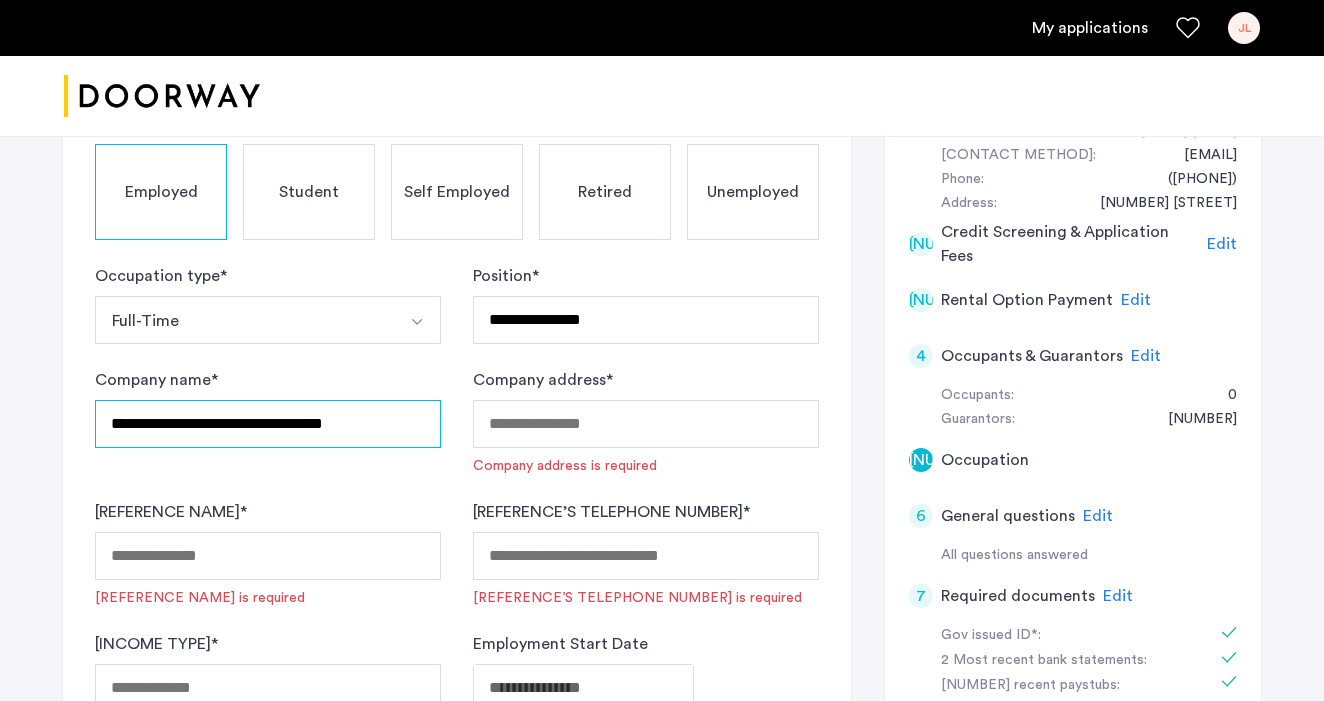 type on "**********" 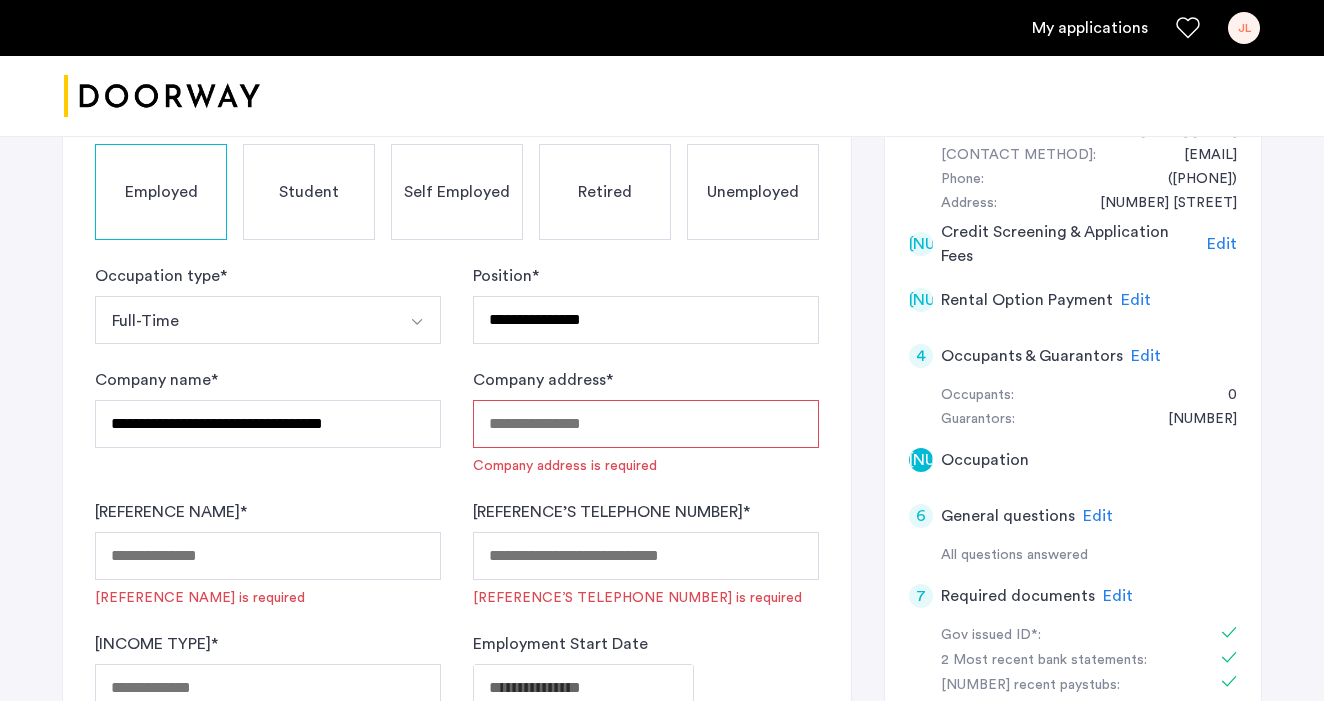 paste on "**********" 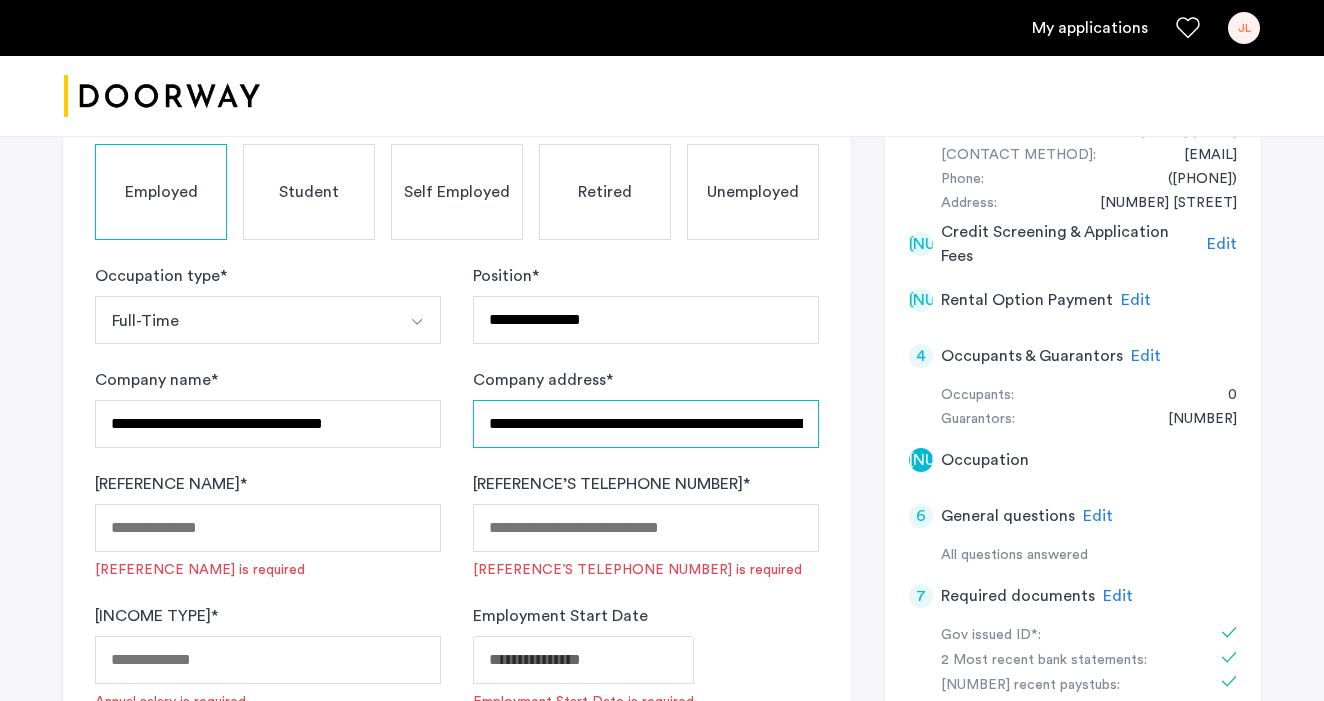 type on "**********" 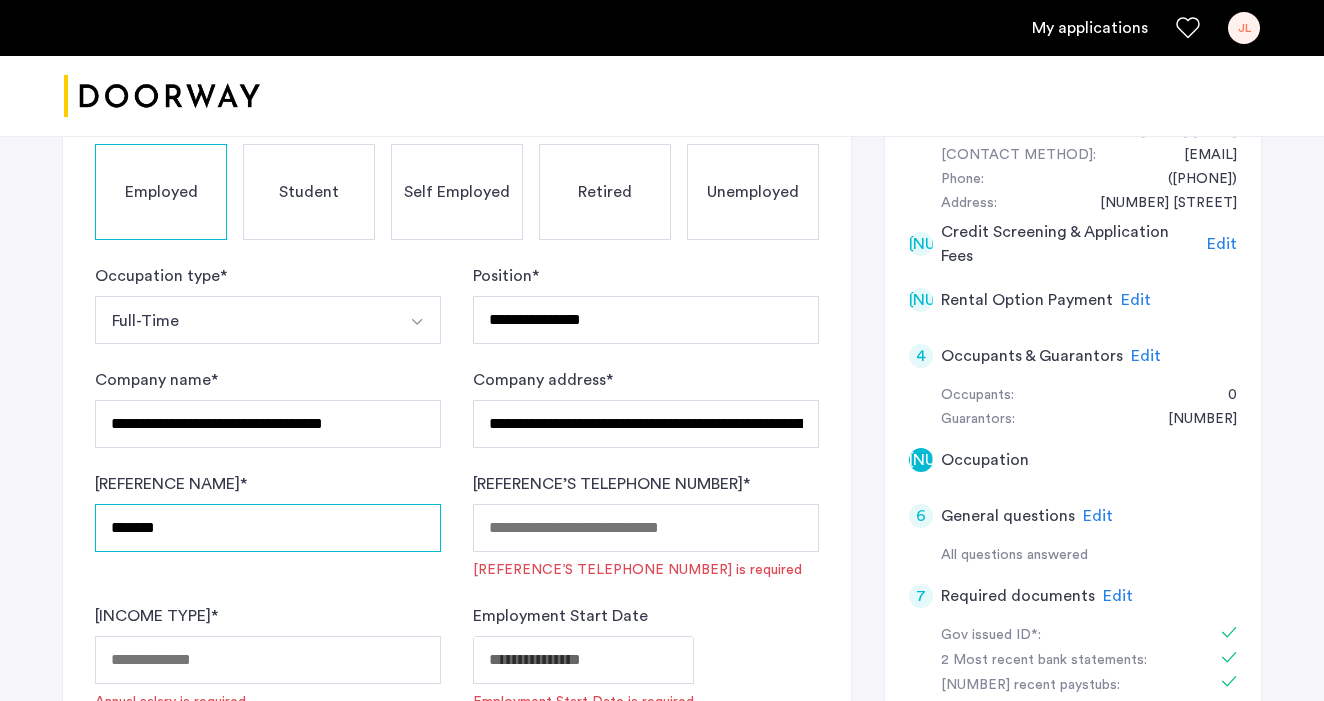 type on "*******" 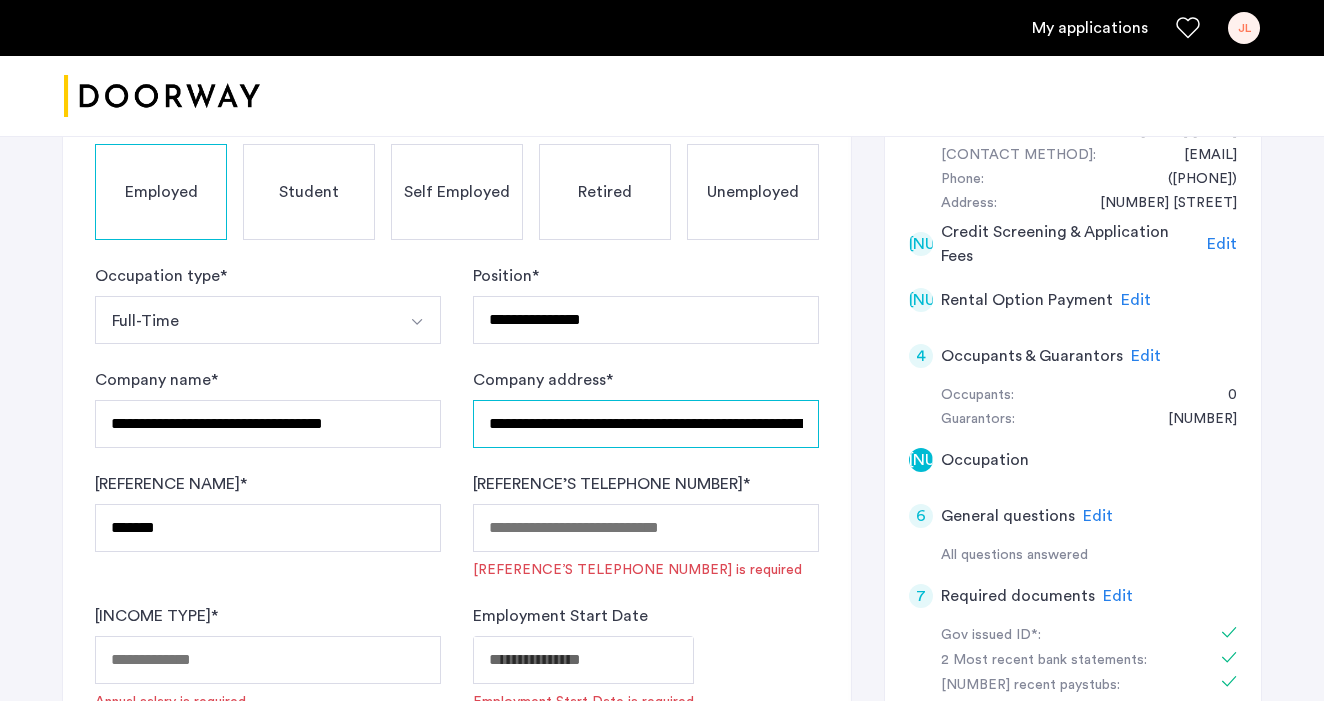 click on "**********" at bounding box center (646, 424) 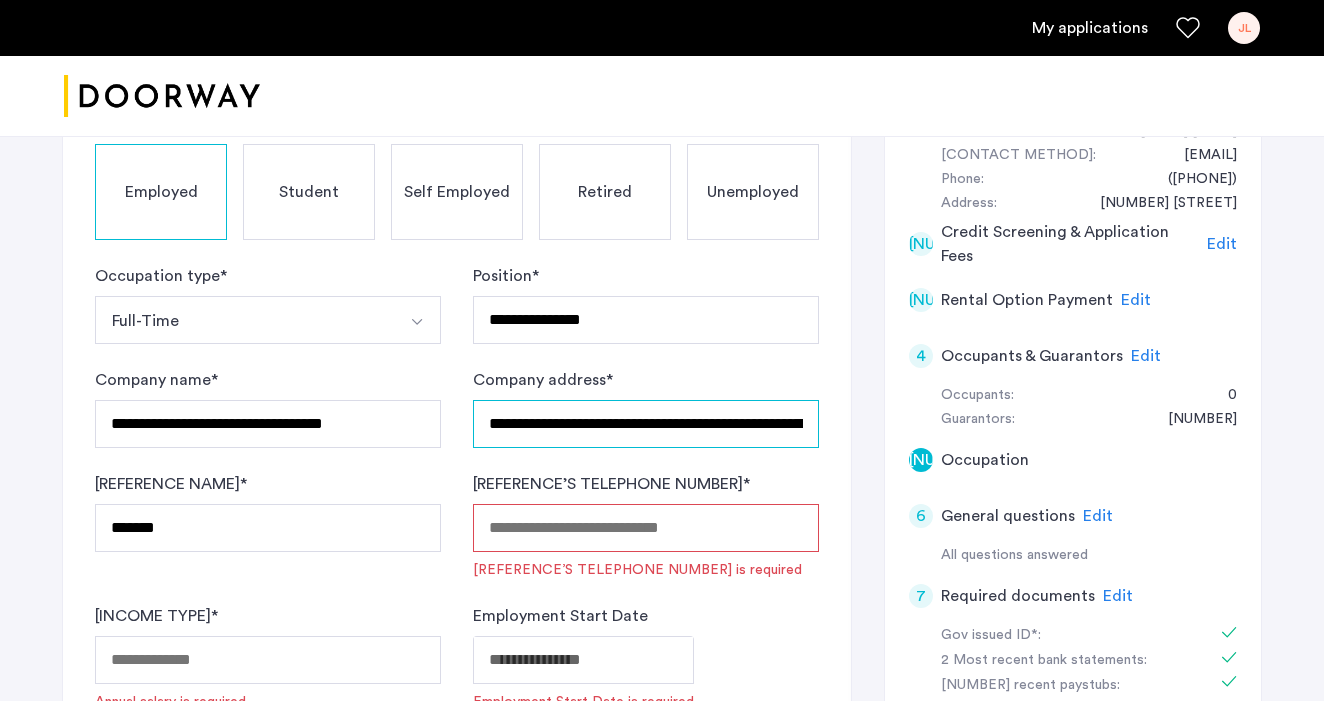 click on "**********" at bounding box center (646, 424) 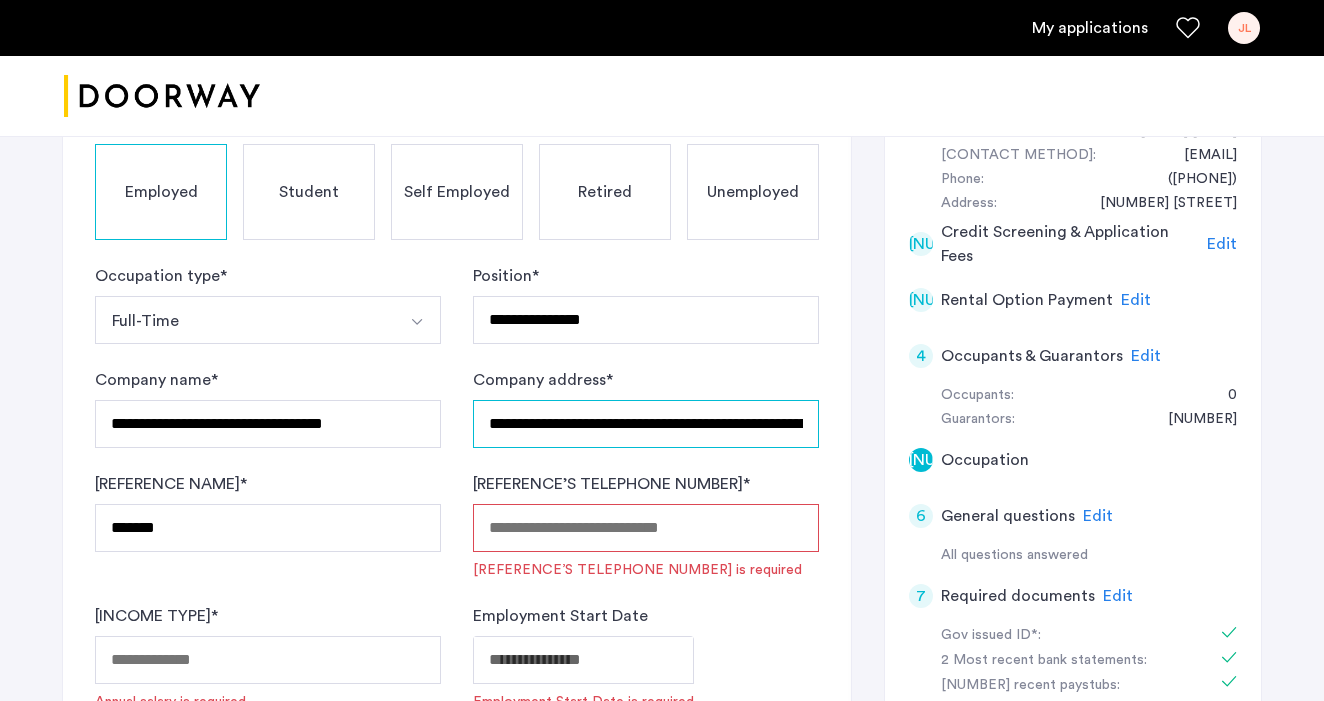 click on "**********" at bounding box center (646, 424) 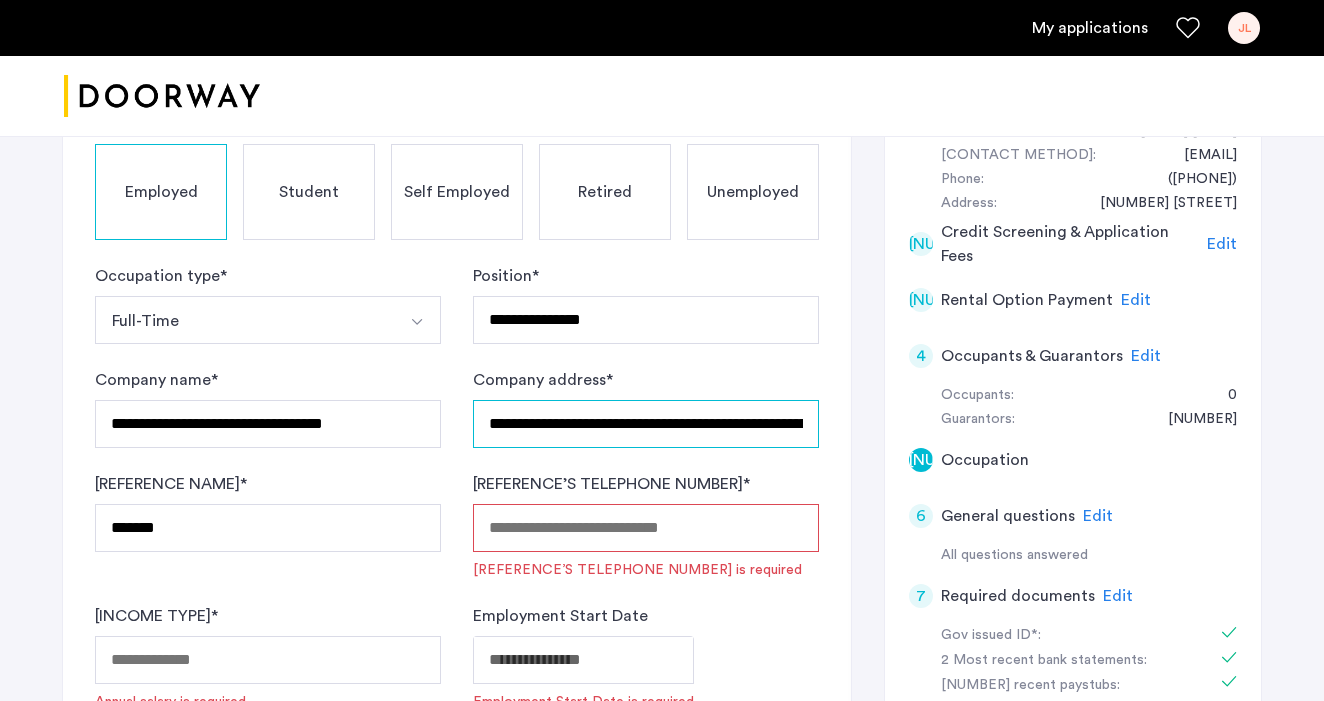 type on "**********" 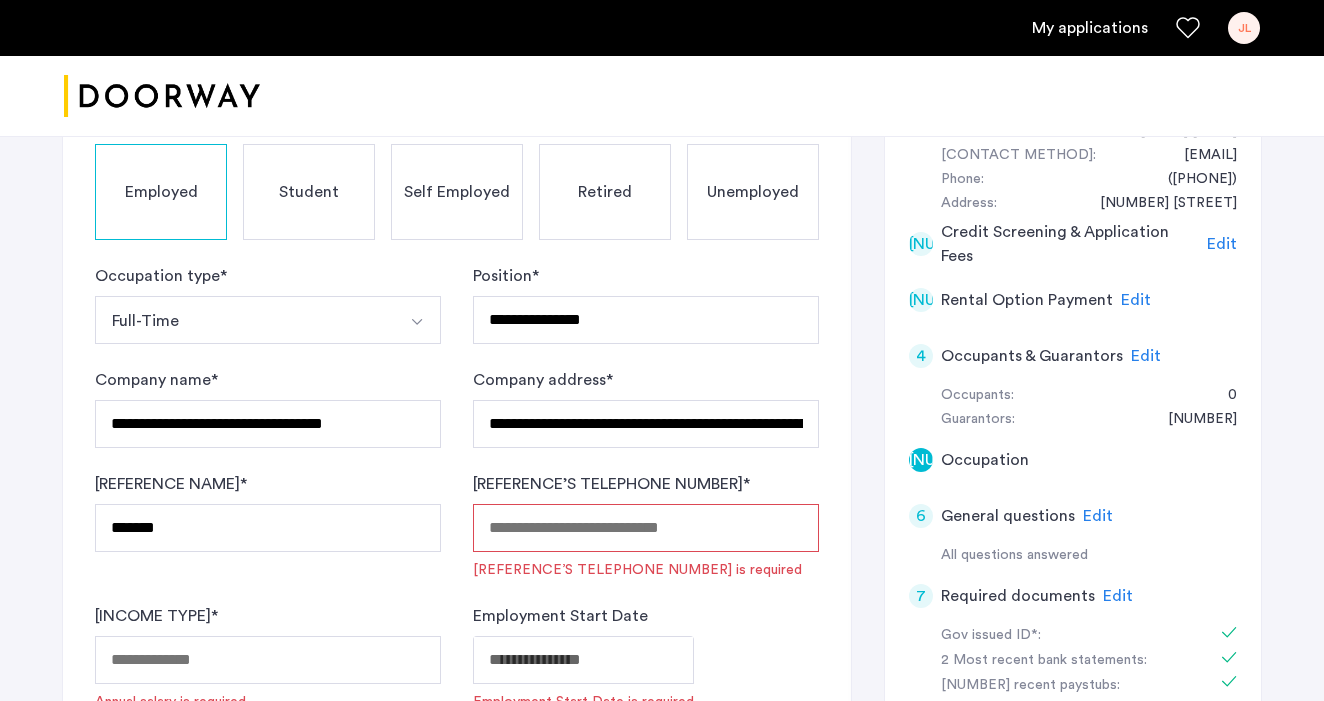 click on "Reference’s Telephone Number  *" at bounding box center (646, 528) 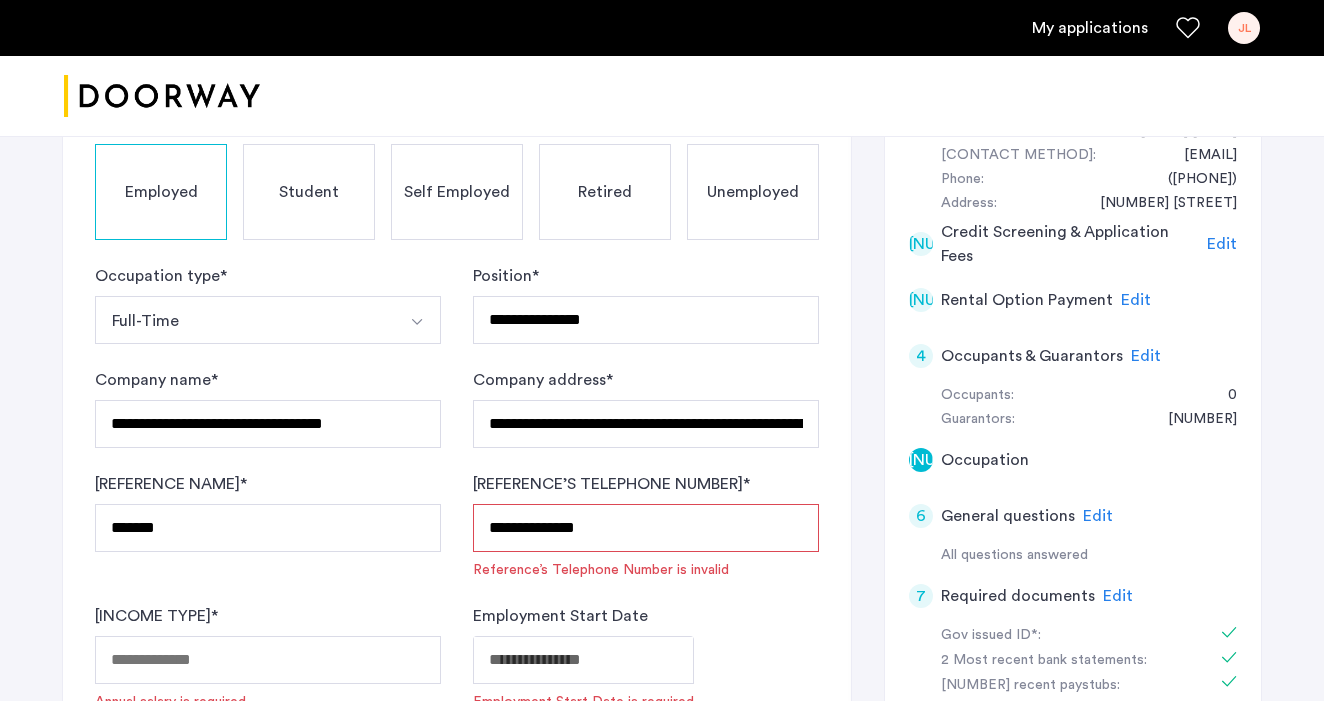 click on "**********" at bounding box center [646, 528] 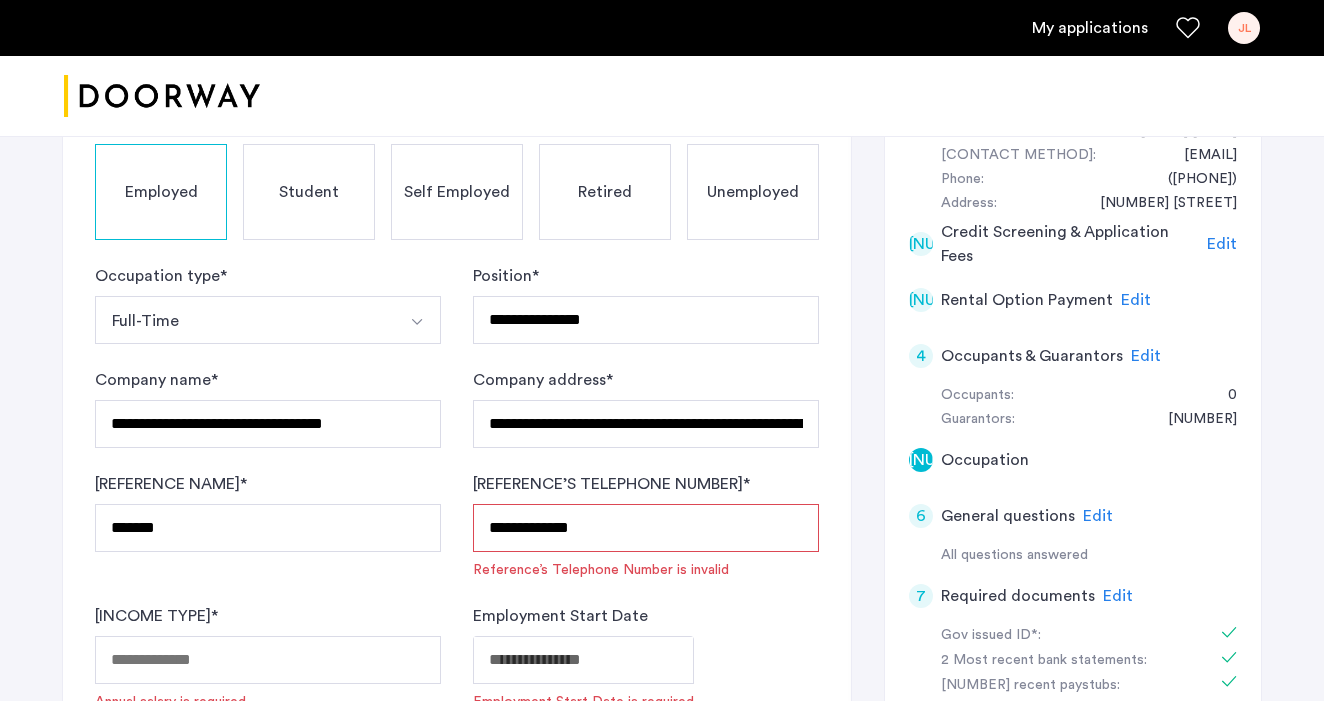 click on "**********" at bounding box center [646, 528] 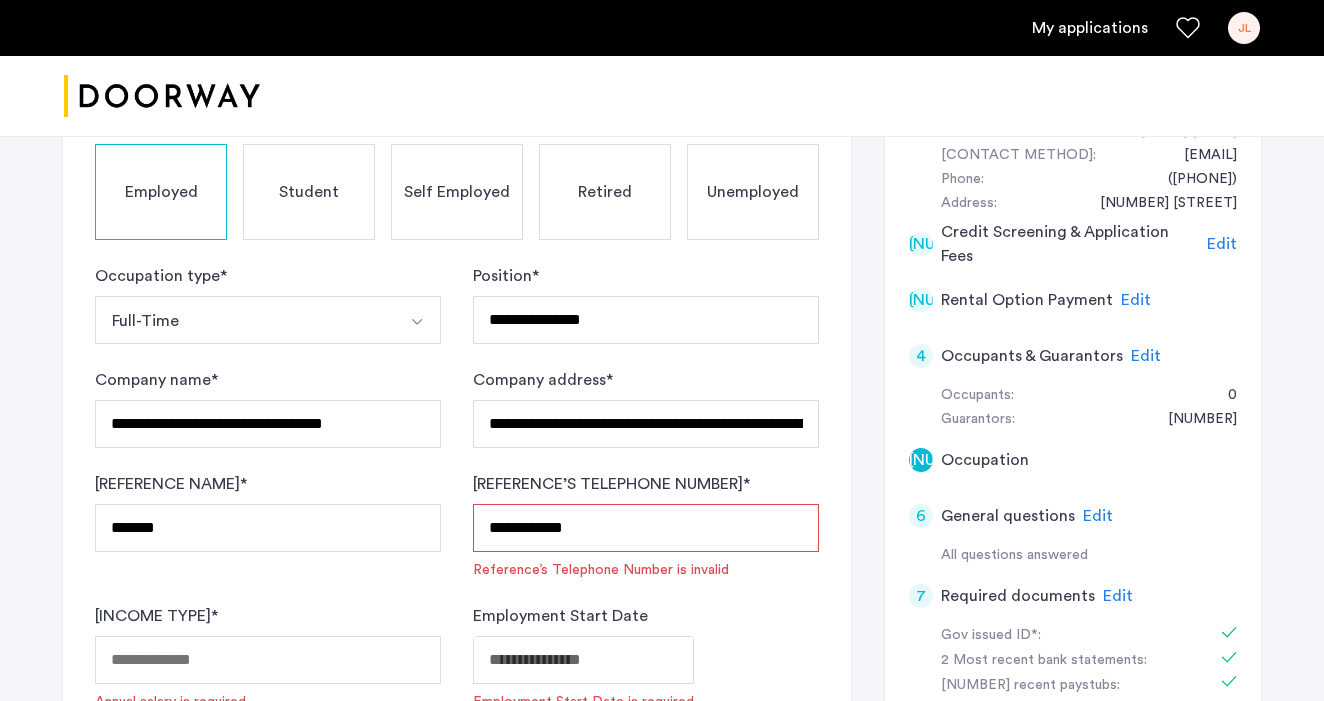 click on "**********" at bounding box center [646, 528] 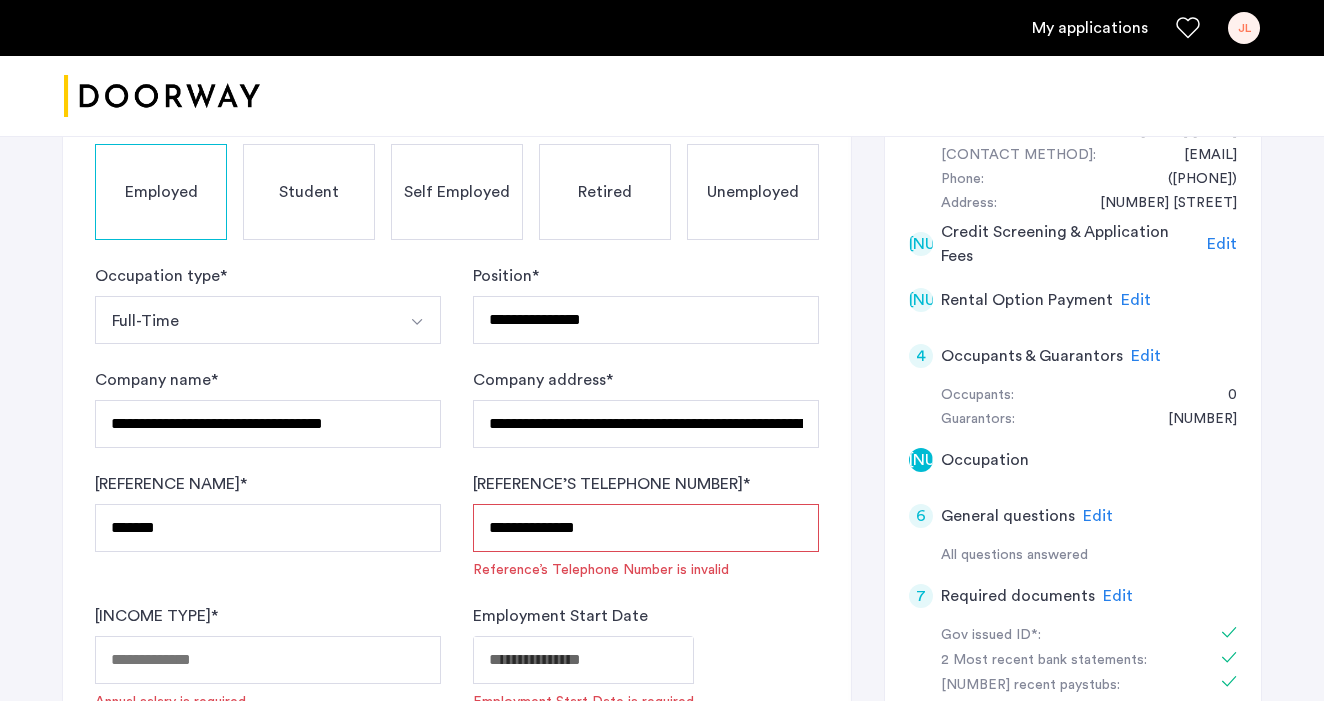 click on "Employment Start Date   Employment Start Date is required" 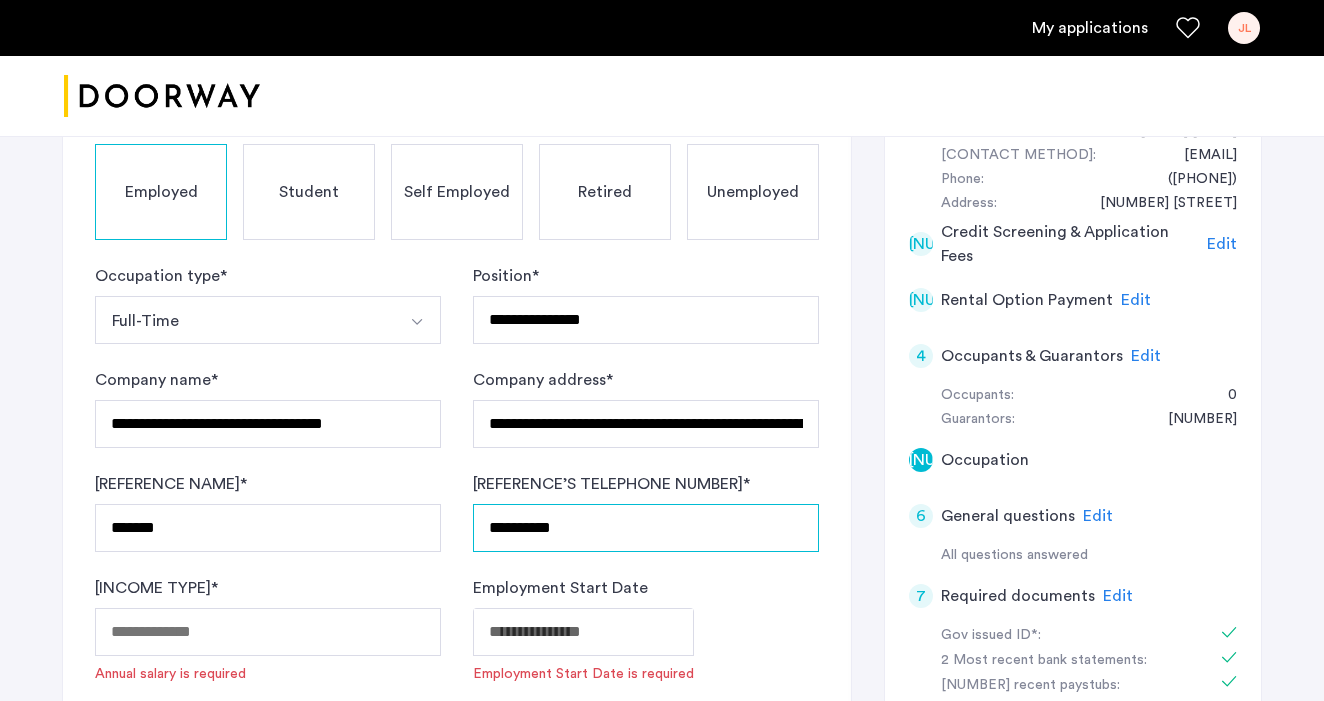 type on "**********" 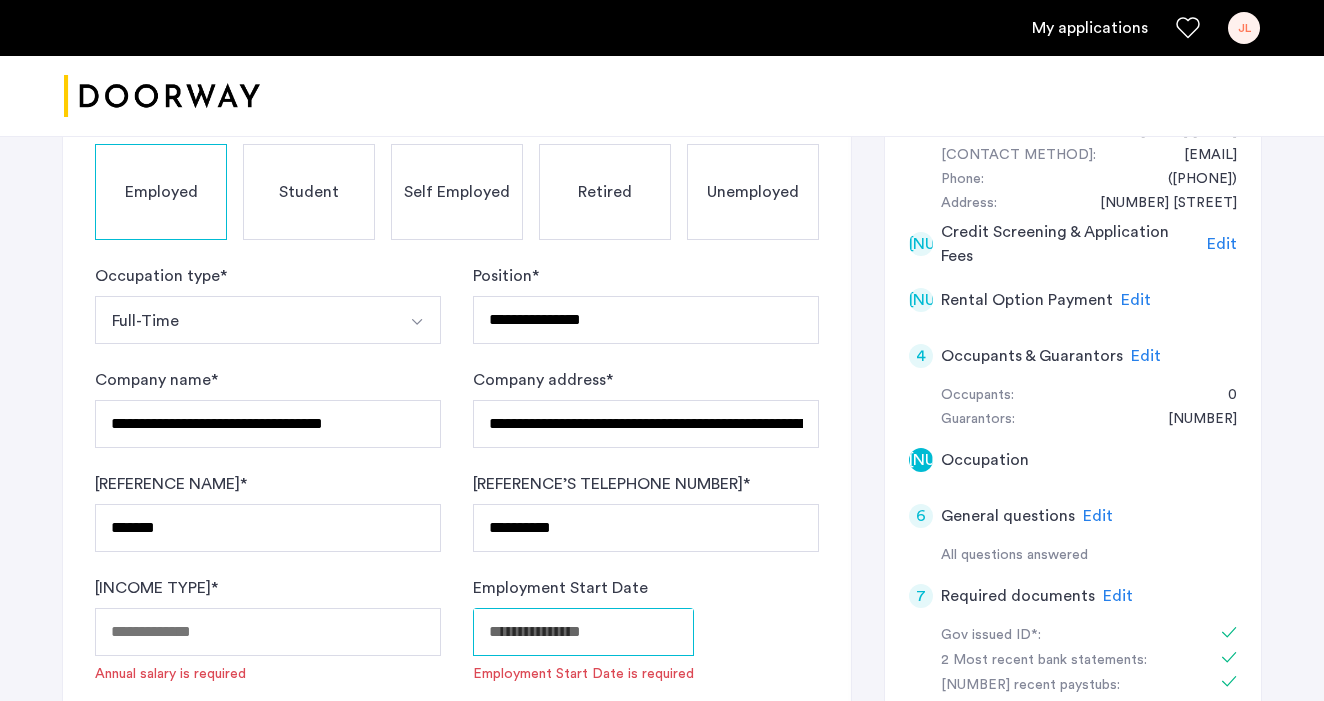 click on "**********" at bounding box center (662, -55) 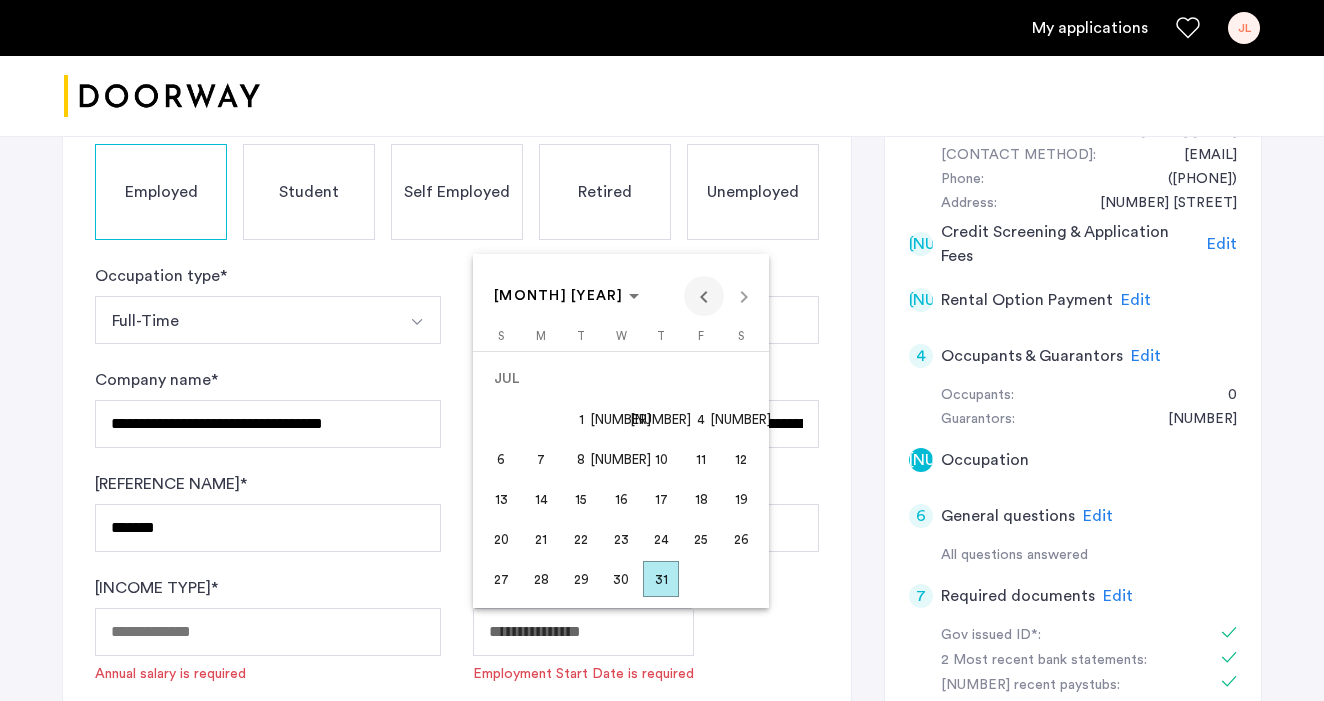 click at bounding box center (704, 296) 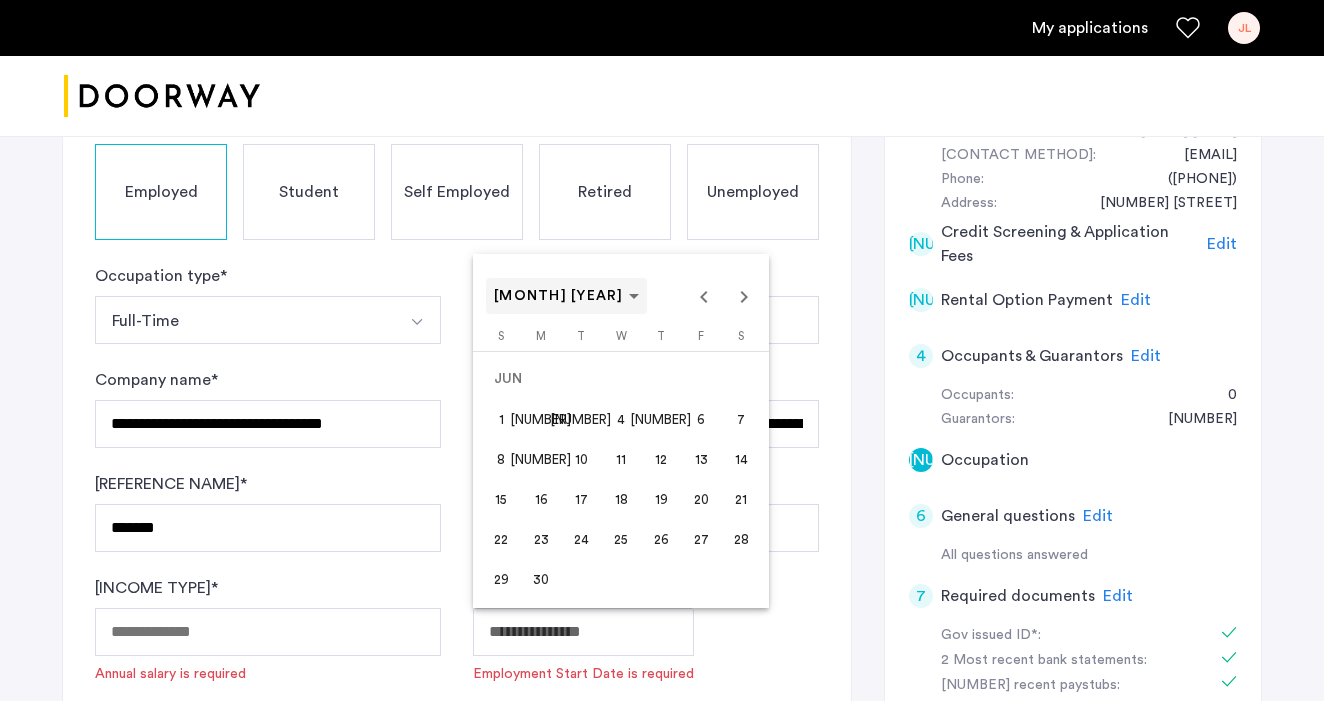 click on "[MONTH] [YEAR]" at bounding box center [566, 296] 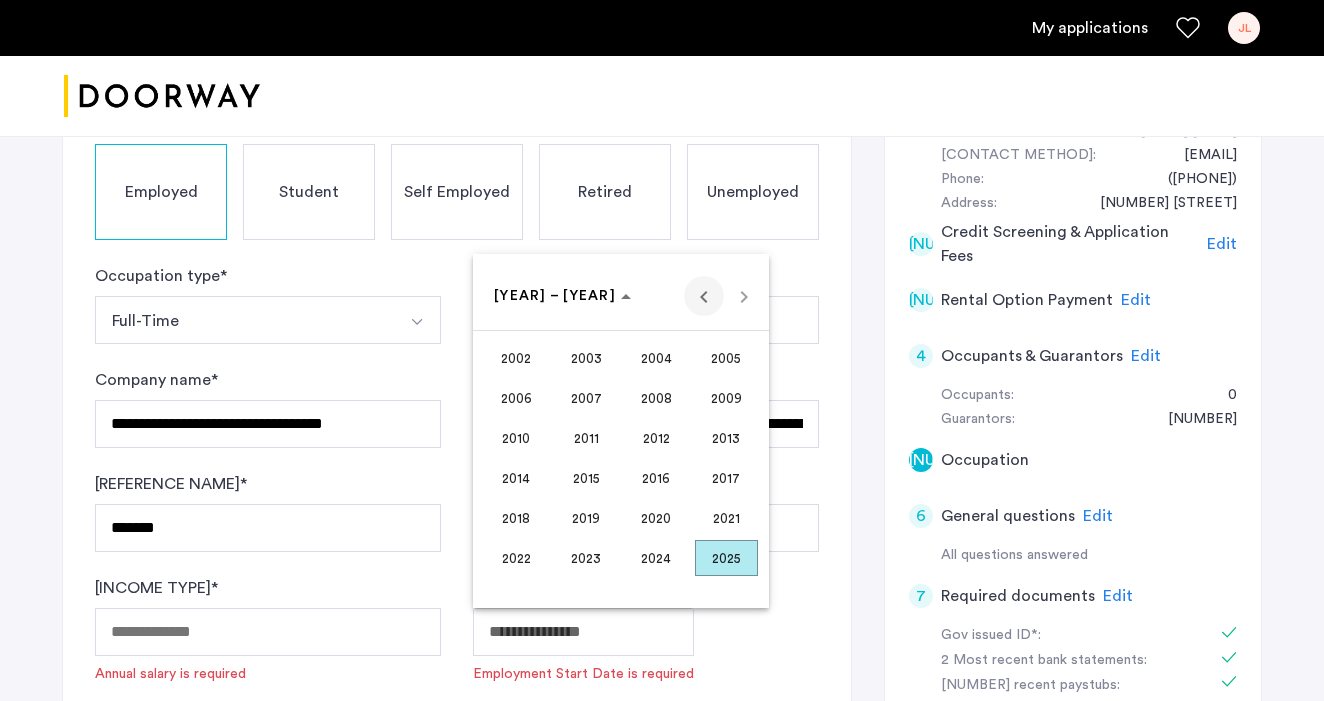 click at bounding box center (704, 296) 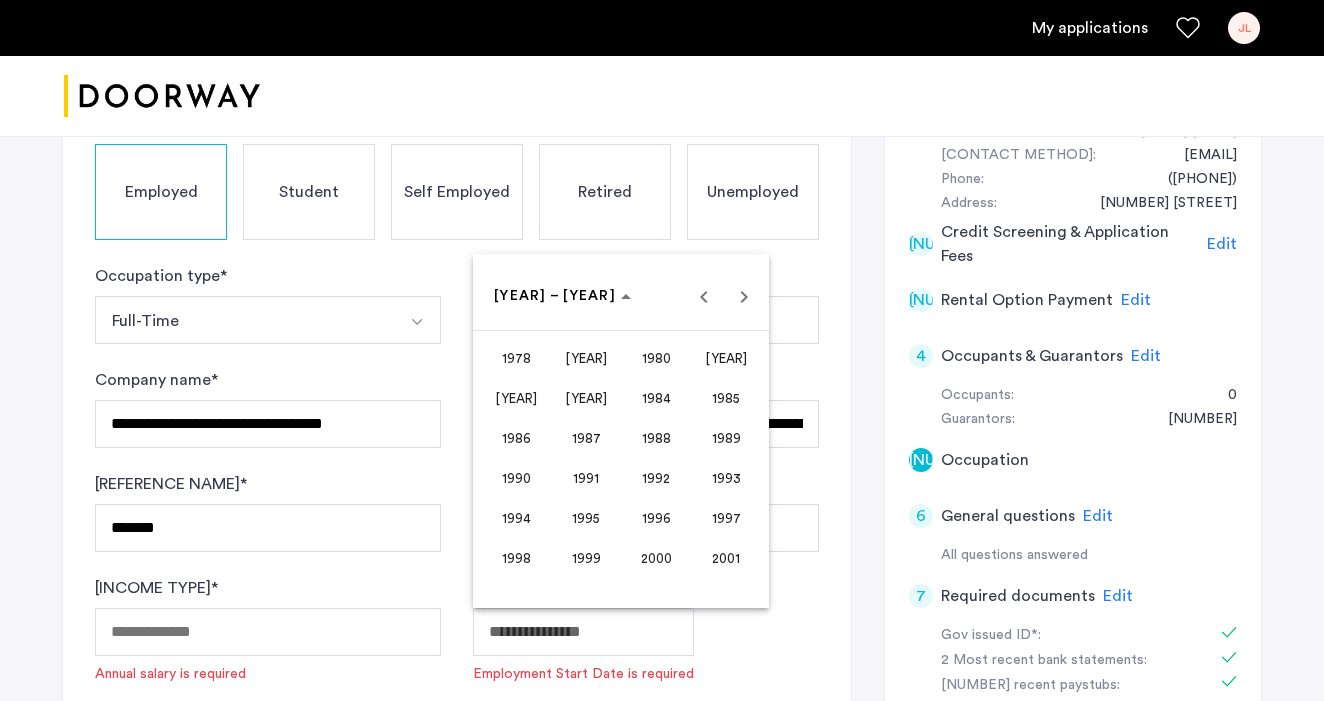 click on "2000" at bounding box center (656, 558) 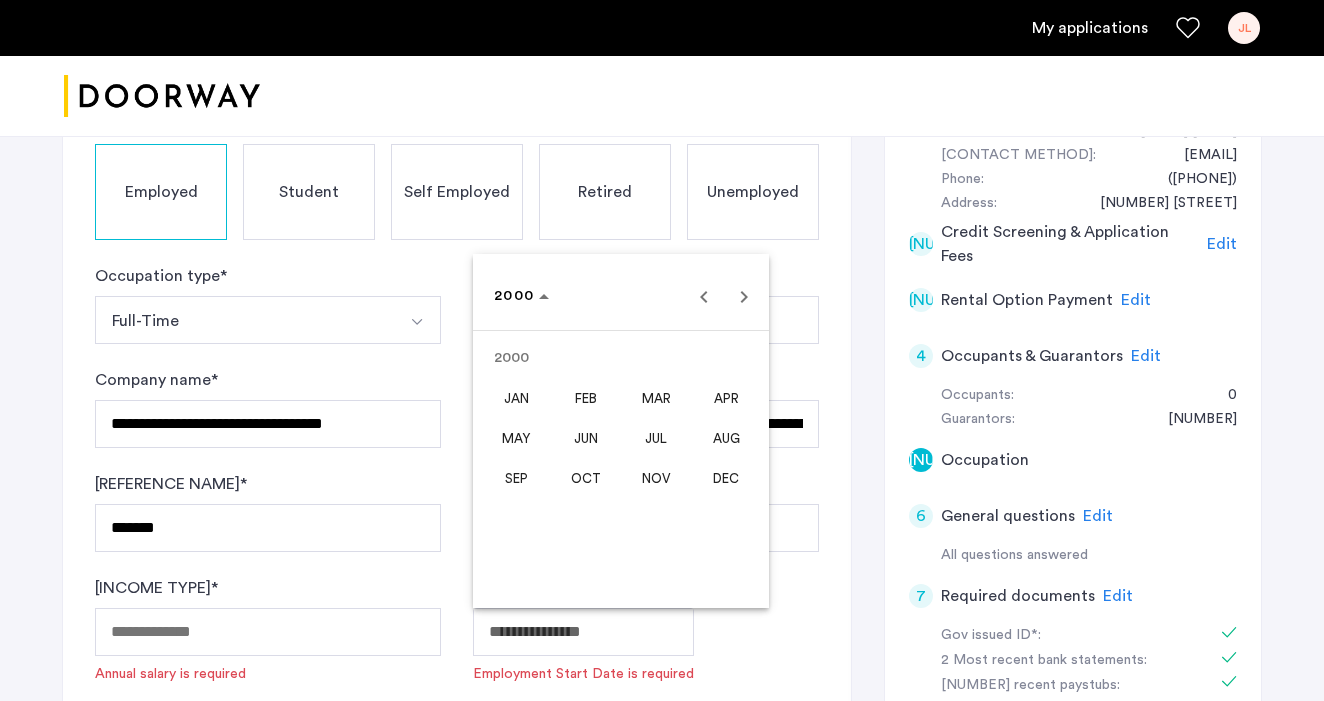 click on "MAY" at bounding box center (516, 438) 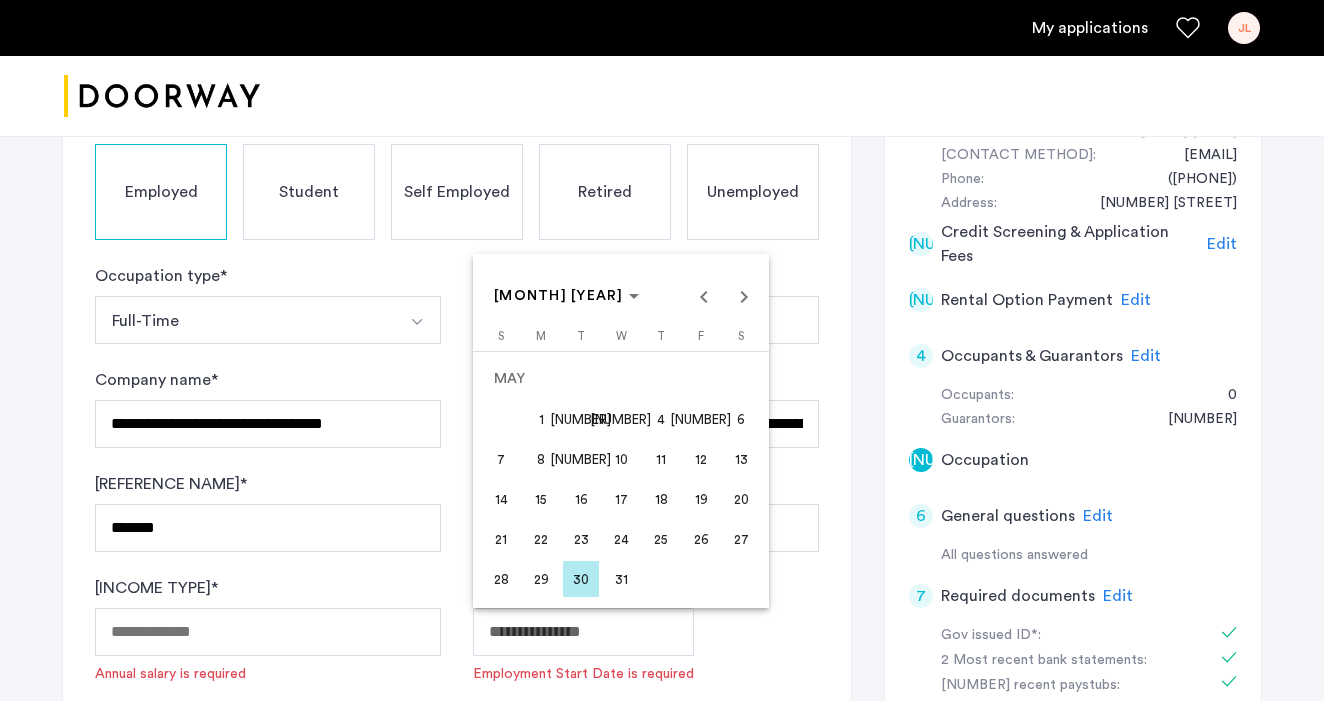 click on "1" at bounding box center [541, 419] 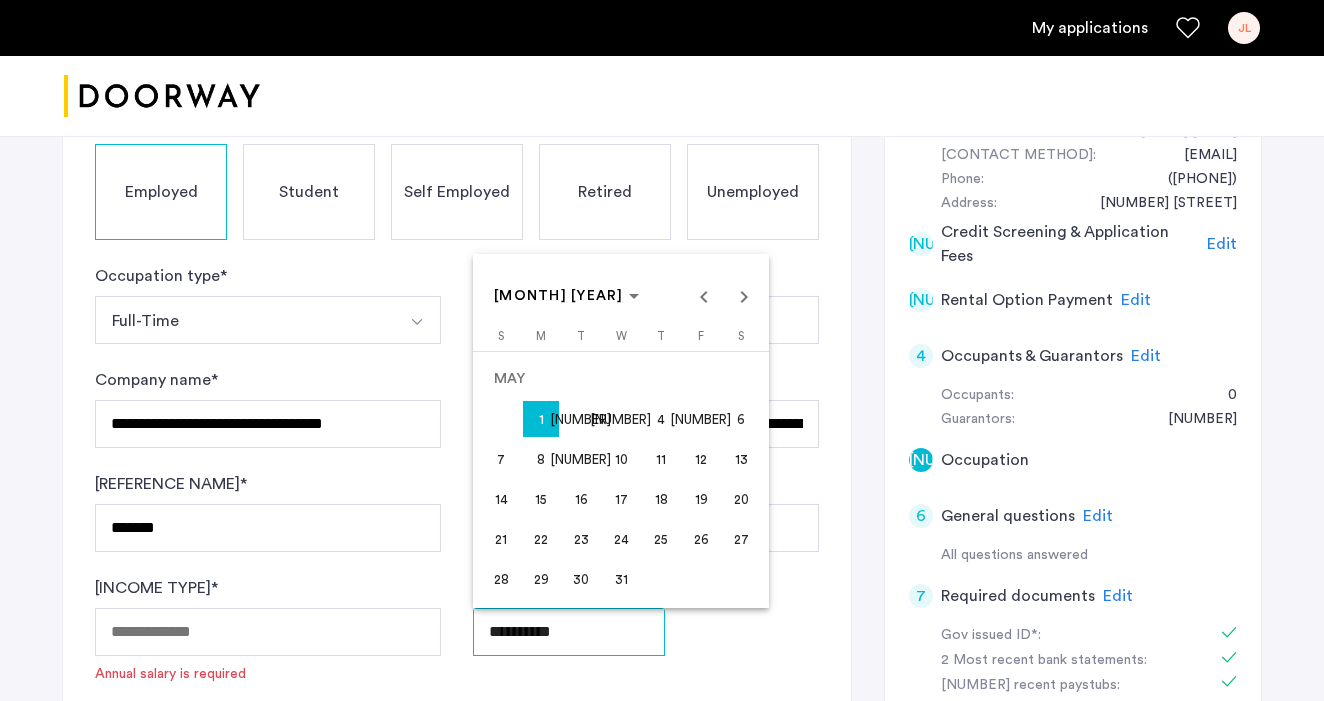 click on "**********" at bounding box center [662, -55] 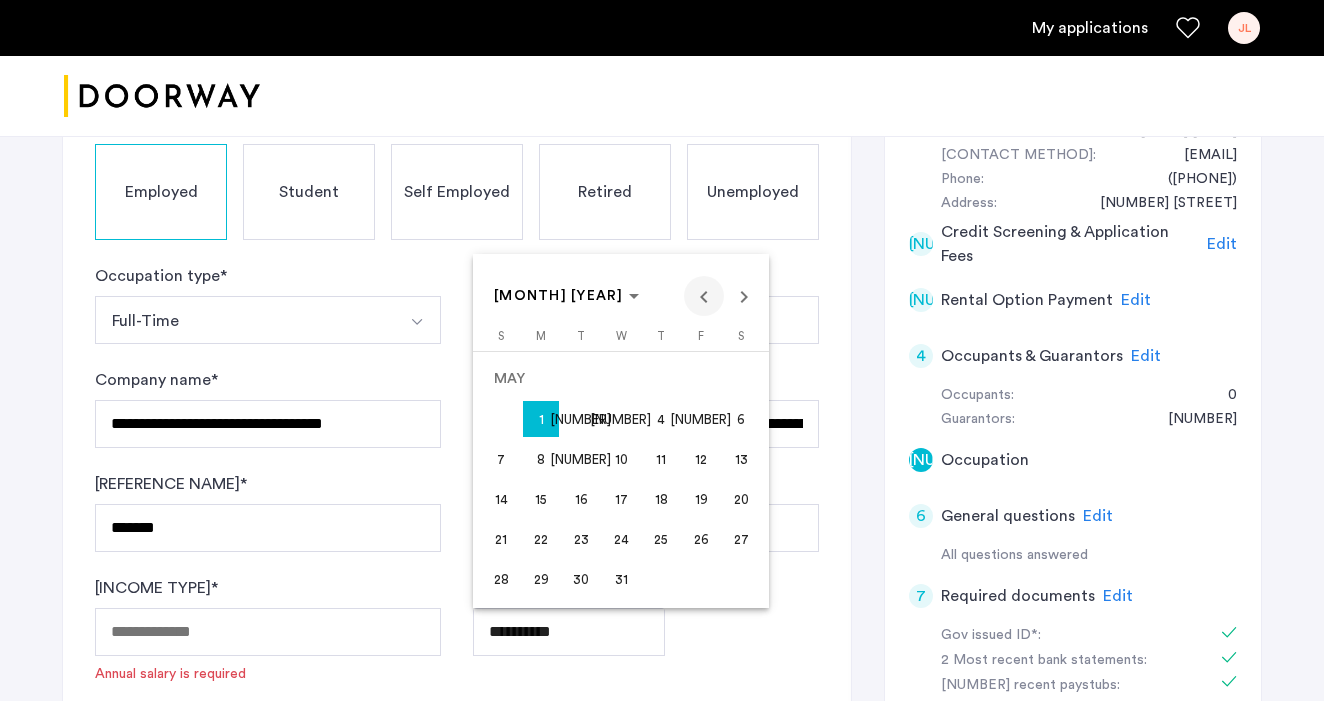 click at bounding box center [704, 296] 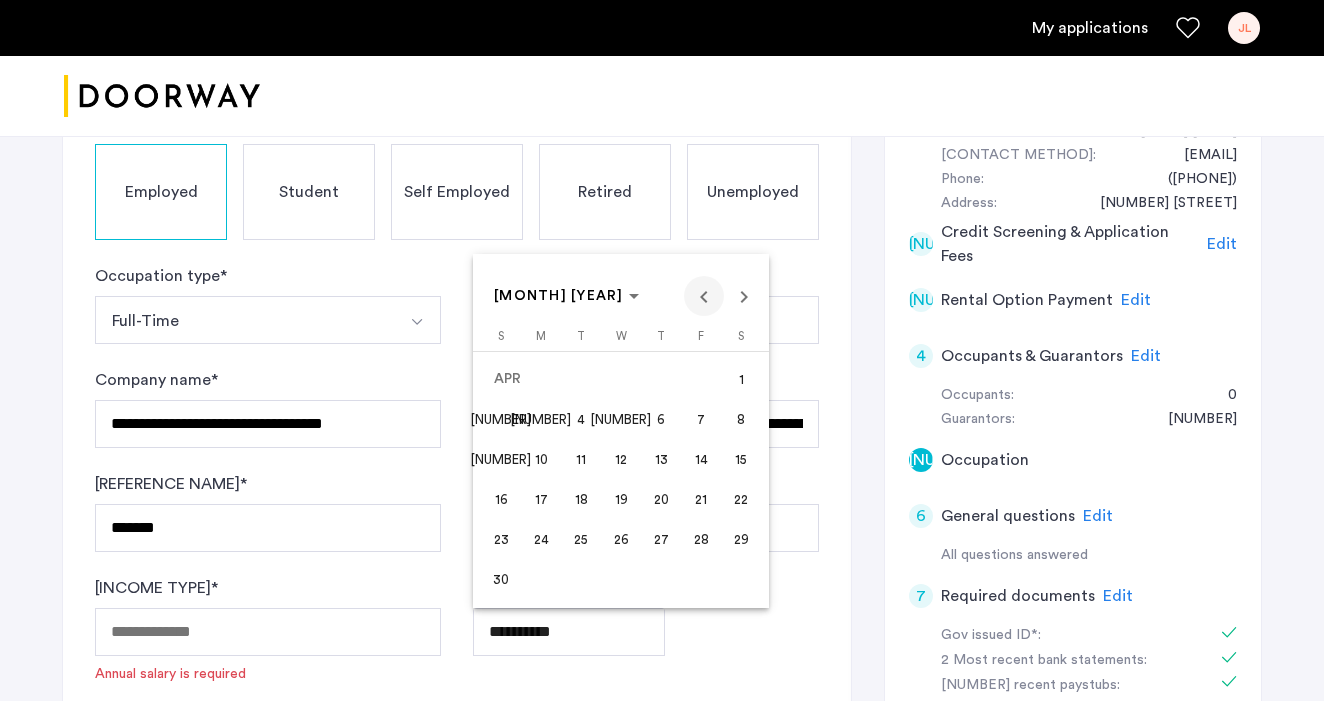 click at bounding box center [704, 296] 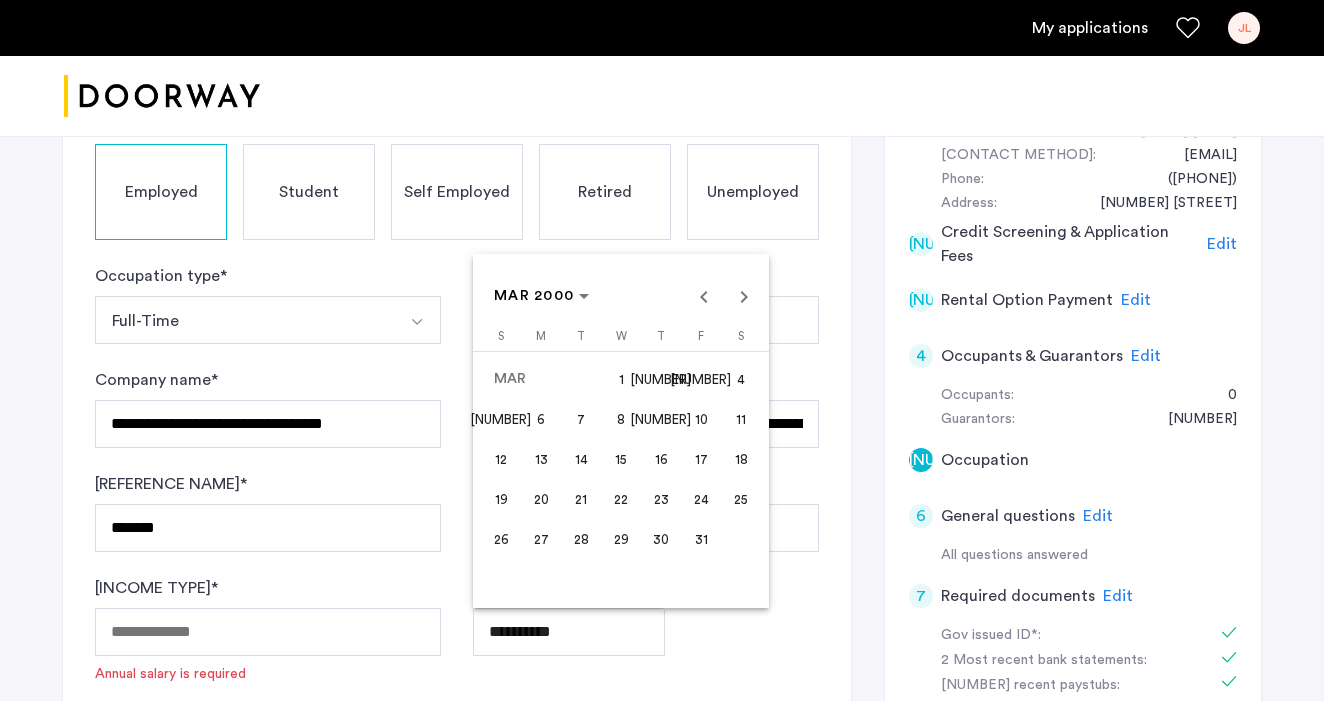 click on "4" at bounding box center (741, 379) 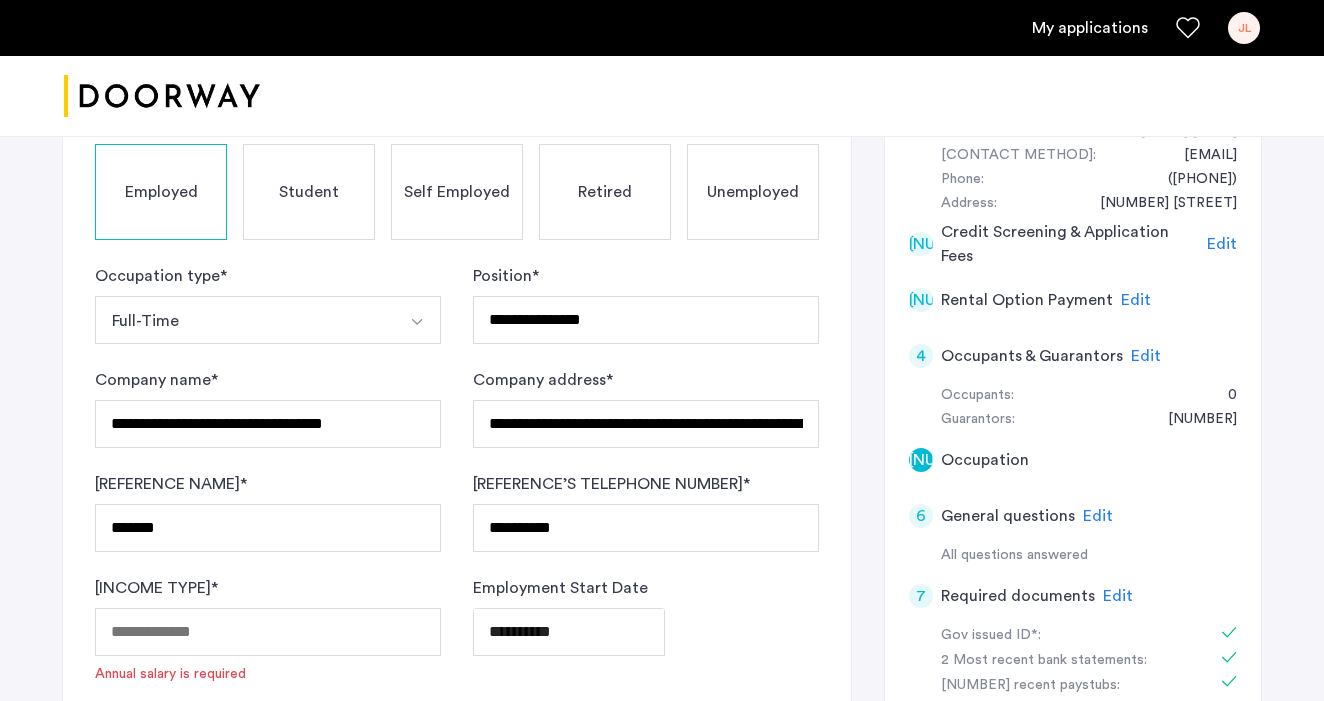 type on "**********" 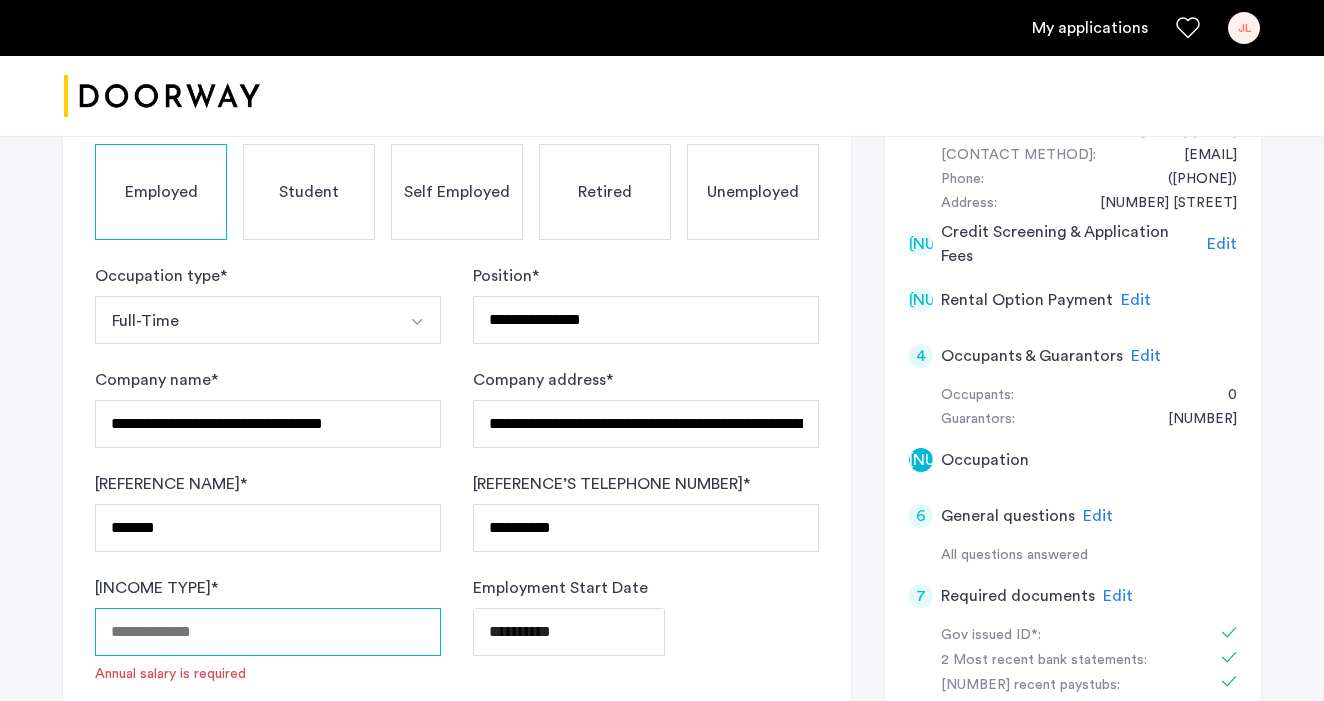 click on "Annual salary  *" at bounding box center [268, 632] 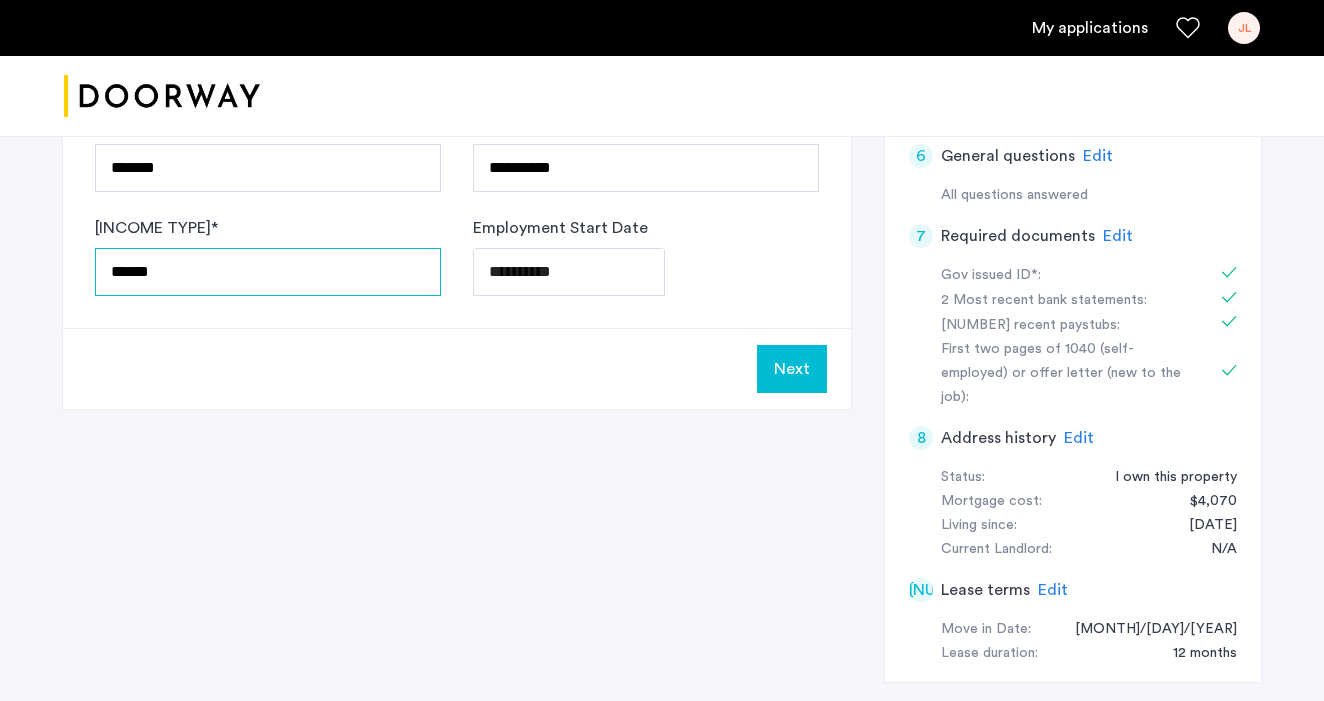scroll, scrollTop: 843, scrollLeft: 0, axis: vertical 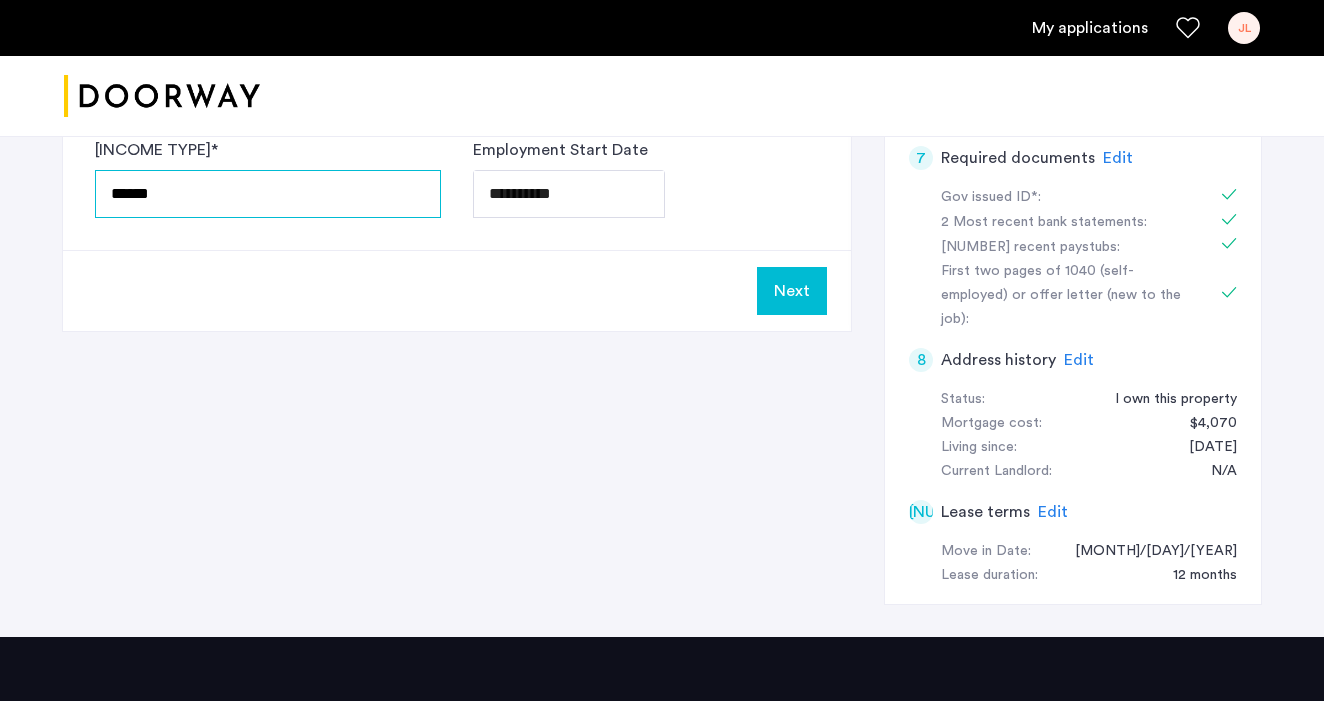 type on "******" 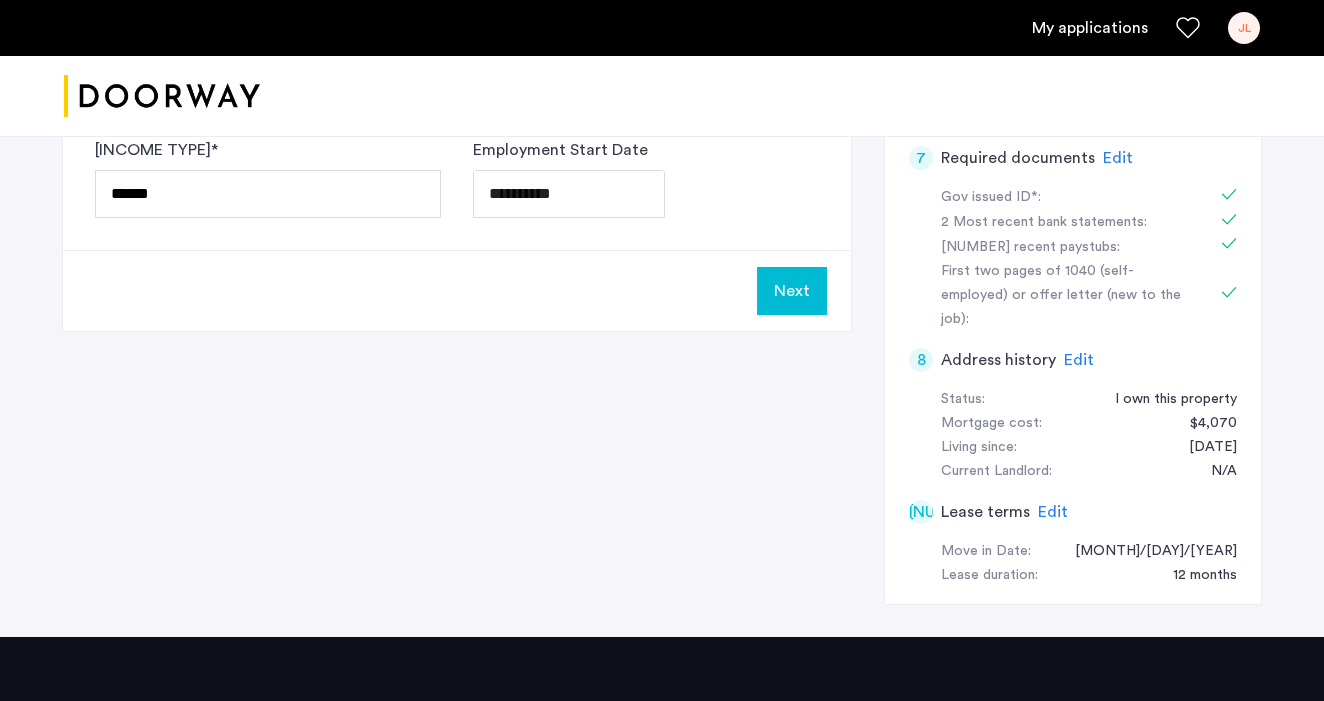 click on "Next" 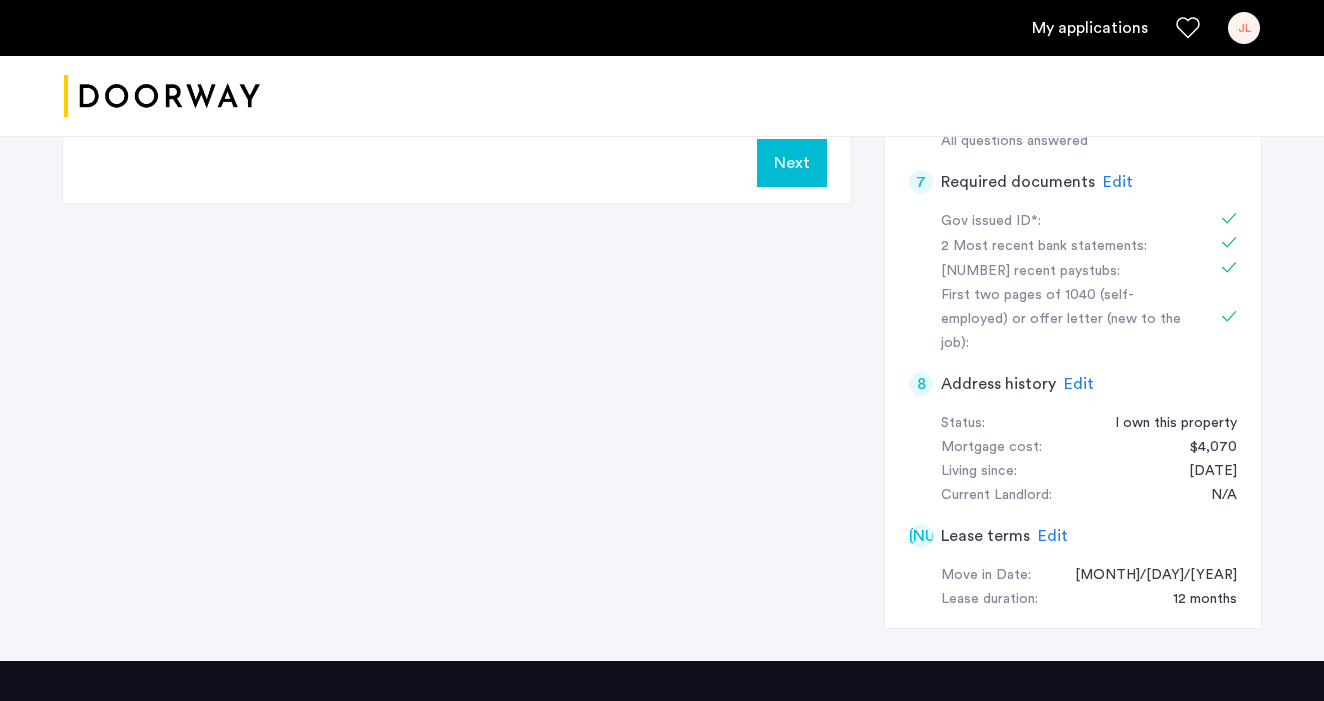 scroll, scrollTop: 0, scrollLeft: 0, axis: both 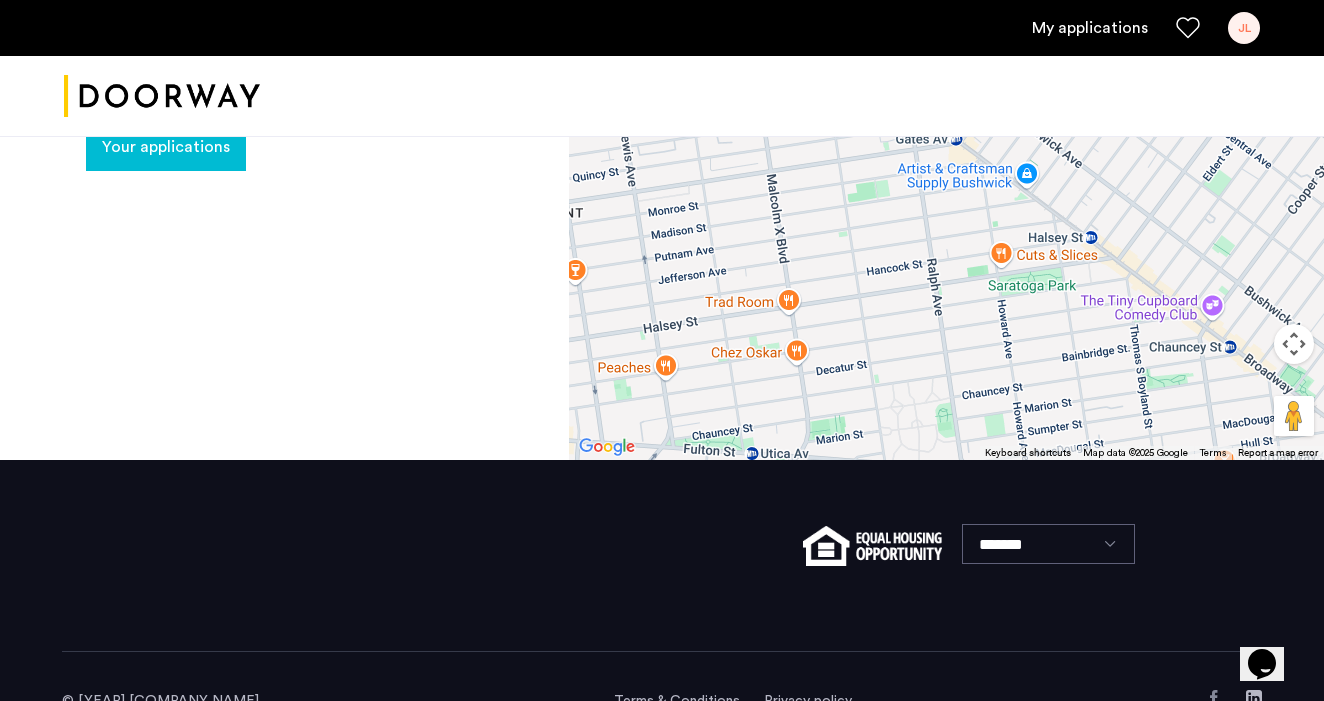 click on "Your applications" 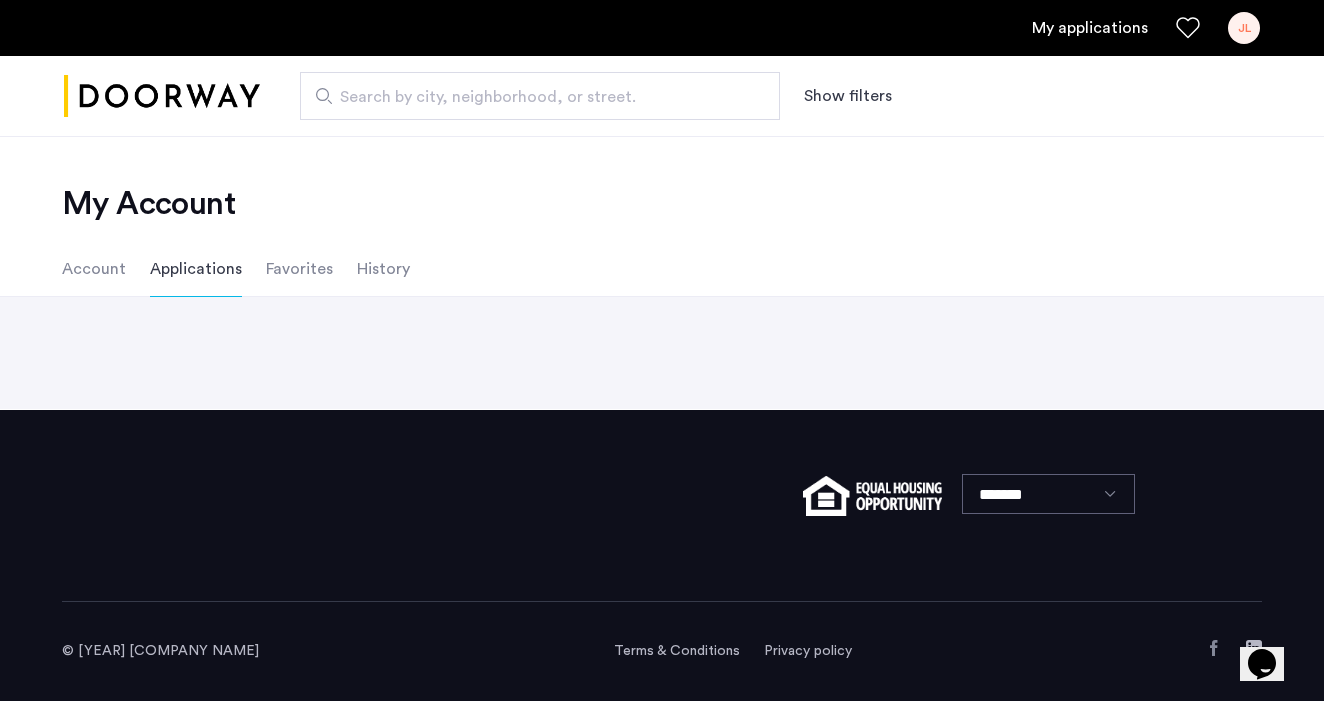 scroll, scrollTop: 0, scrollLeft: 0, axis: both 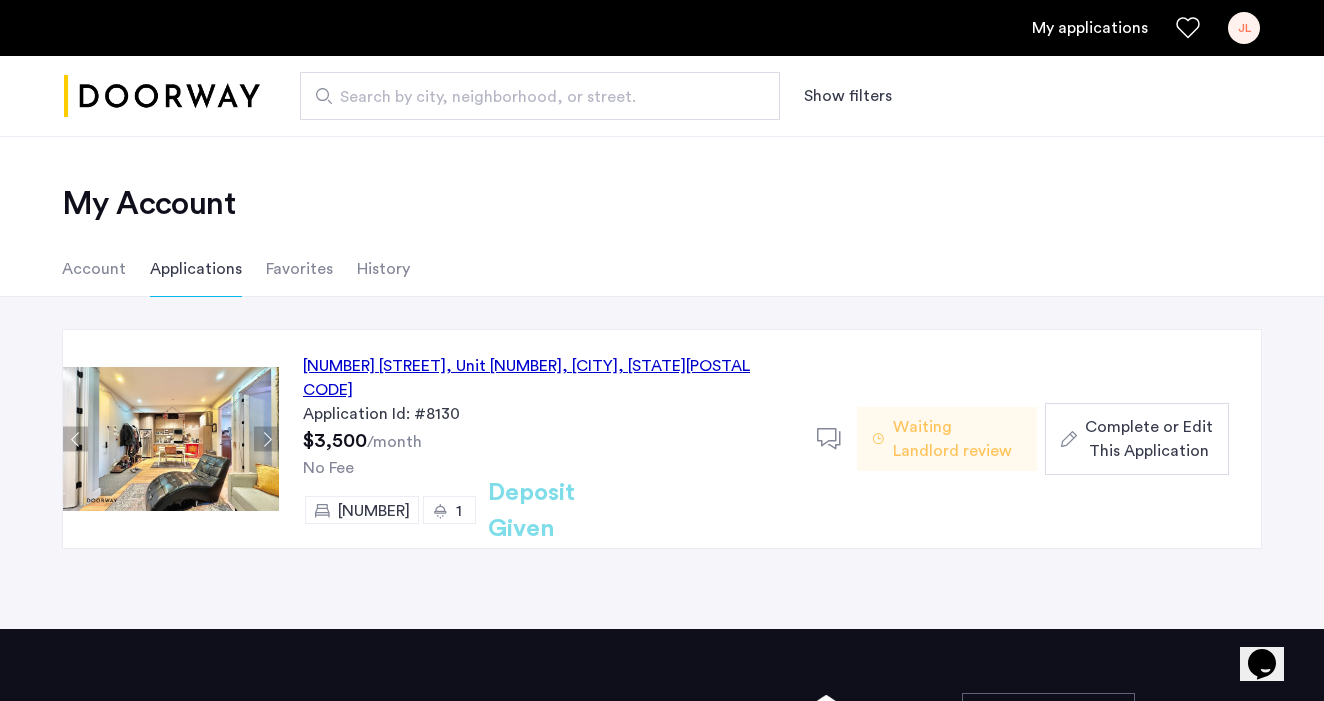 click on "[NUMBER] [STREET], Unit [NUMBER], [CITY], [STATE] [POSTAL_CODE]" 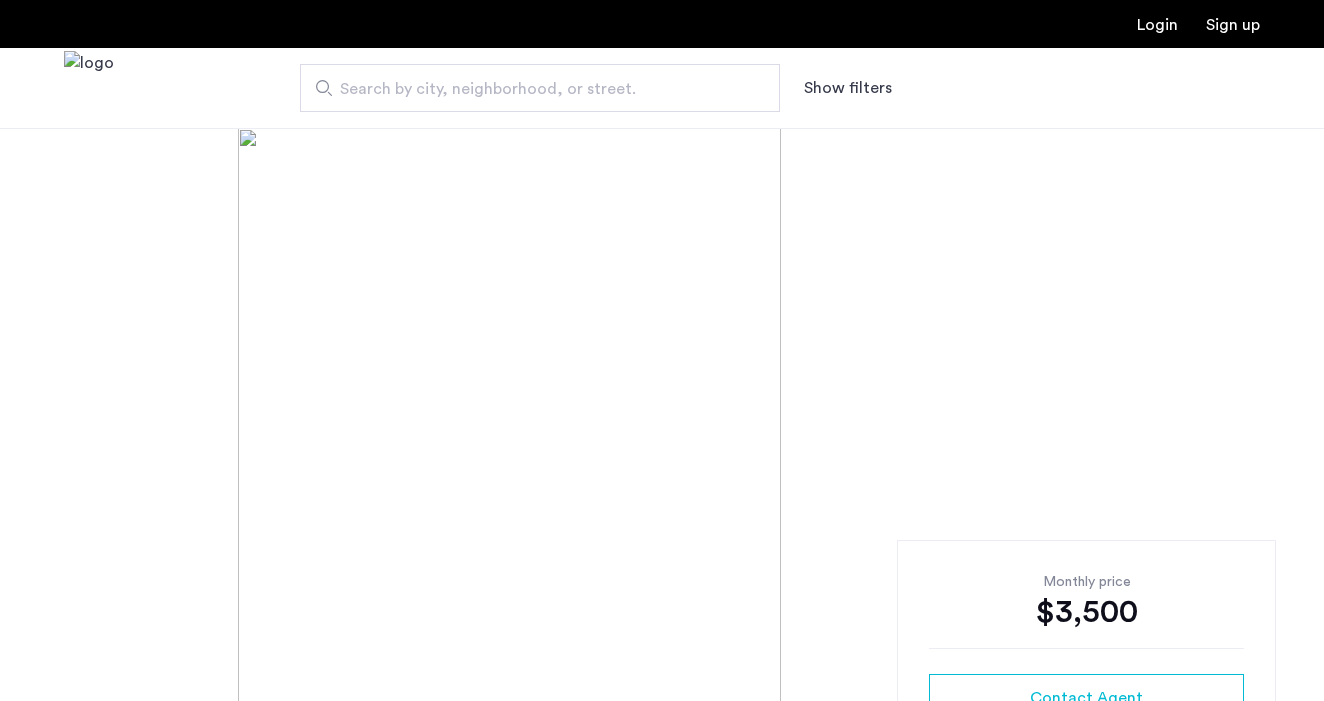 scroll, scrollTop: 0, scrollLeft: 0, axis: both 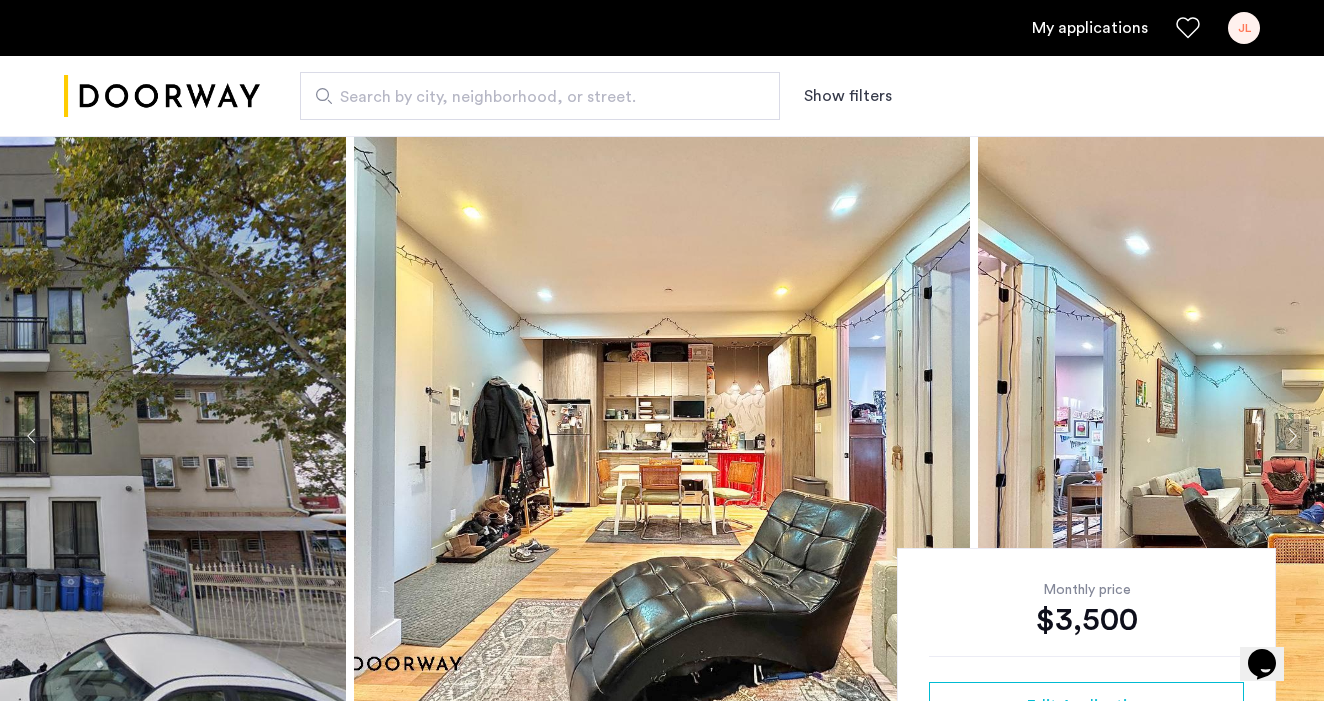 click 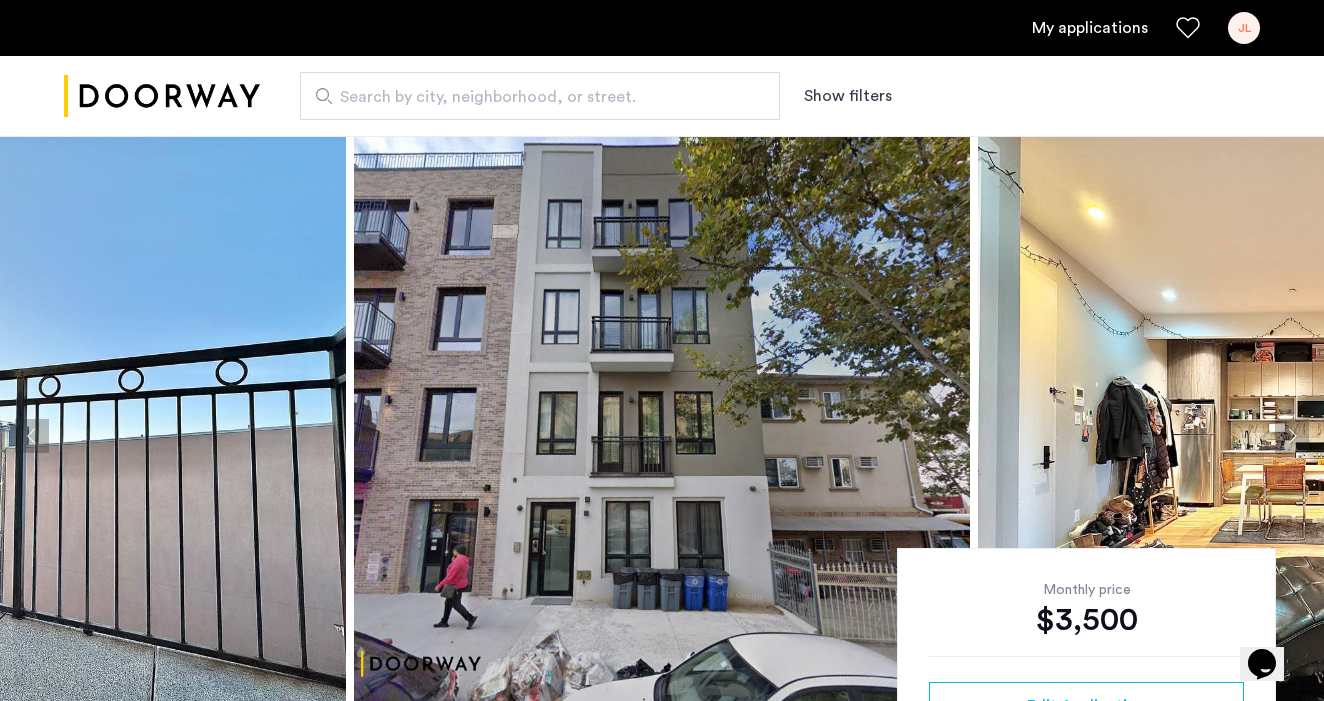 click 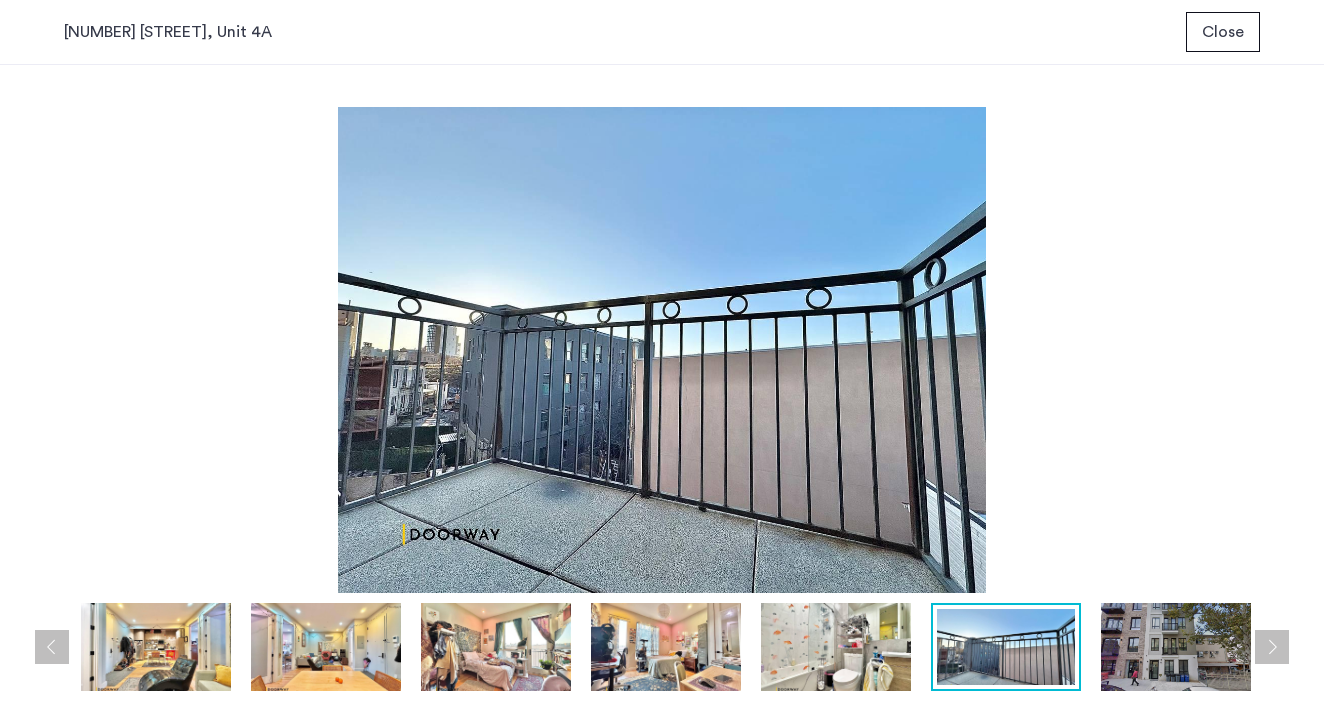 click on "prev next prev next" at bounding box center [662, 383] 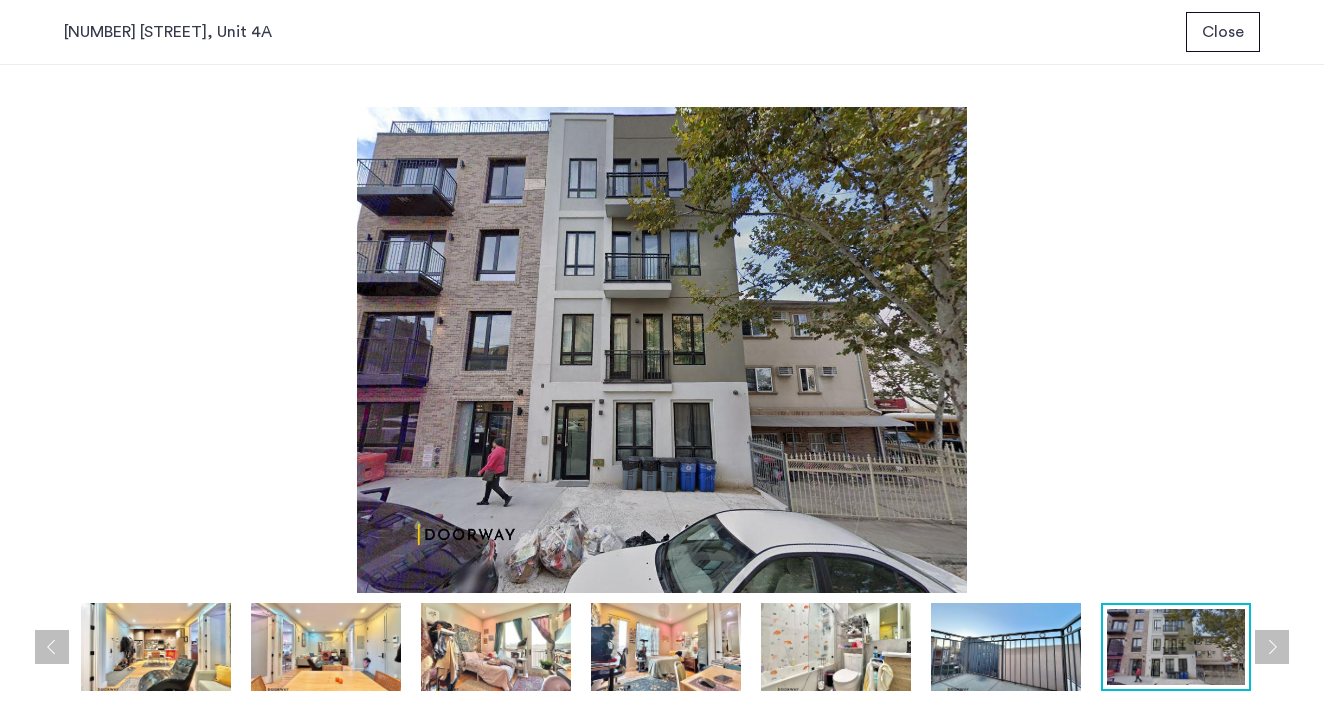 click at bounding box center (1272, 647) 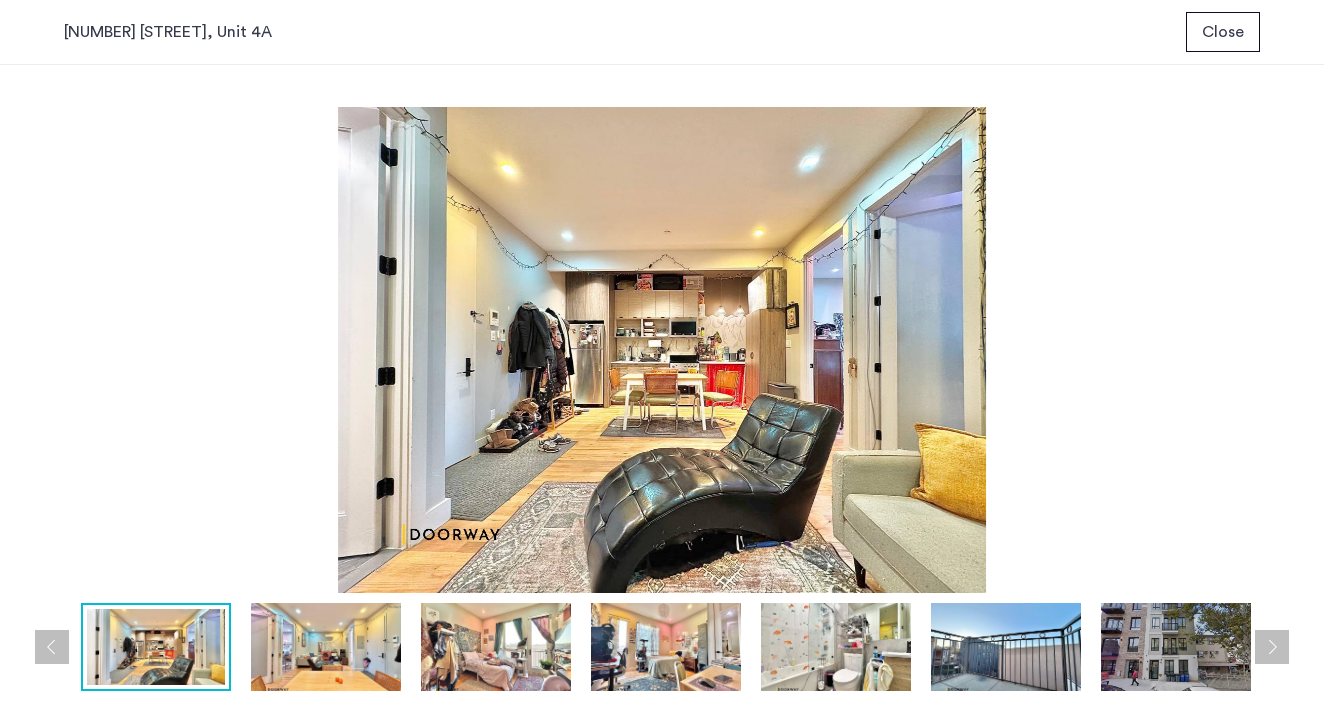 click at bounding box center (1272, 647) 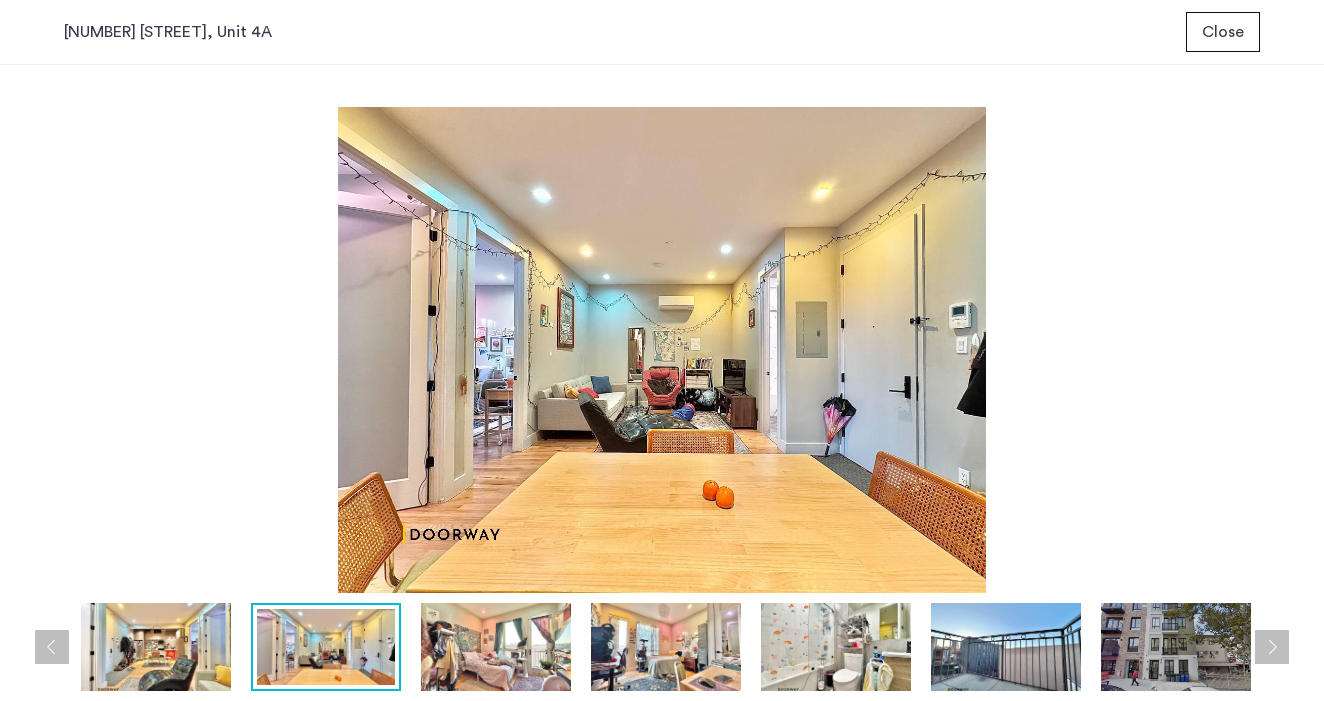 click at bounding box center (1272, 647) 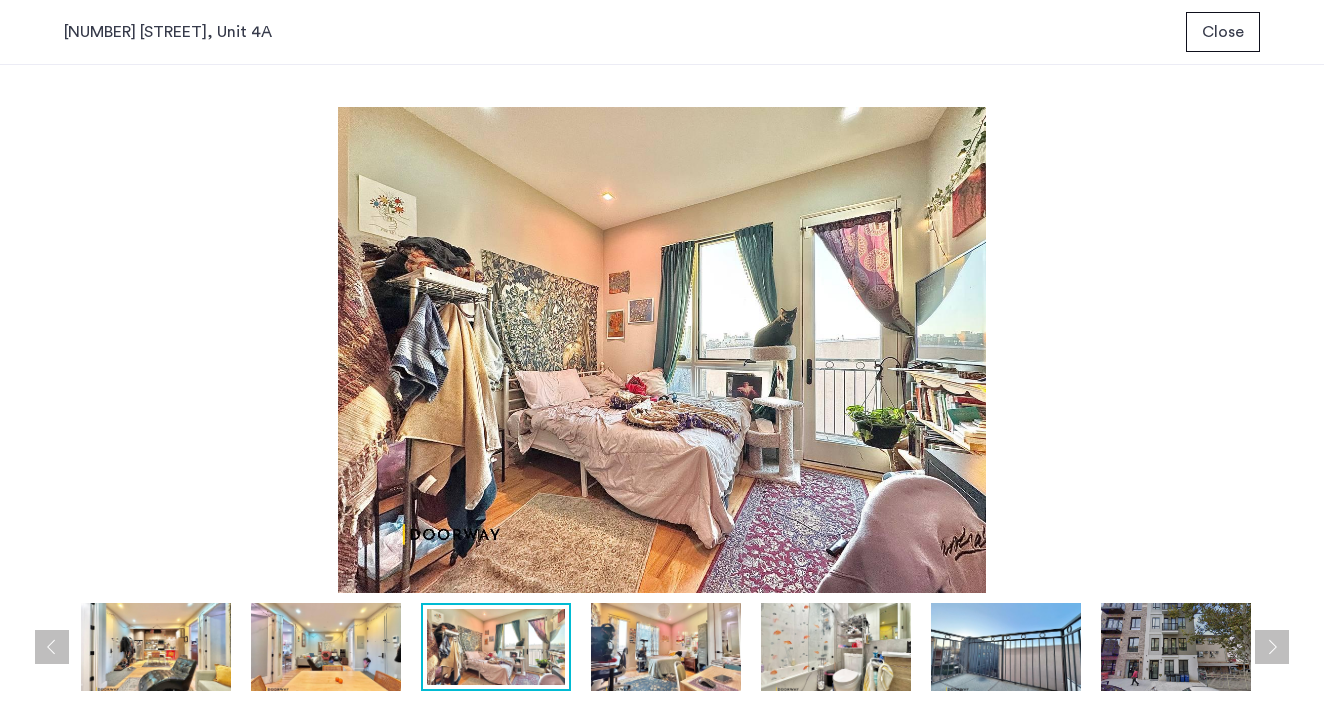 click at bounding box center [1272, 647] 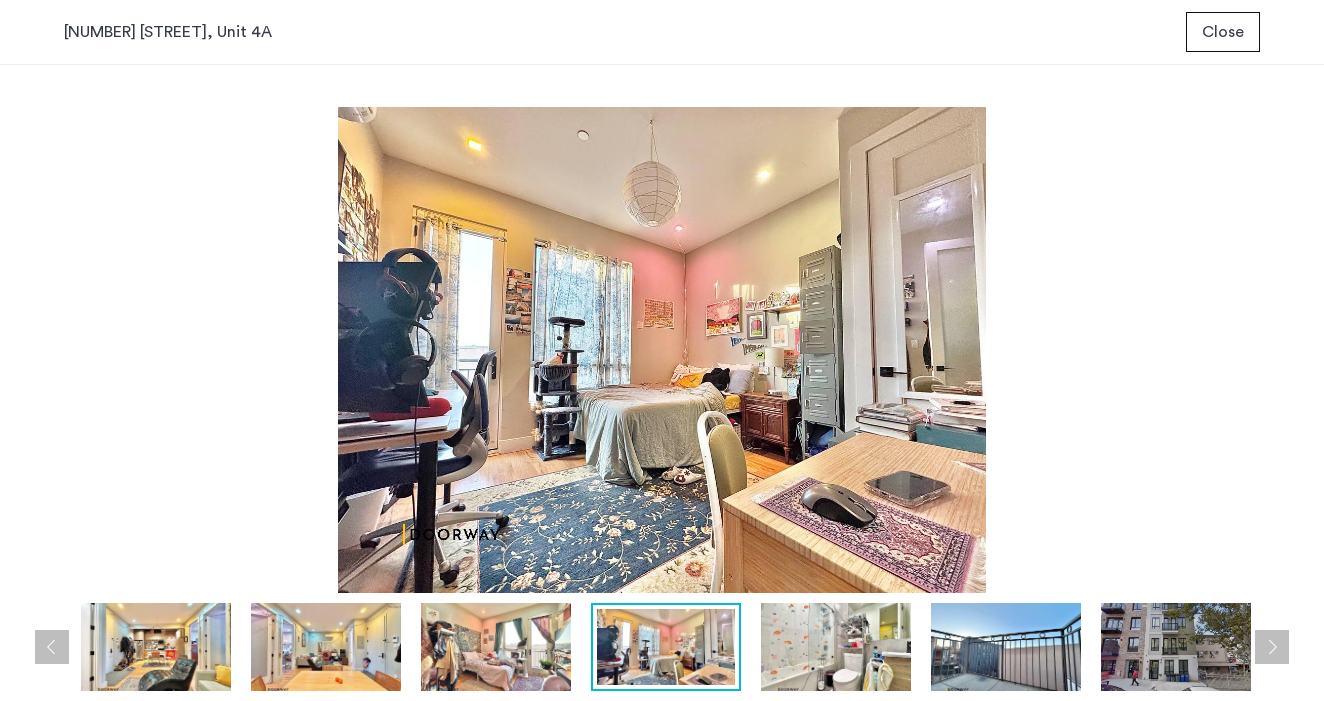 click at bounding box center (1272, 647) 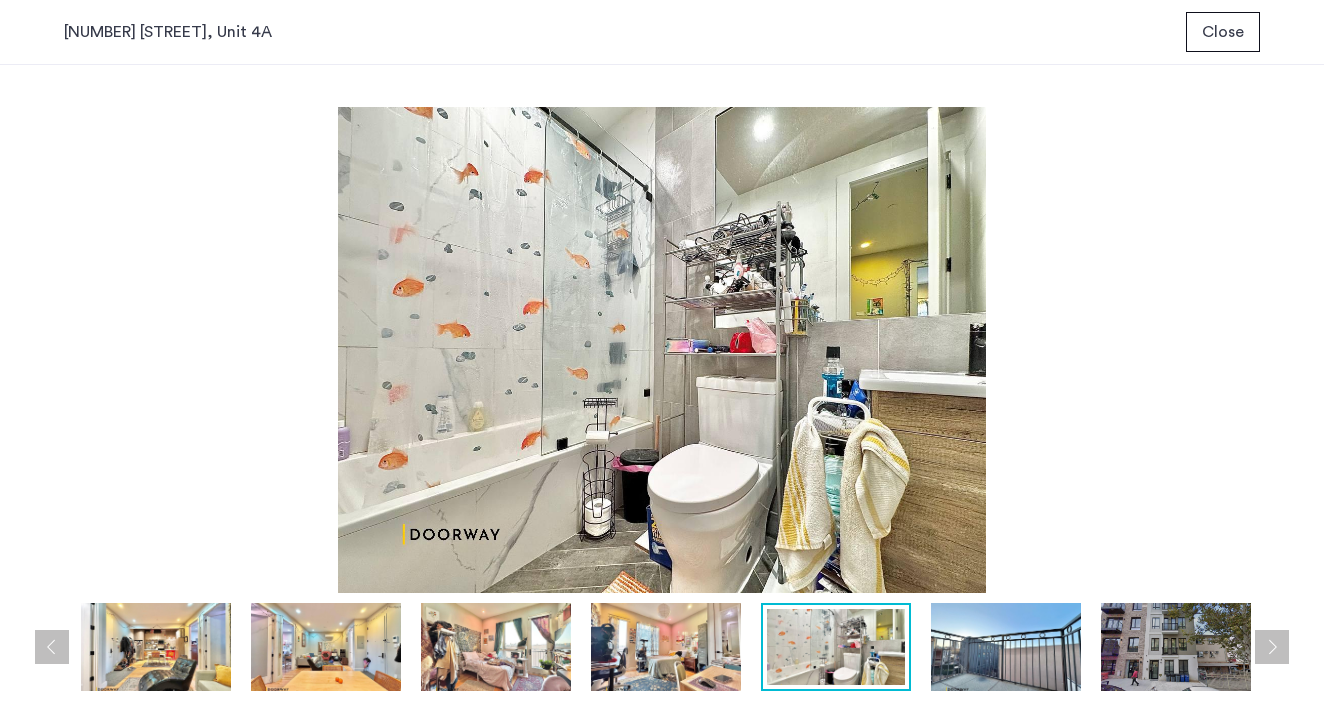 click at bounding box center [1272, 647] 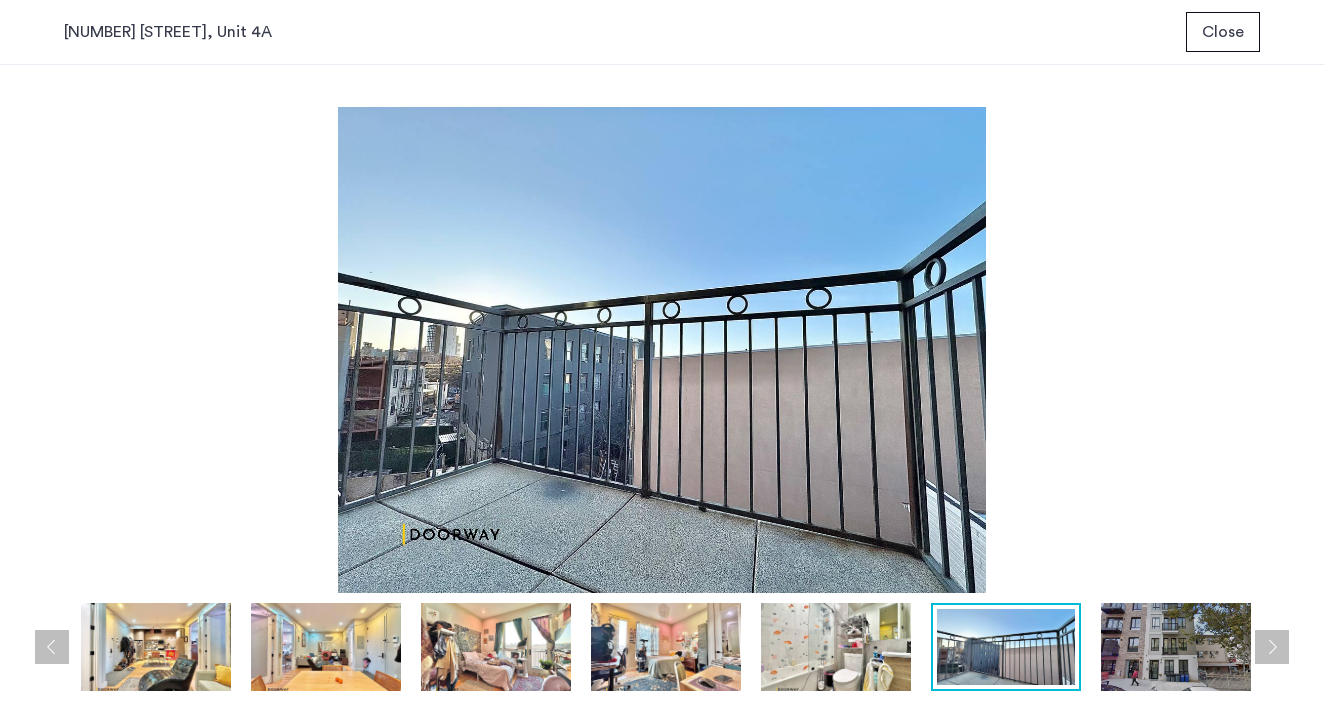 click at bounding box center [1272, 647] 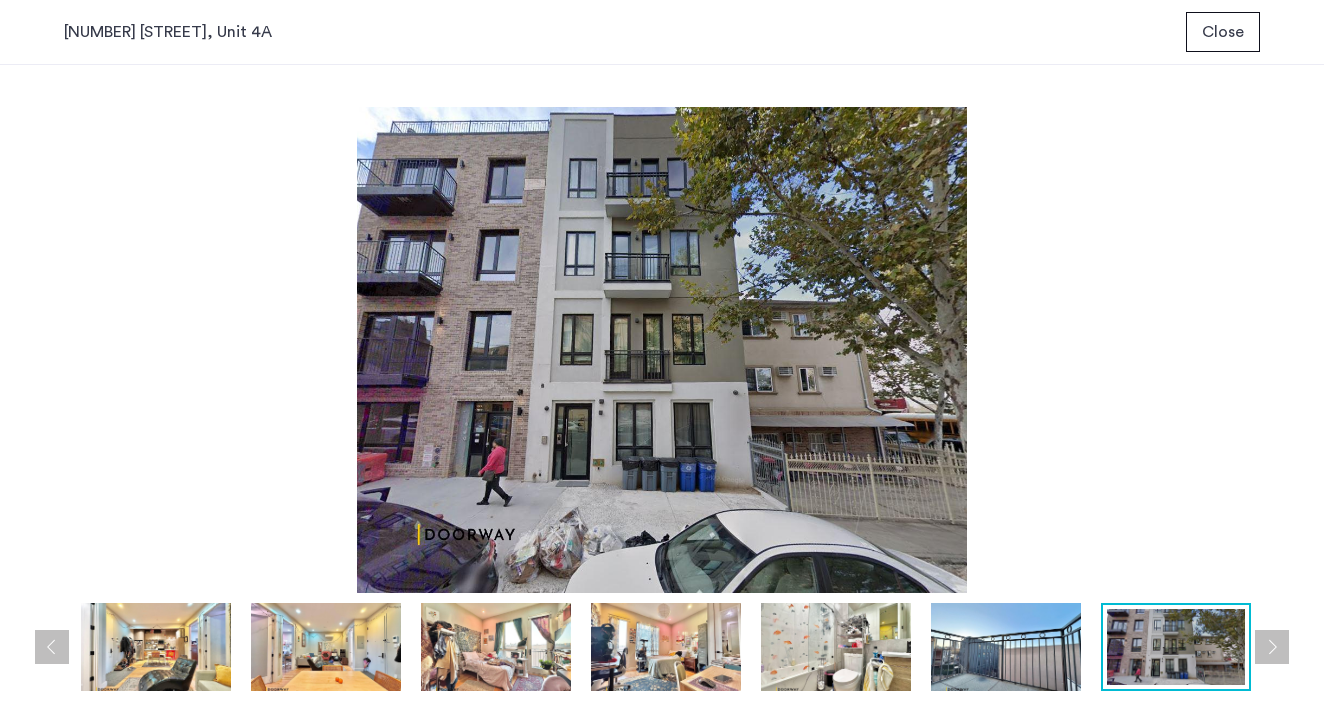 click at bounding box center (1272, 647) 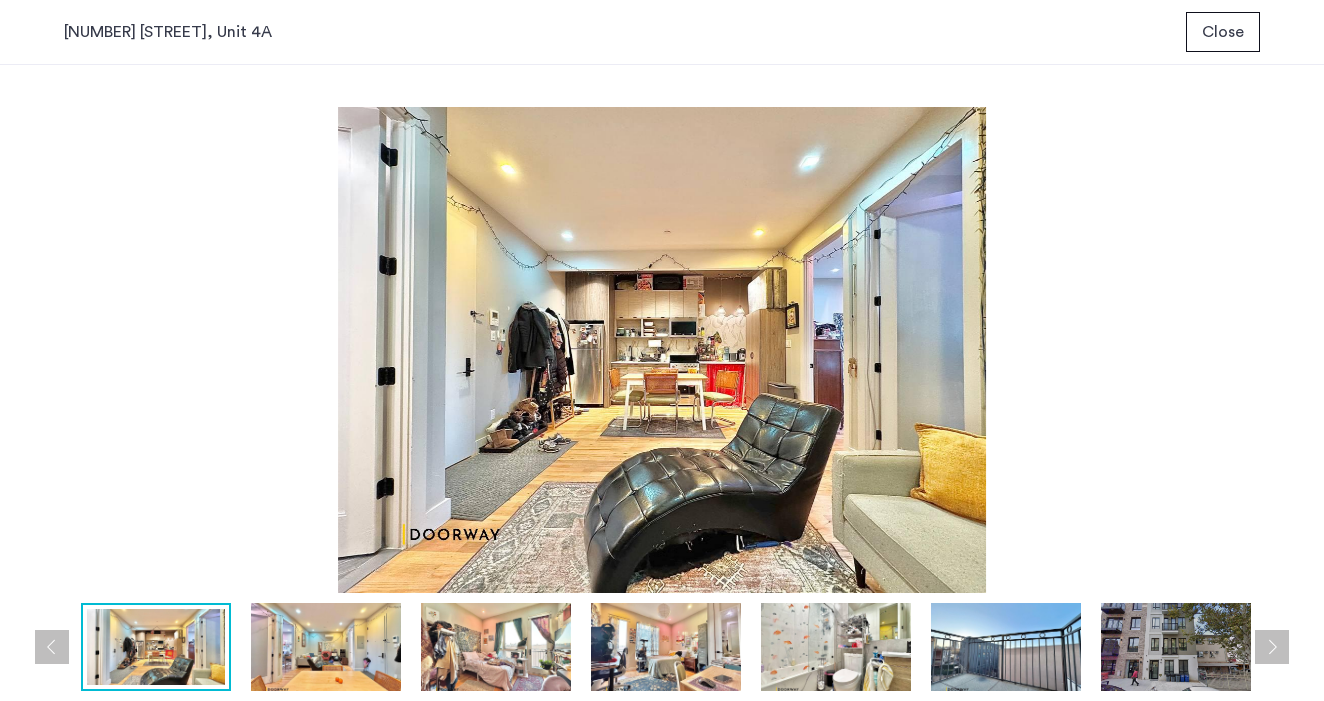 click at bounding box center [1272, 647] 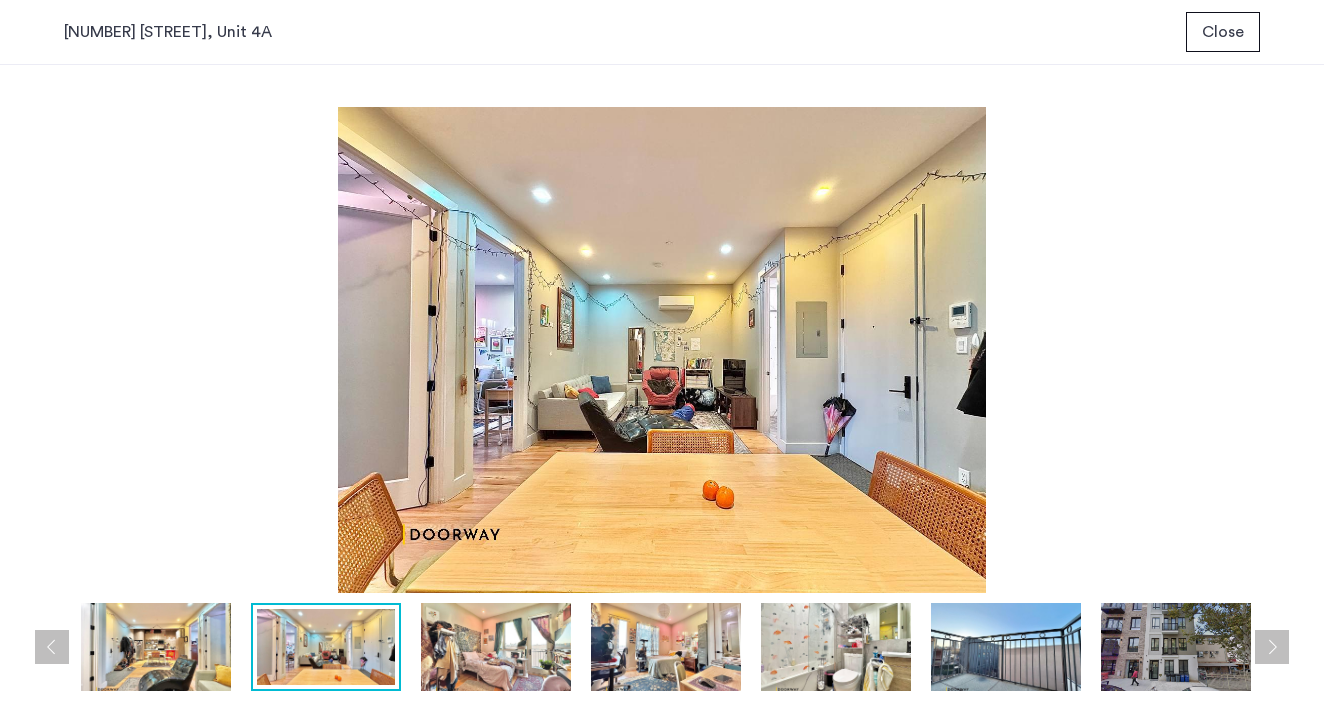 click at bounding box center (1272, 647) 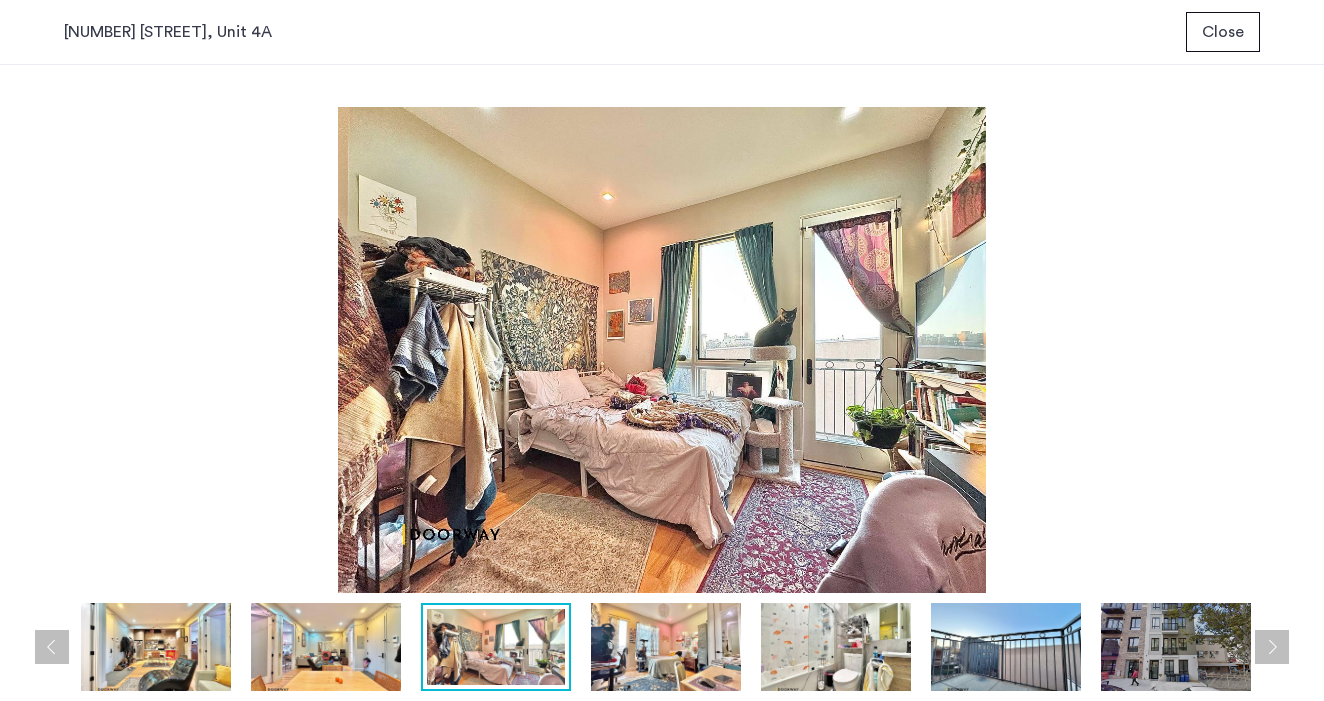 click at bounding box center [1272, 647] 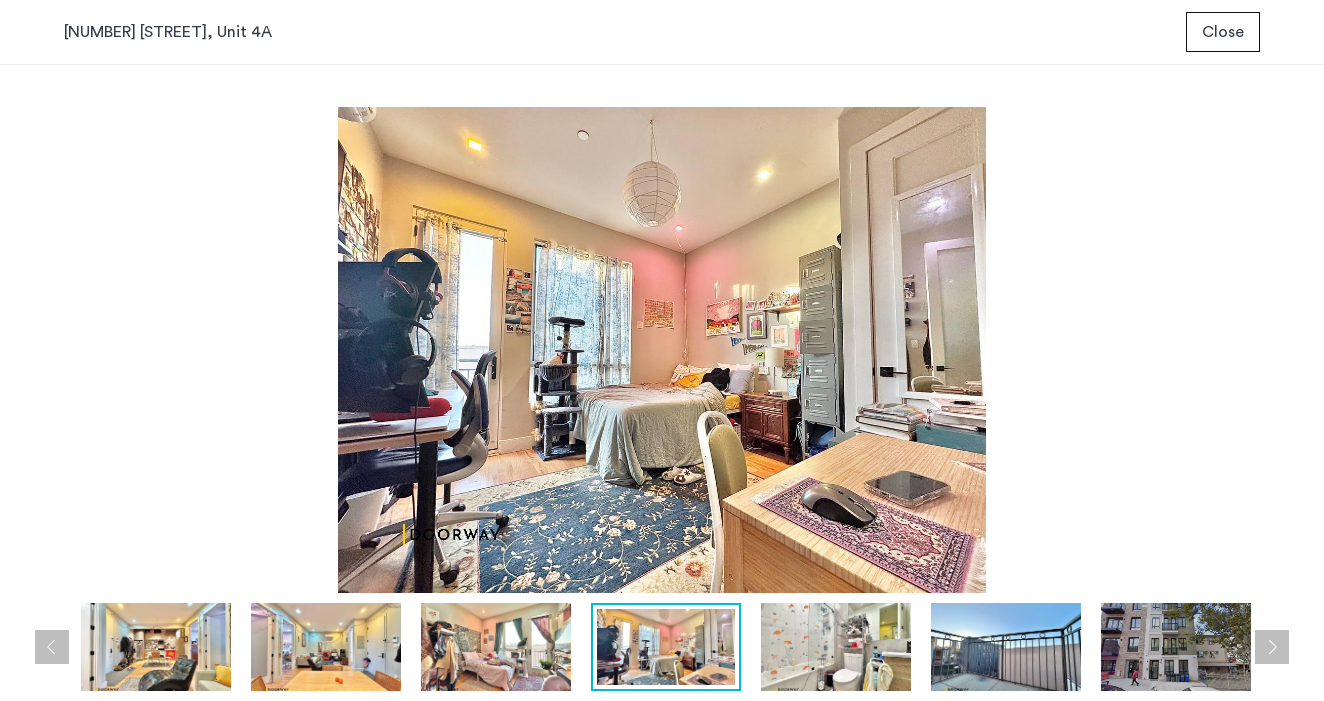 click at bounding box center [1272, 647] 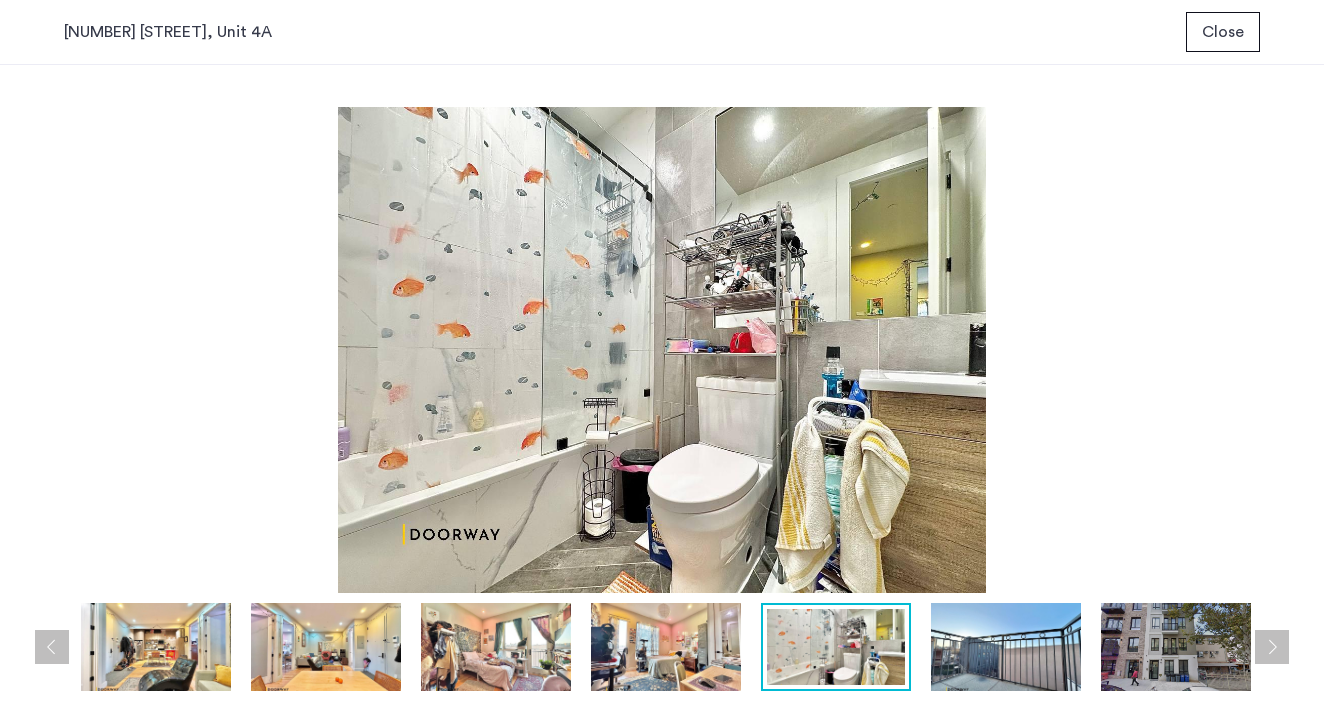 click on "Close" at bounding box center (1223, 32) 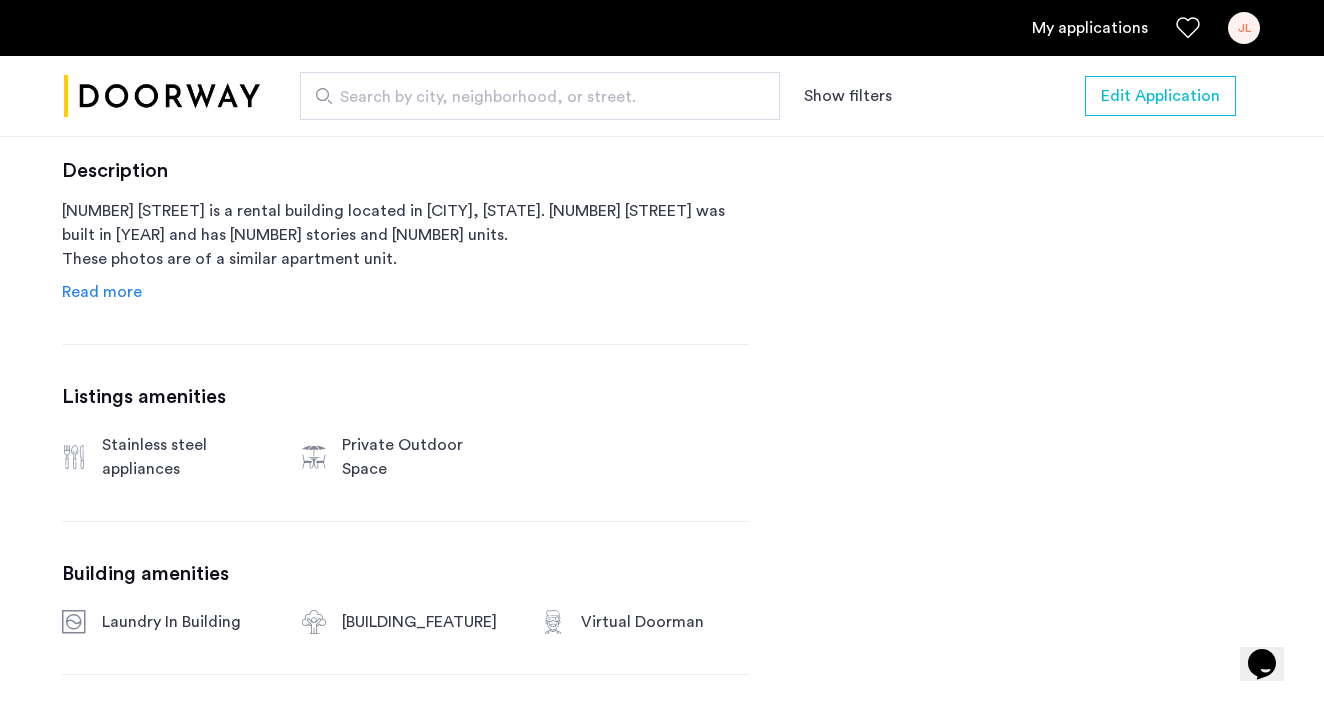 scroll, scrollTop: 998, scrollLeft: 0, axis: vertical 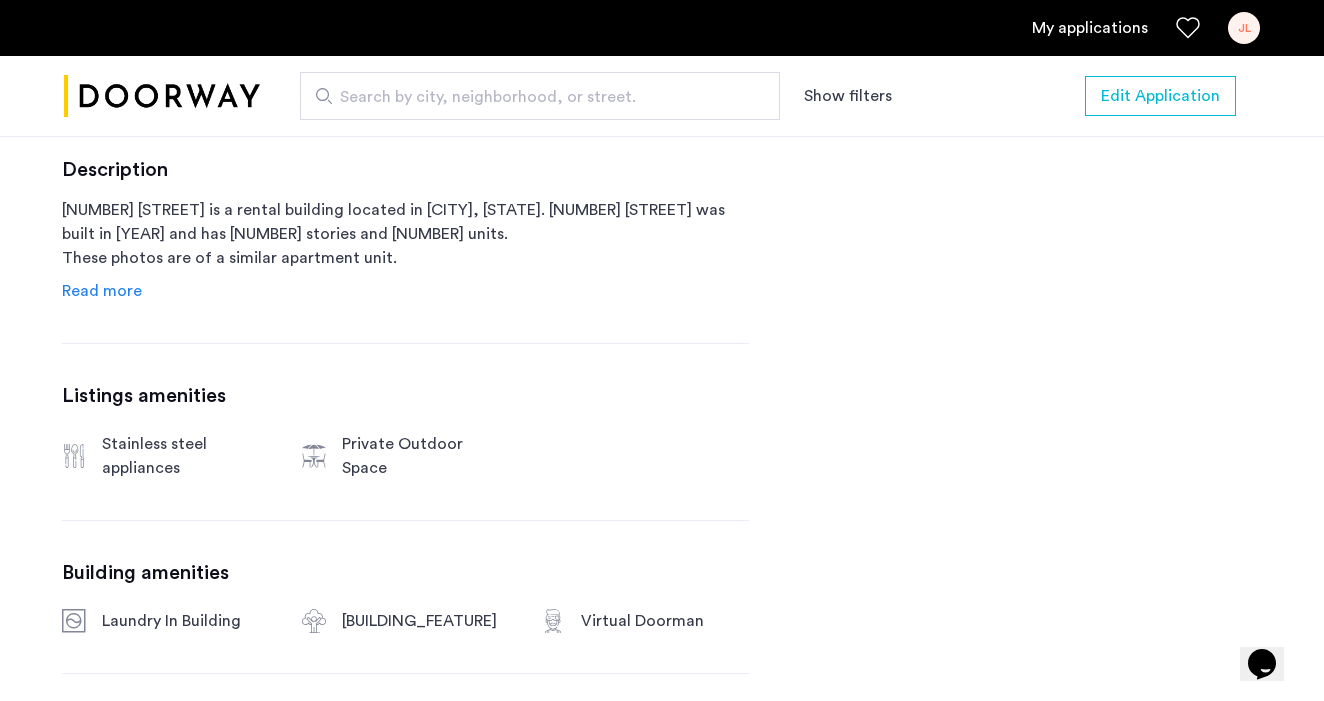 click on "Read more" 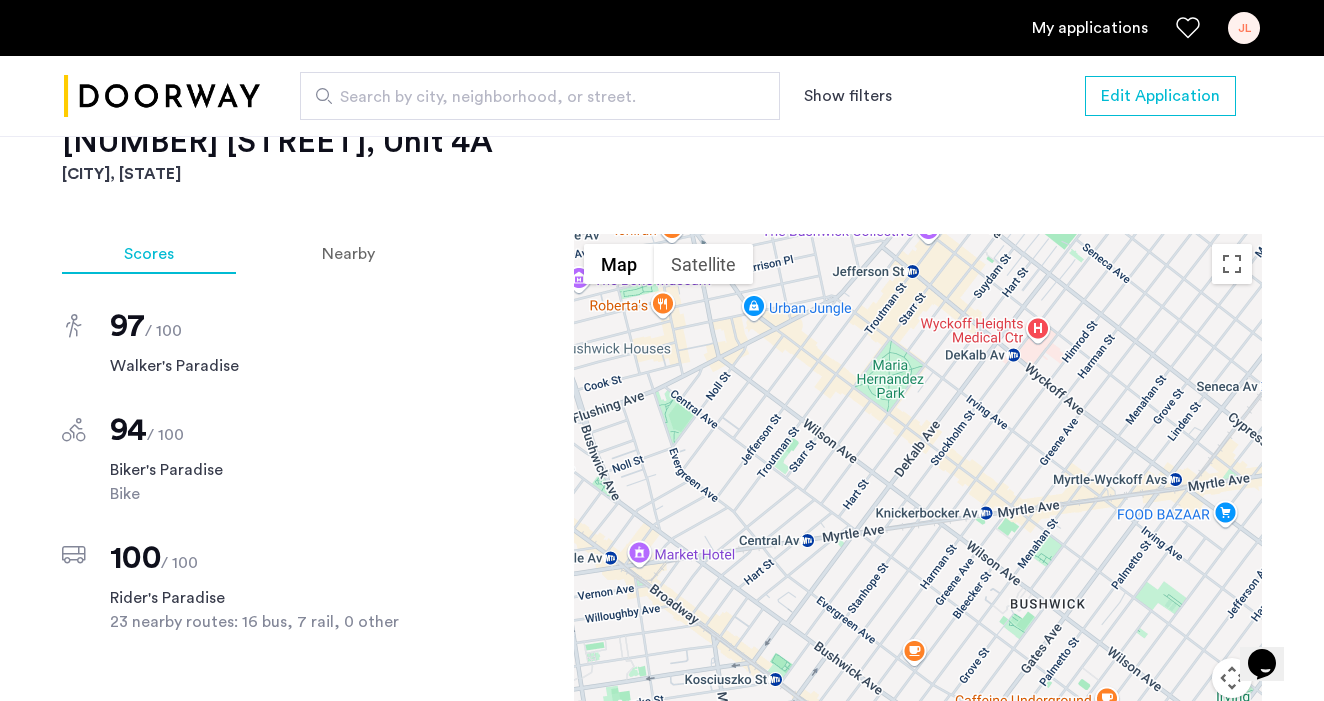 scroll, scrollTop: 1967, scrollLeft: 0, axis: vertical 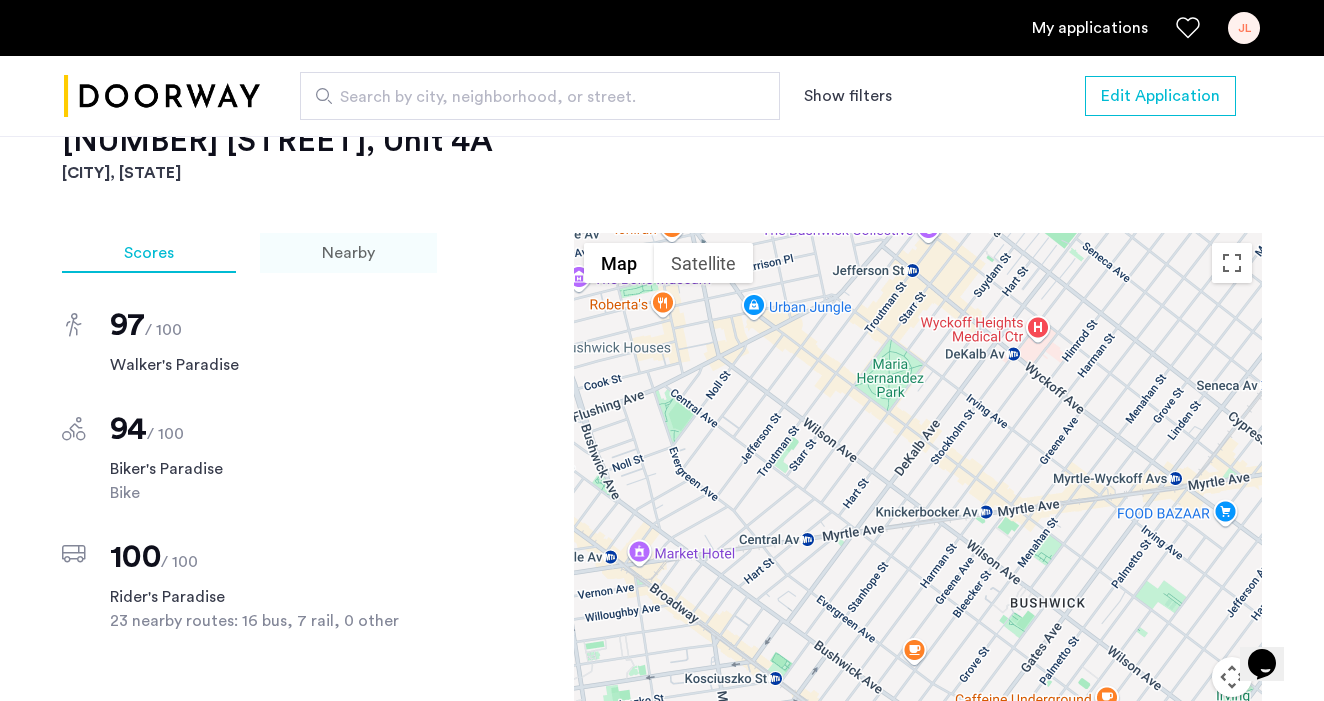 click on "Nearby" at bounding box center [348, 253] 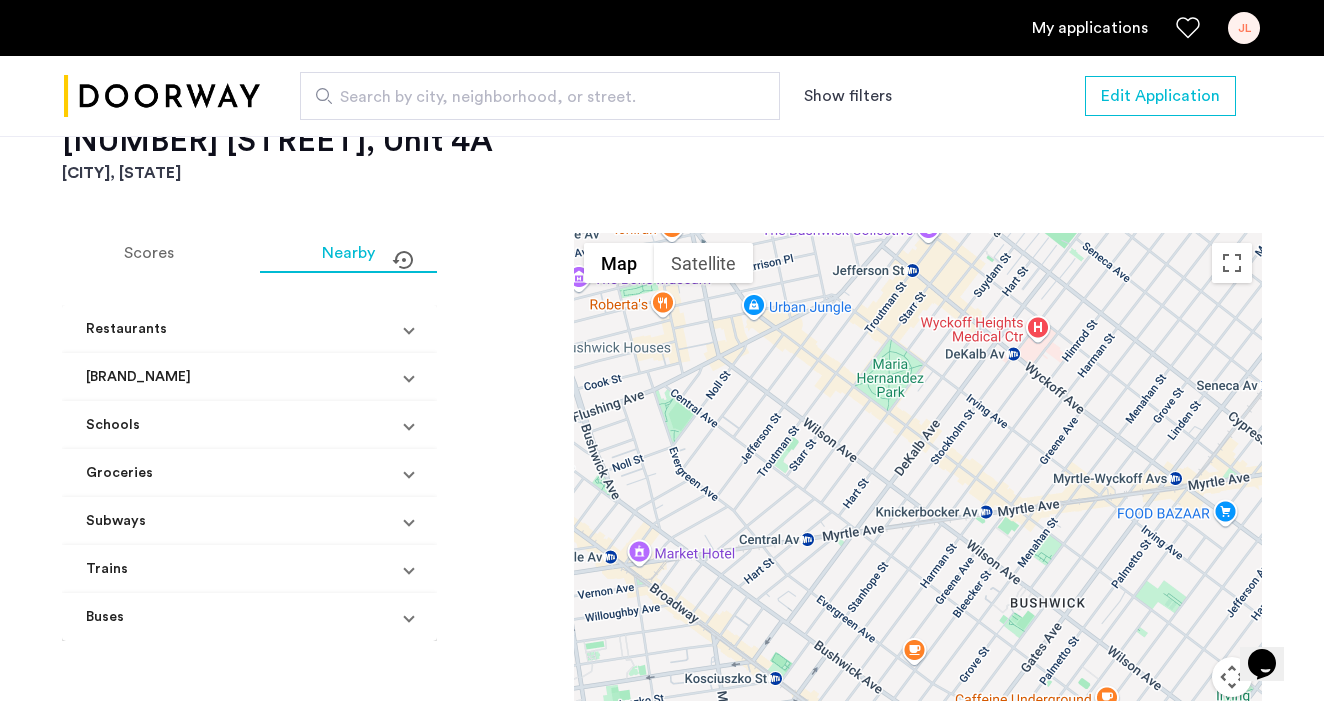 click on "Restaurants" at bounding box center (245, 329) 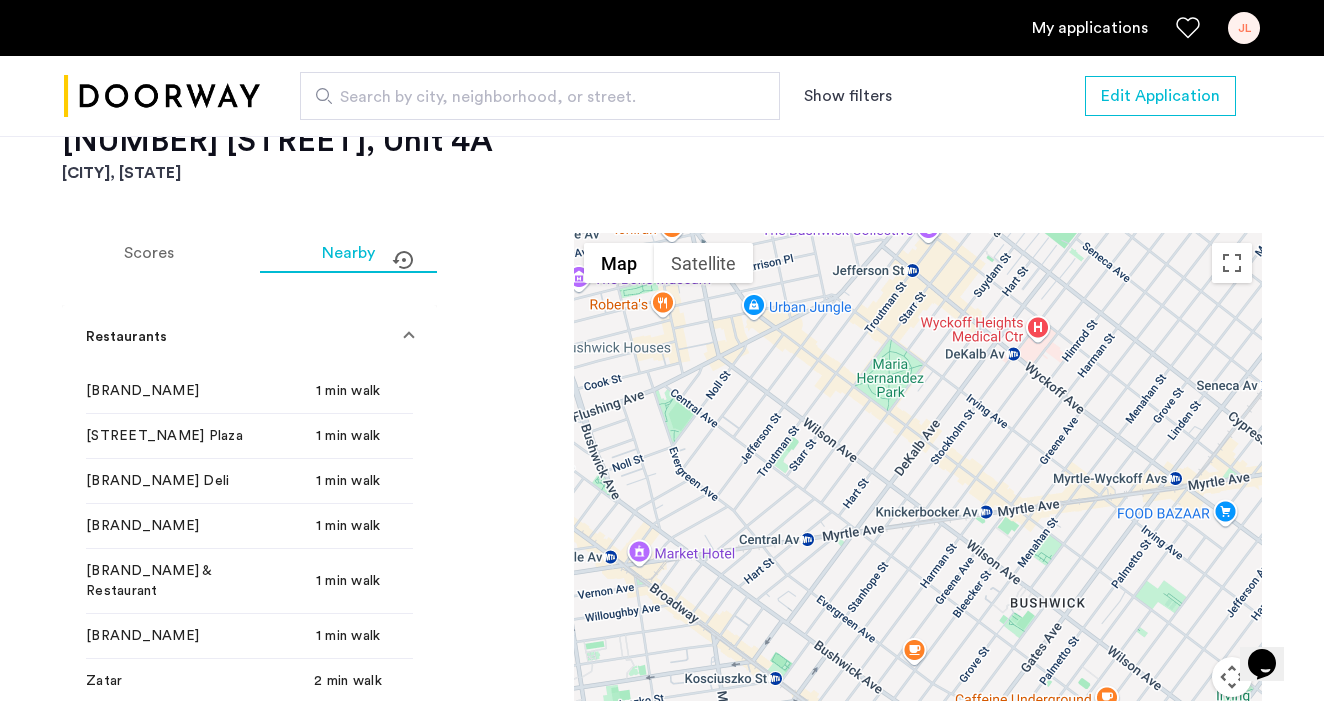click on "Restaurants" at bounding box center [245, 337] 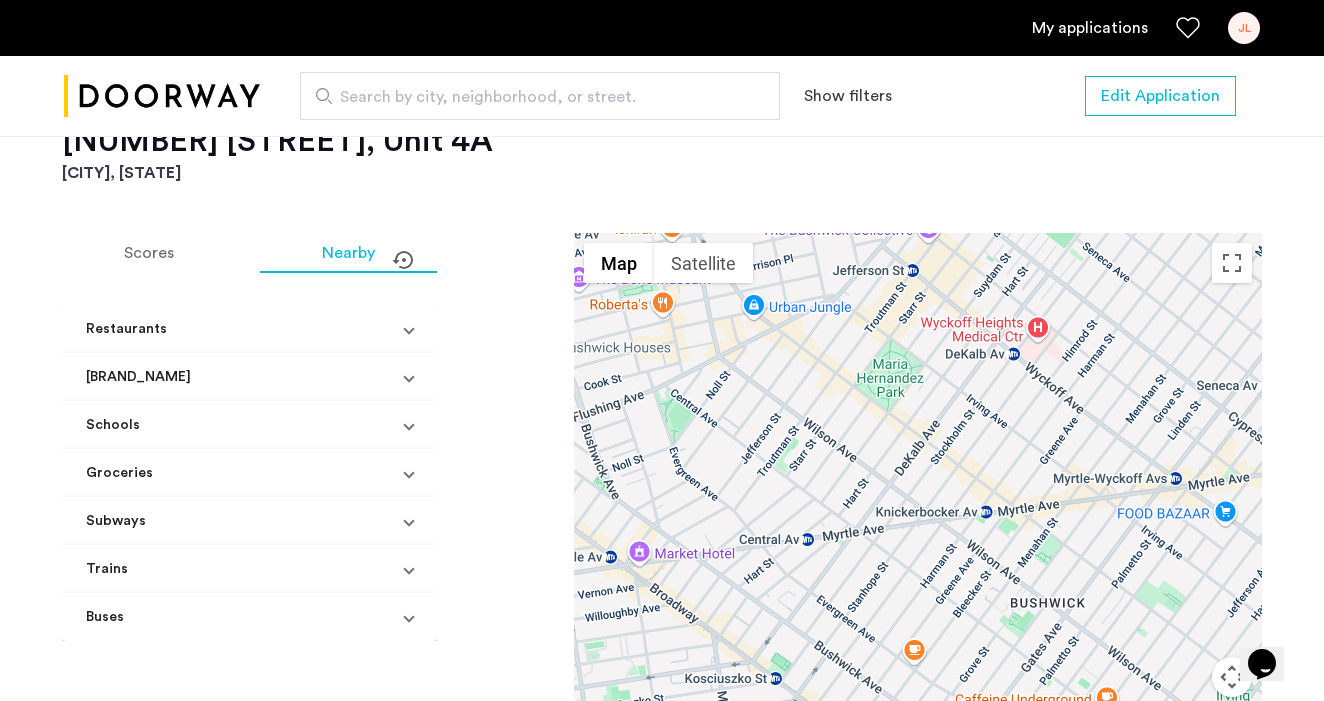 click at bounding box center (409, 377) 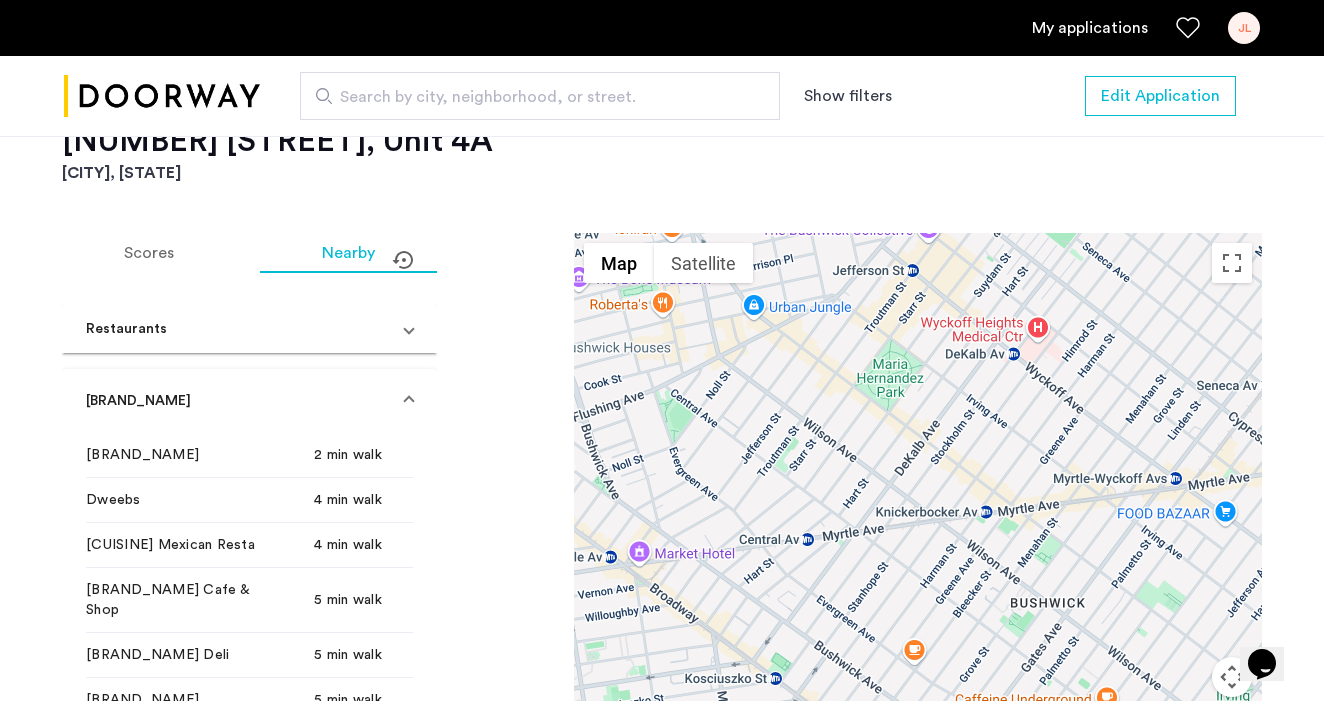 click on "Coffe" at bounding box center [249, 401] 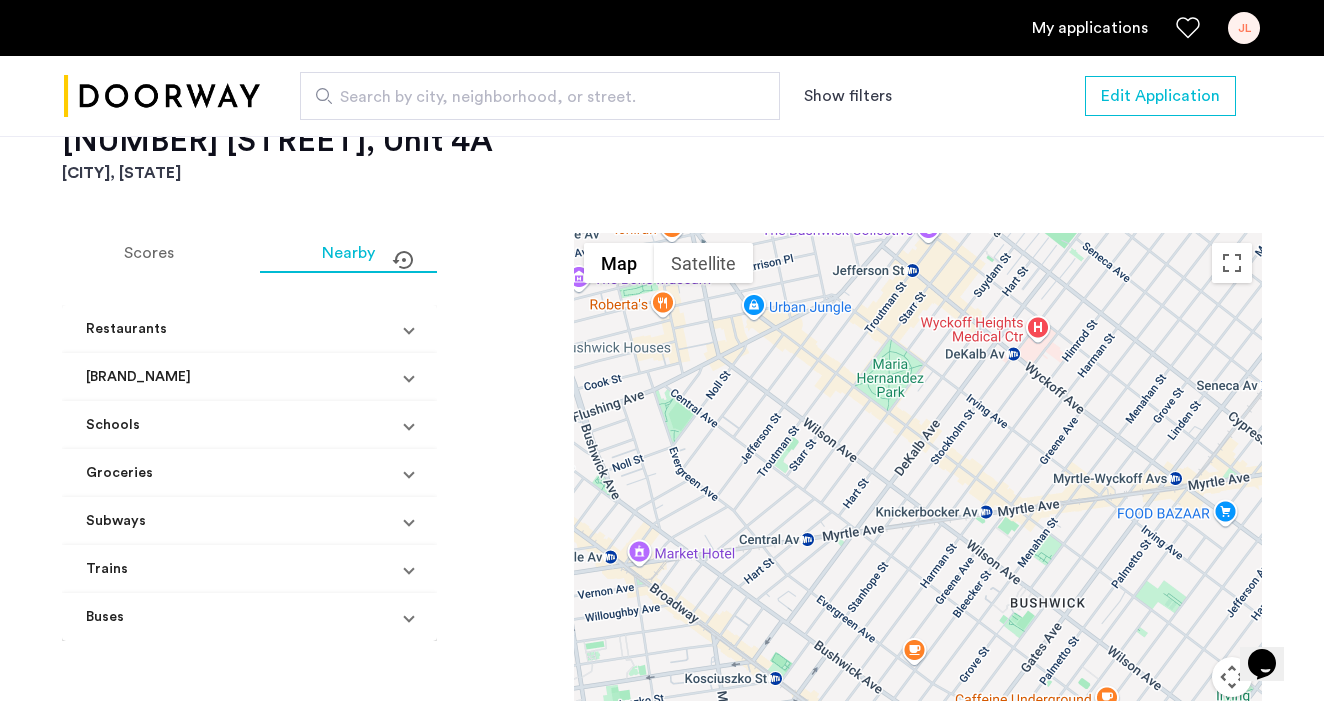 click at bounding box center [409, 425] 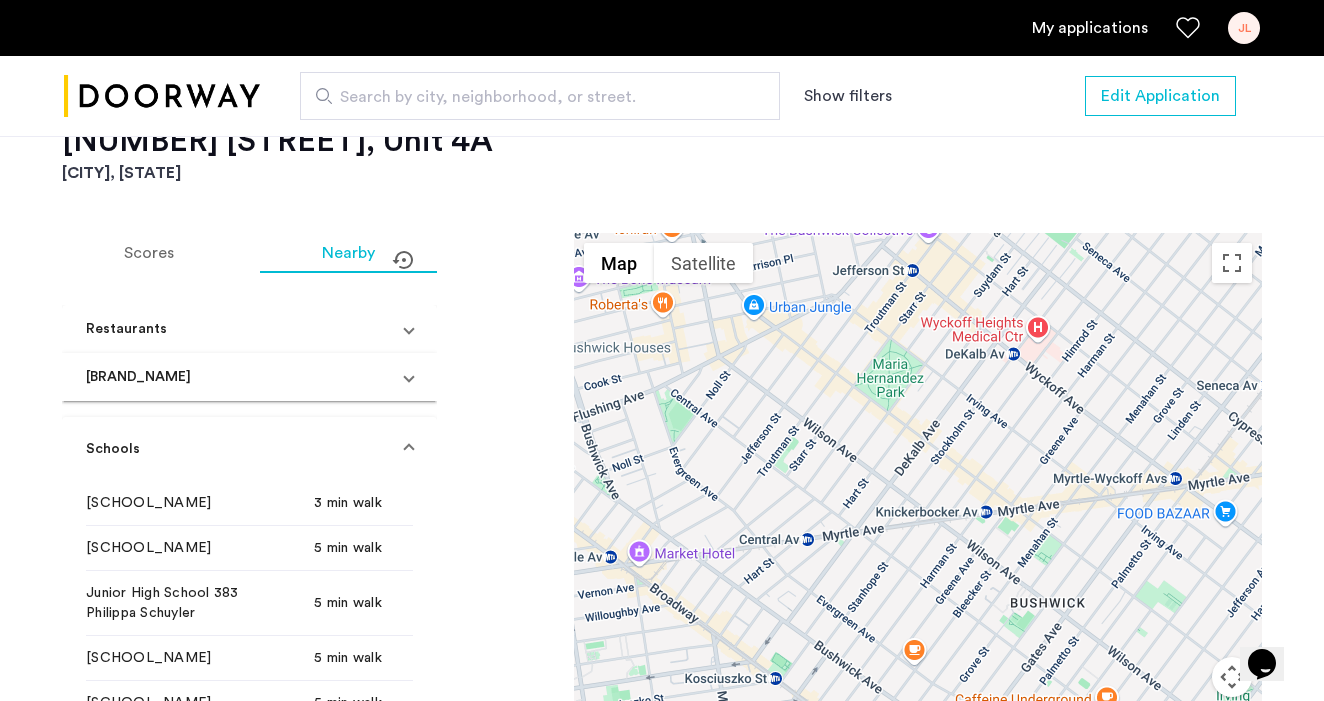 click on "Schools" at bounding box center (249, 449) 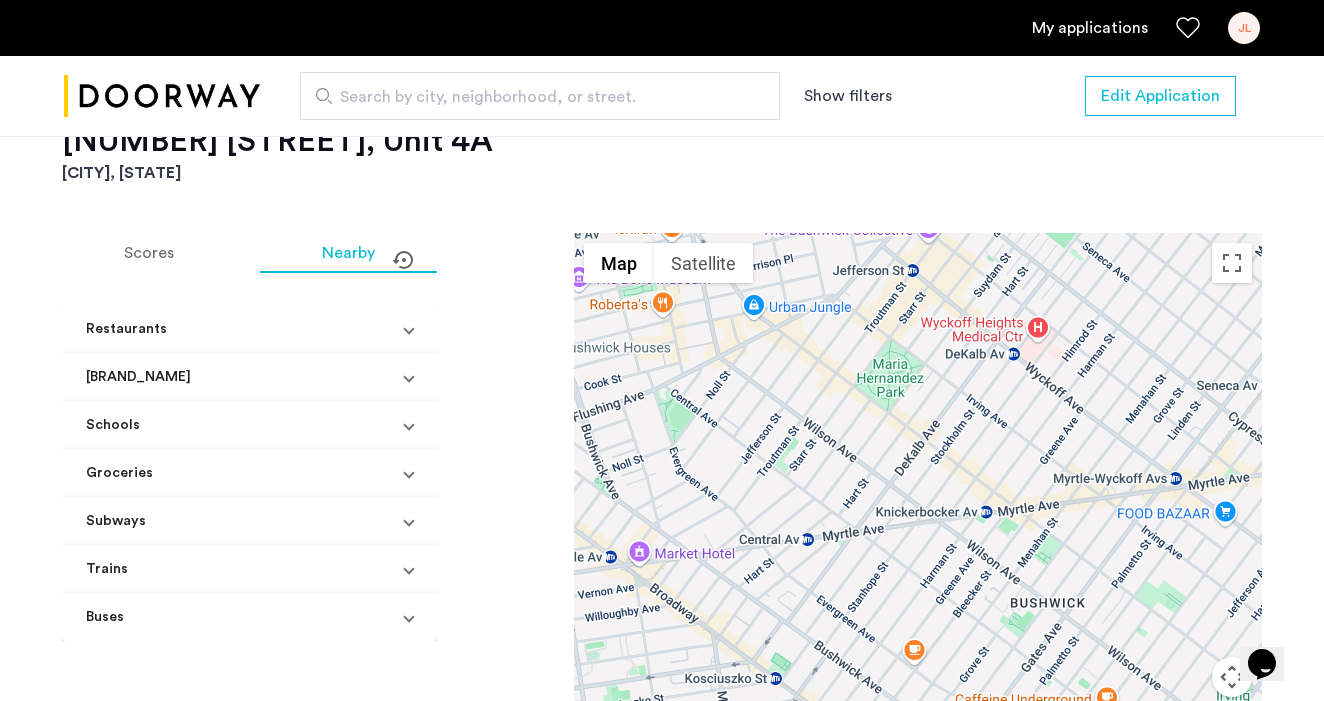 click on "Groceries" at bounding box center [245, 473] 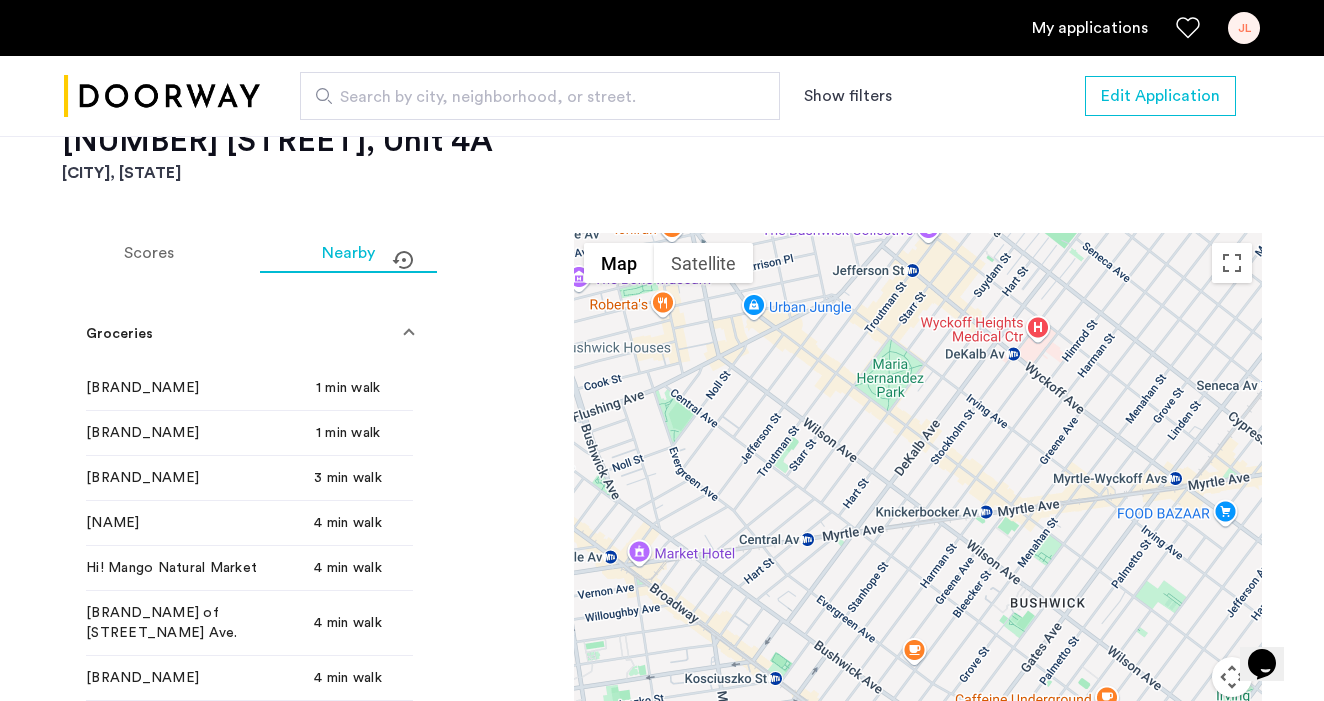scroll, scrollTop: 131, scrollLeft: 0, axis: vertical 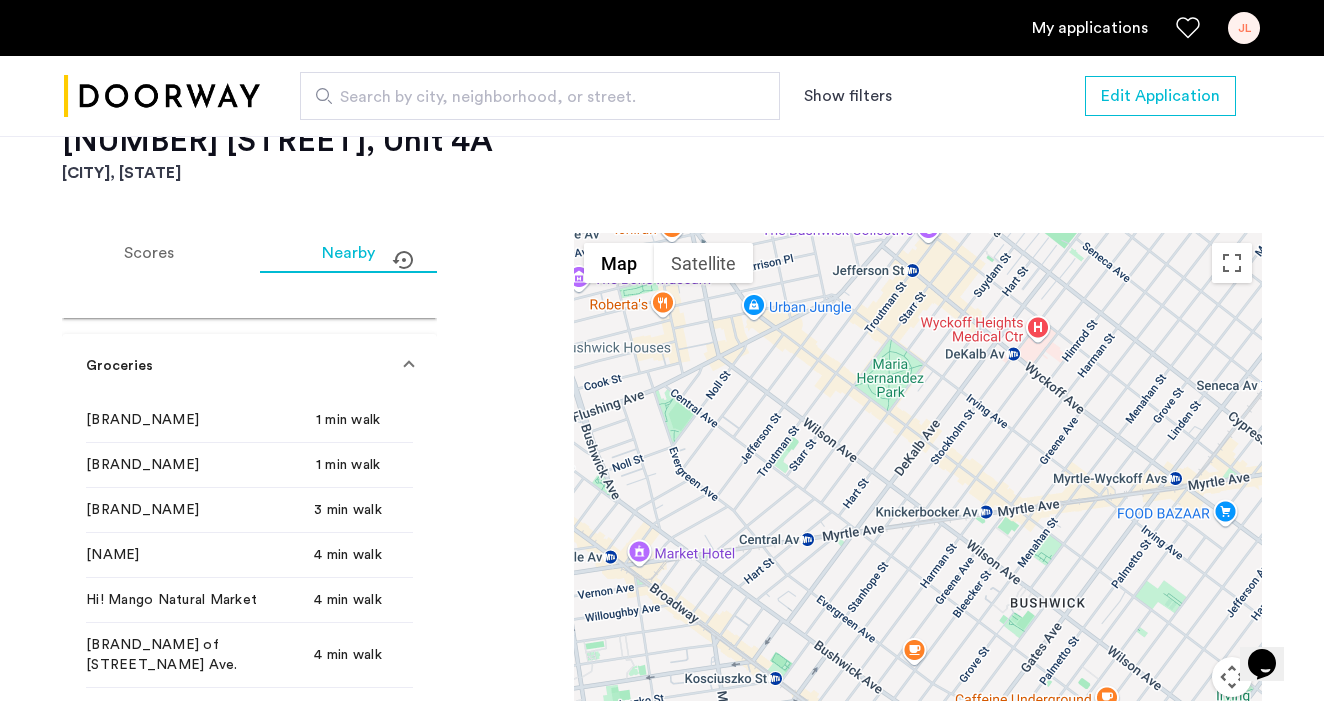 click at bounding box center (409, 366) 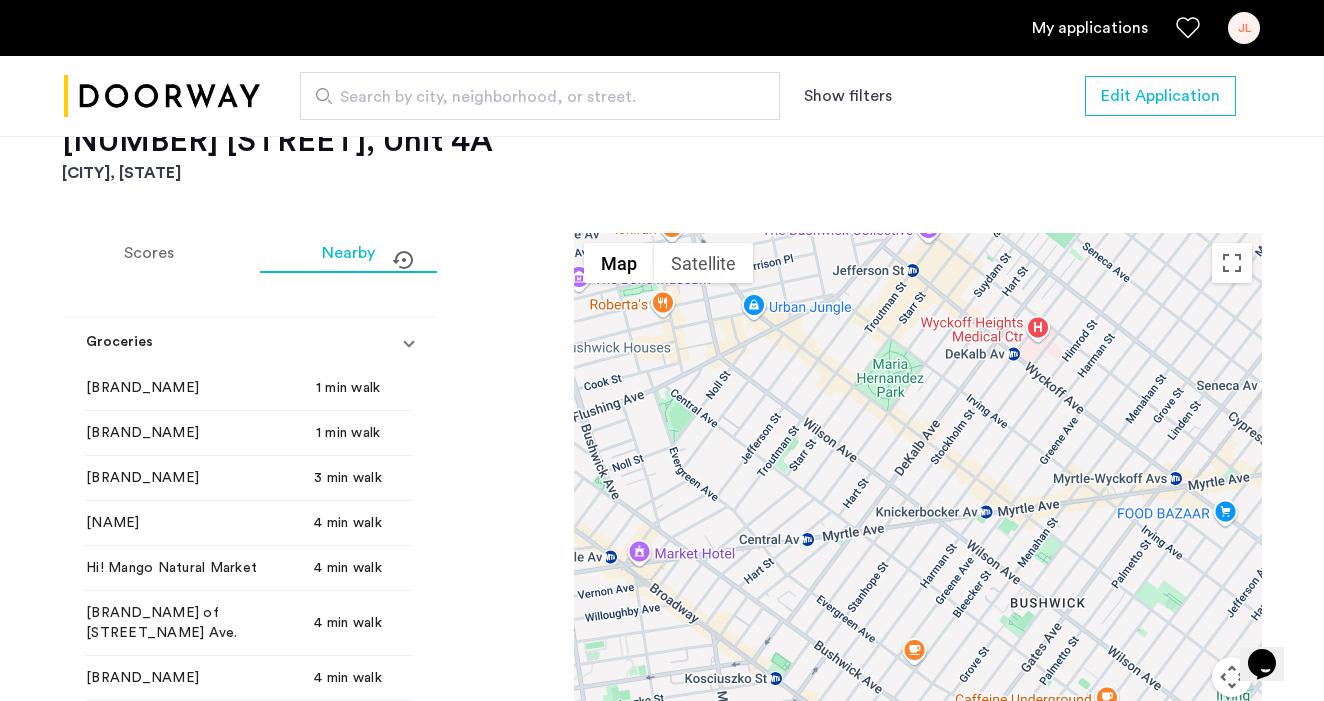 scroll, scrollTop: 0, scrollLeft: 0, axis: both 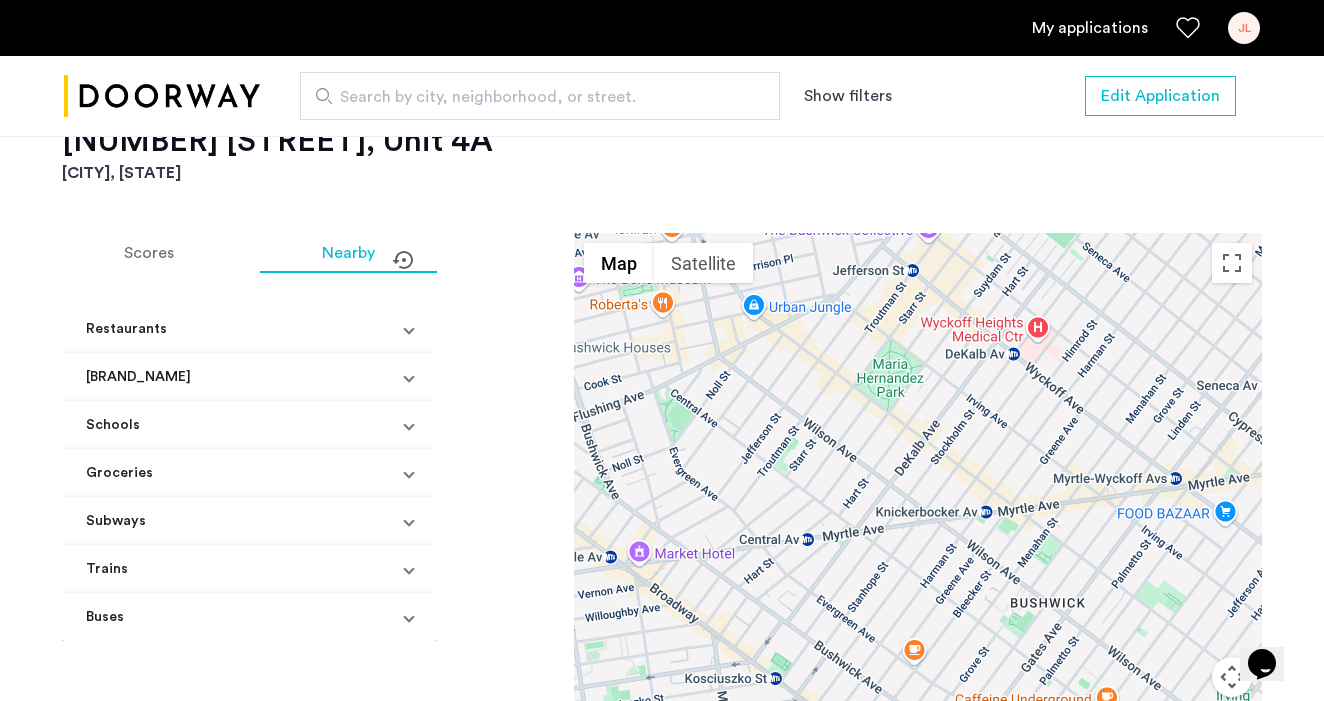 click on "Subways" at bounding box center (245, 521) 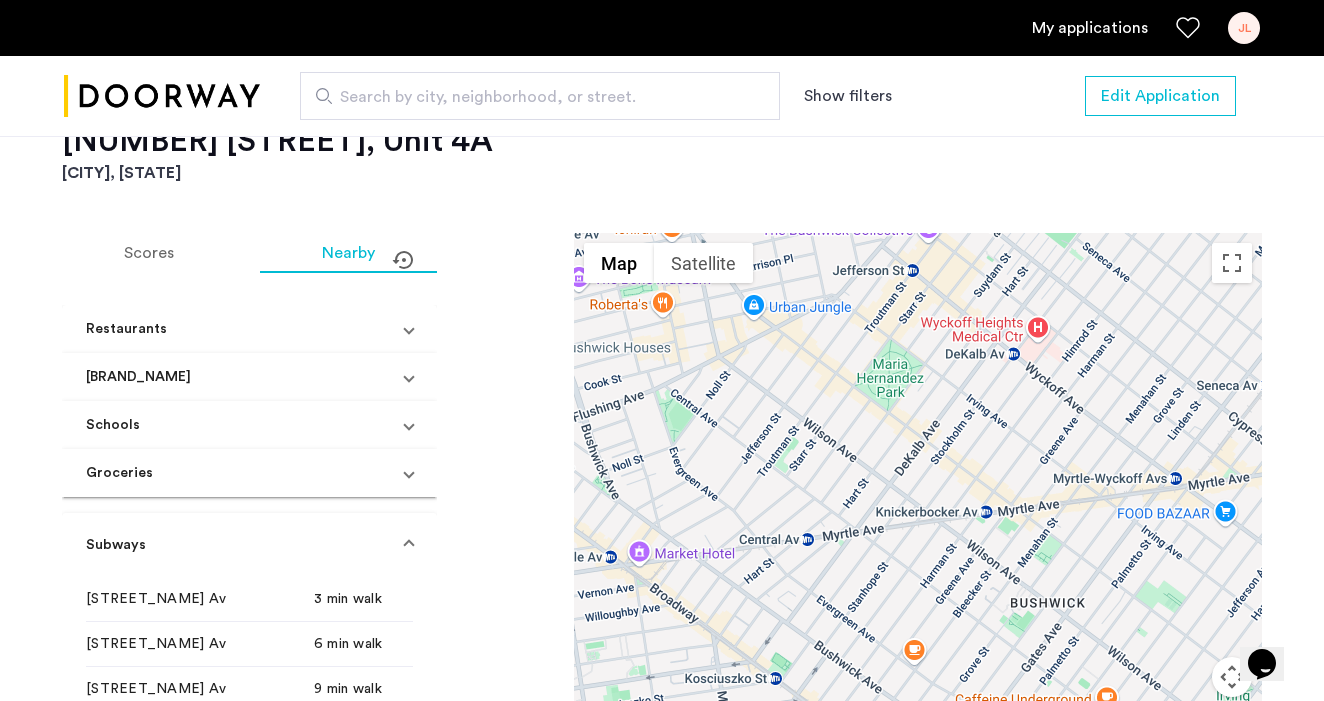 click at bounding box center (409, 545) 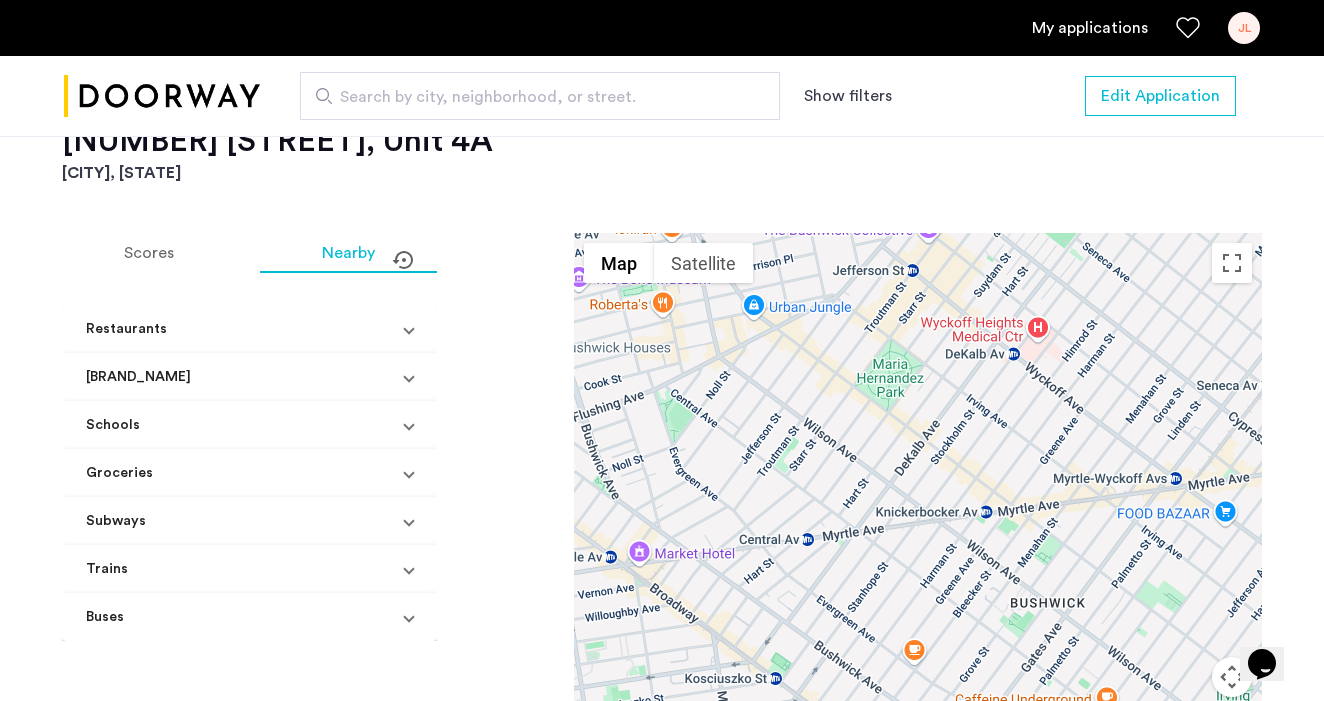 click at bounding box center (409, 569) 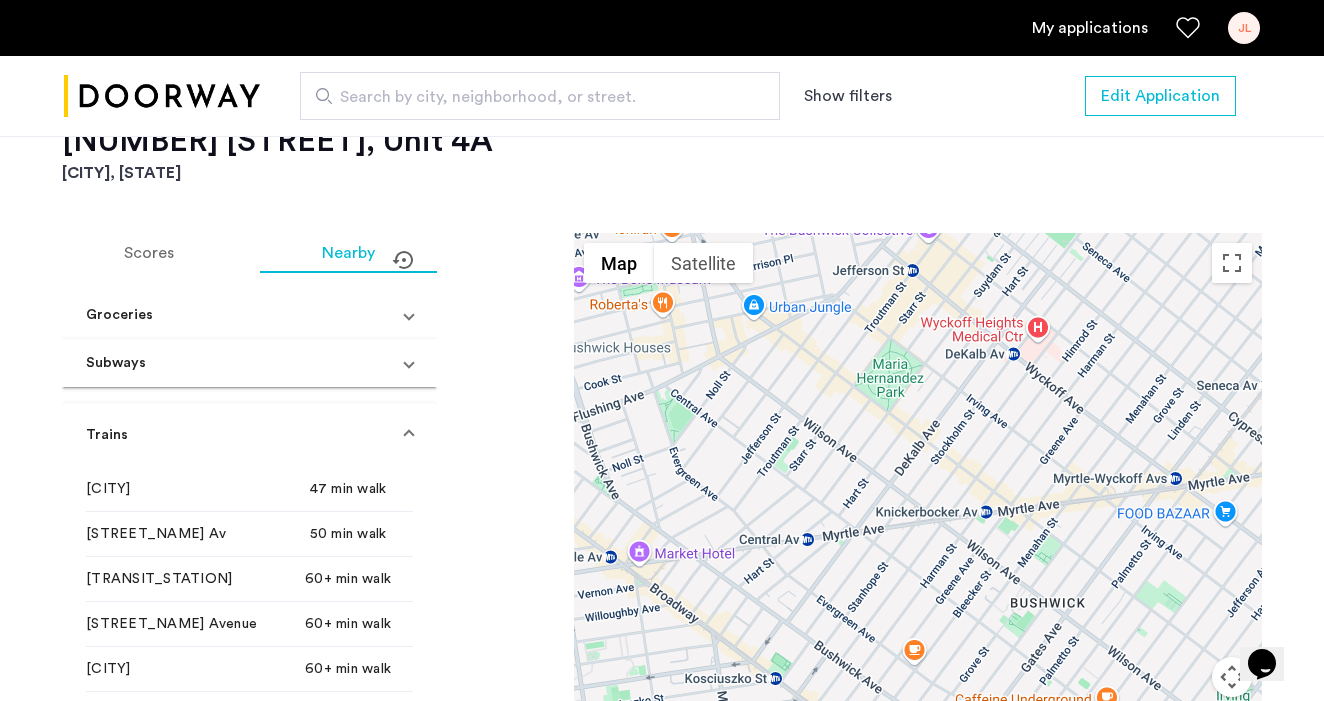 scroll, scrollTop: 159, scrollLeft: 0, axis: vertical 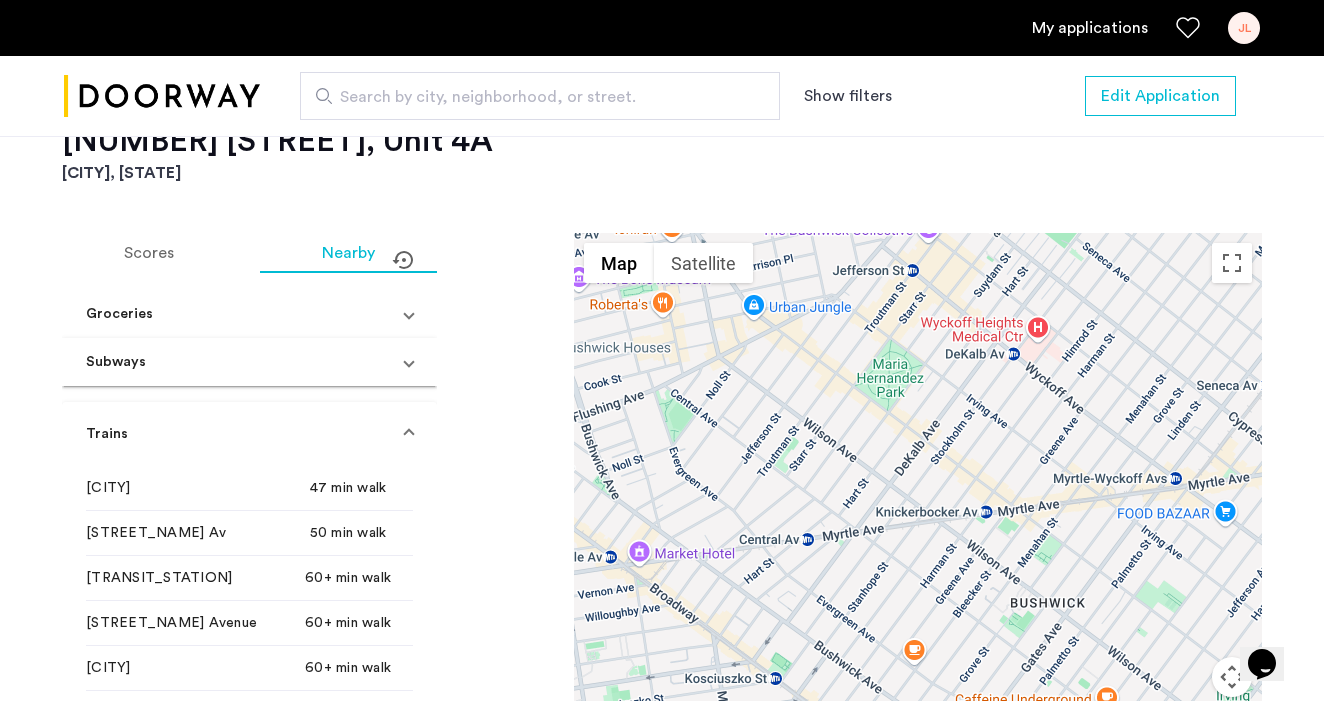 click at bounding box center (409, 434) 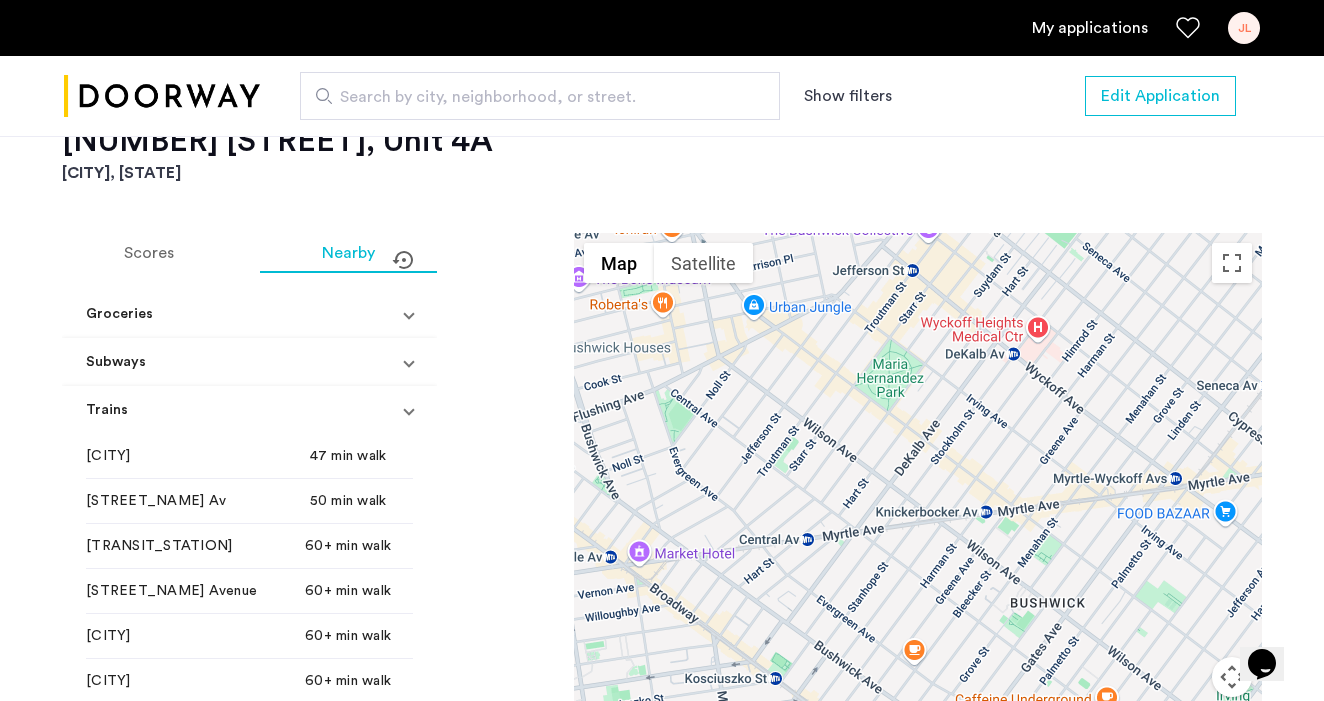 scroll, scrollTop: 0, scrollLeft: 0, axis: both 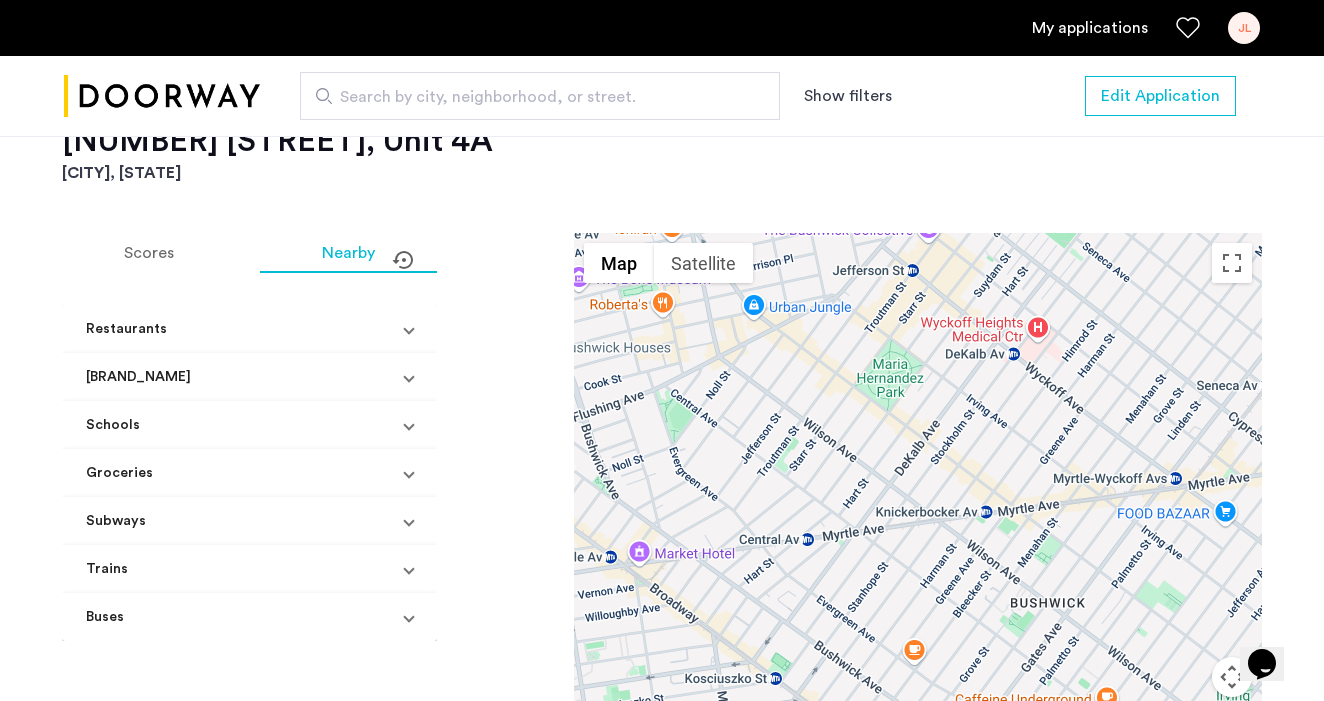 click at bounding box center [409, 617] 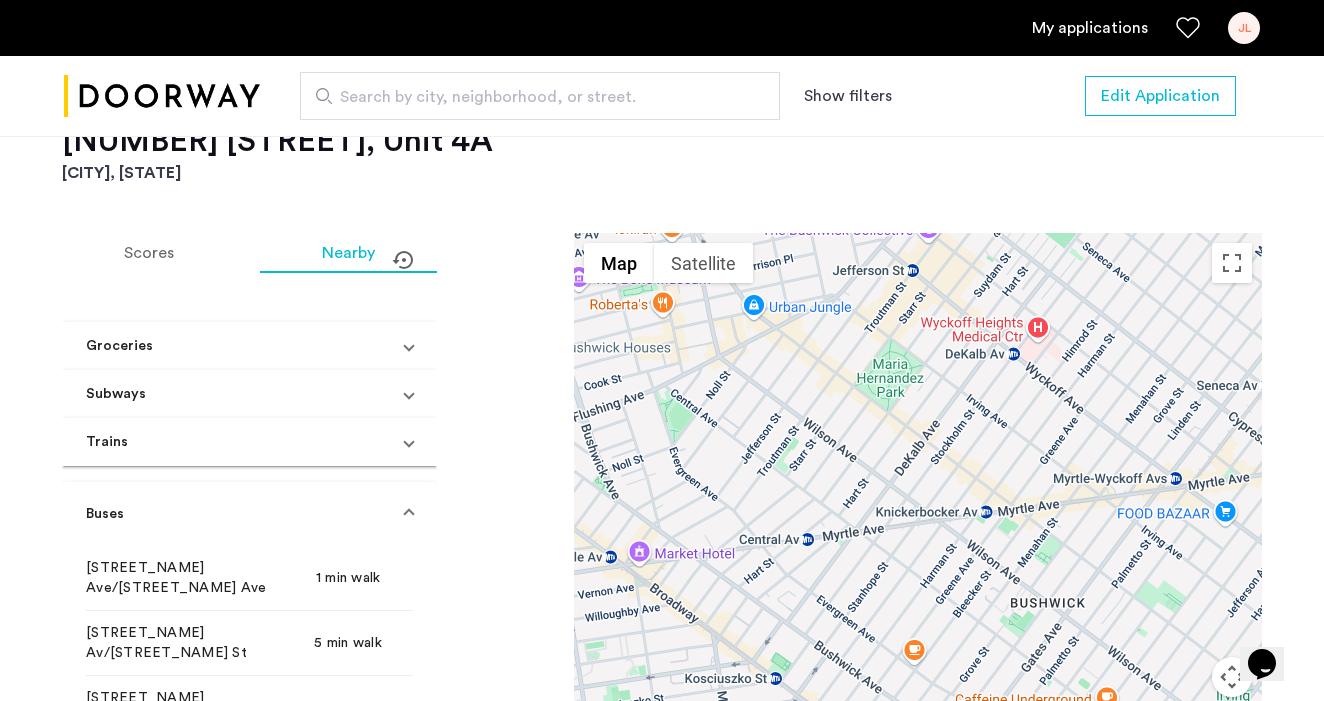 scroll, scrollTop: 130, scrollLeft: 0, axis: vertical 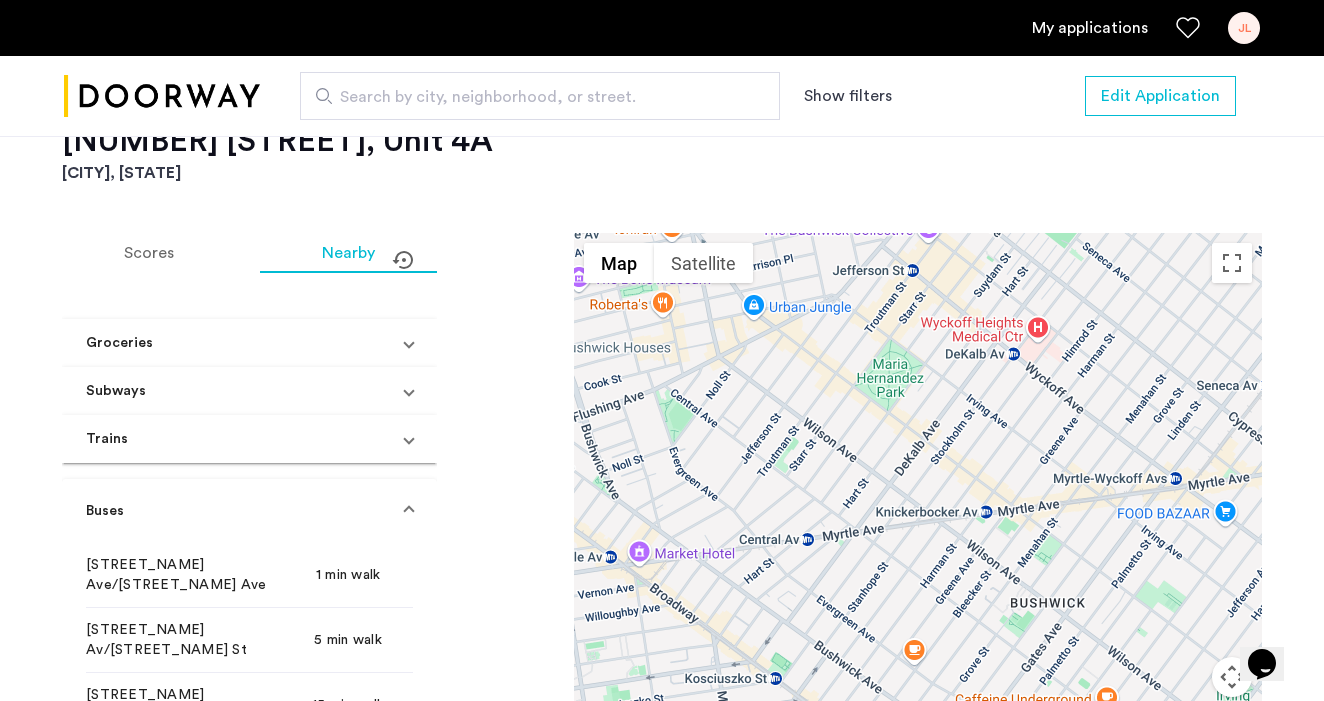 click on "Buses" at bounding box center [249, 511] 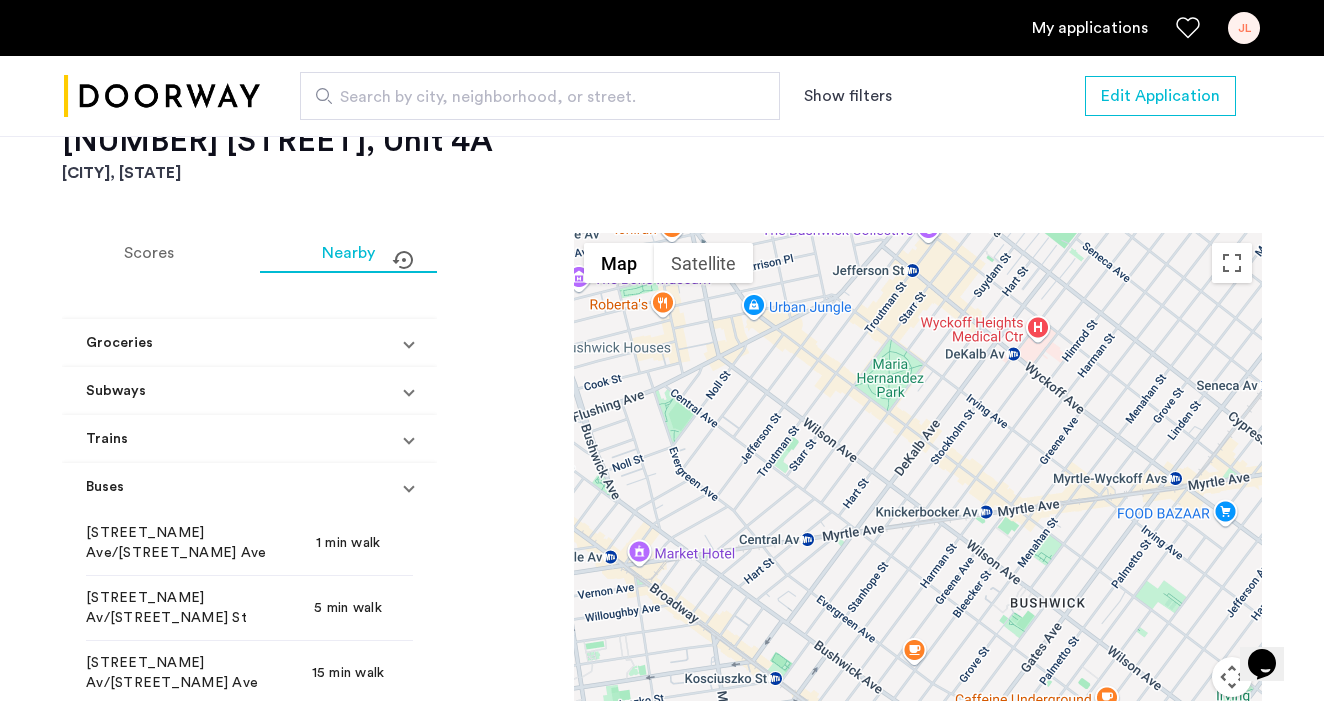 scroll, scrollTop: 0, scrollLeft: 0, axis: both 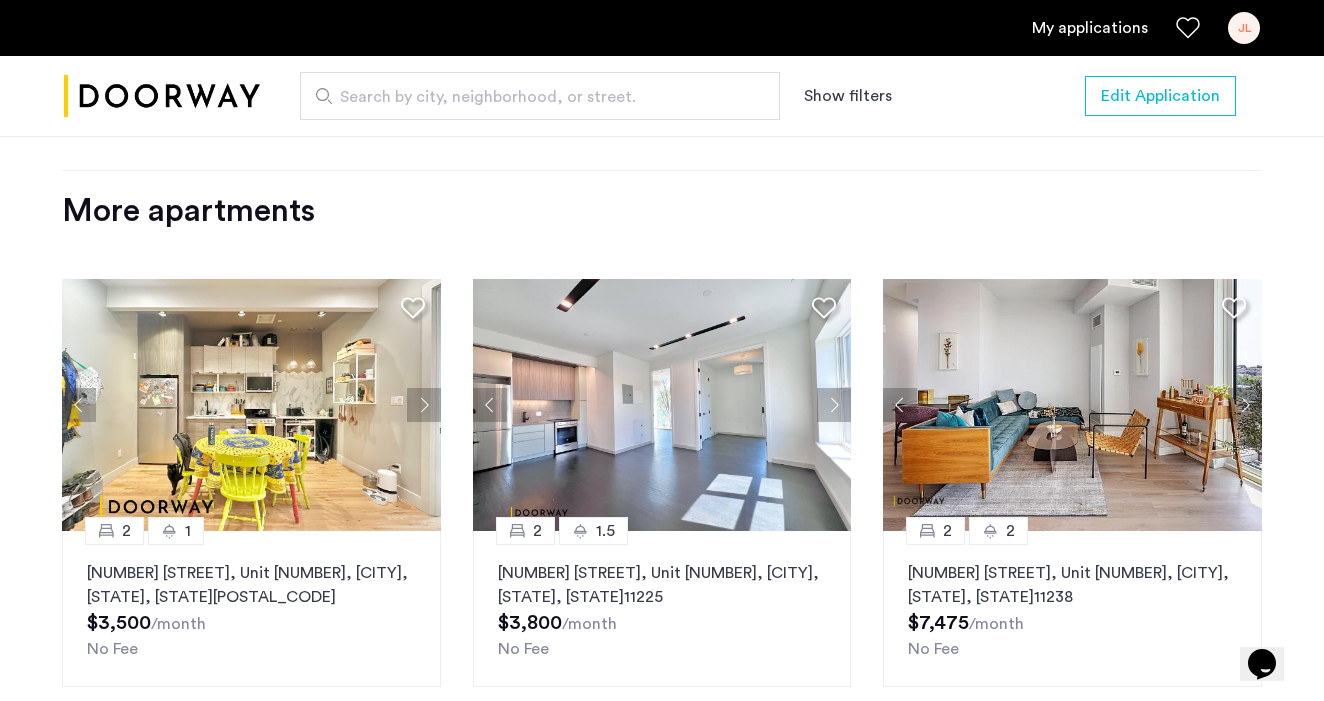 click 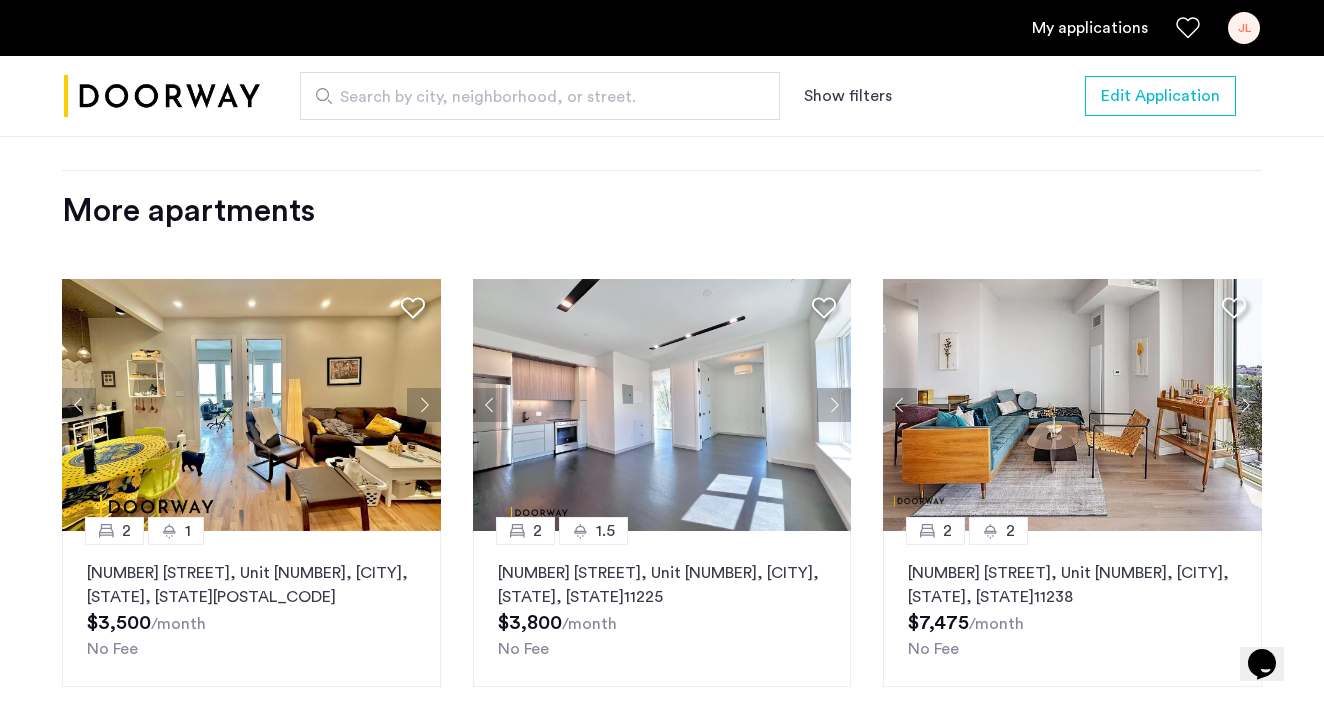 click 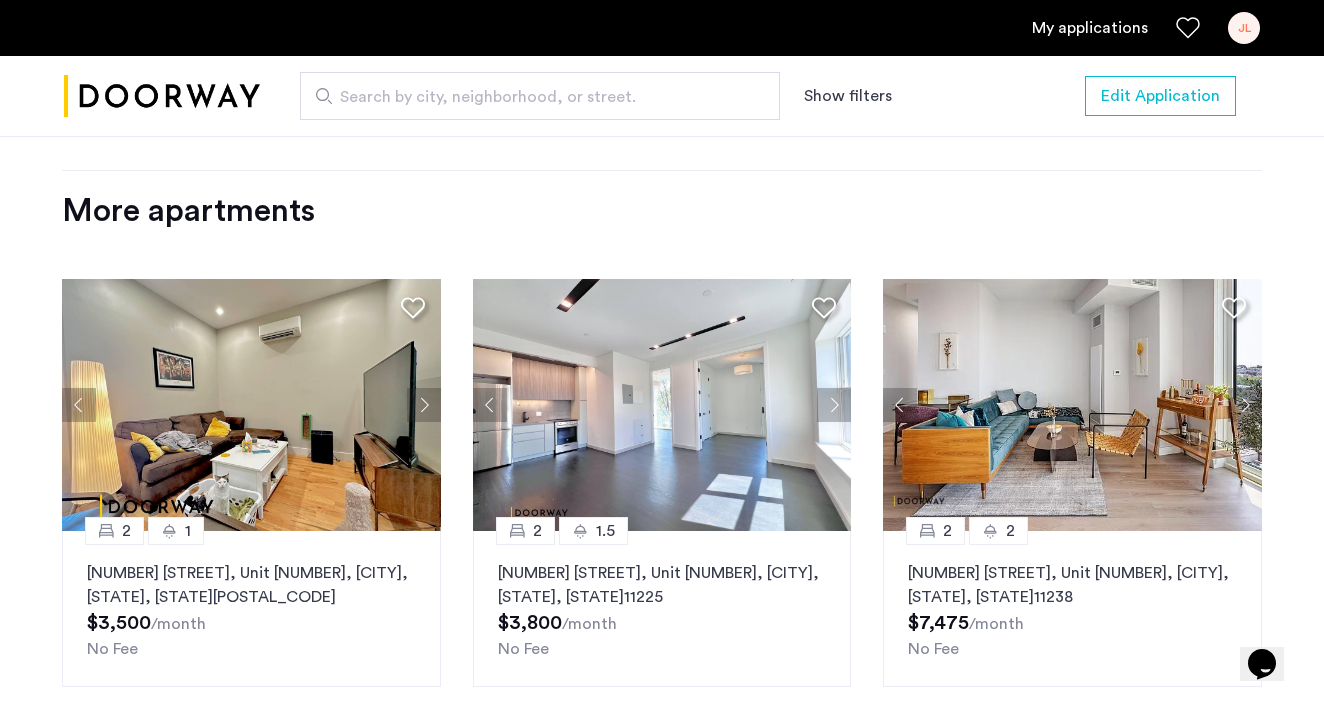 click 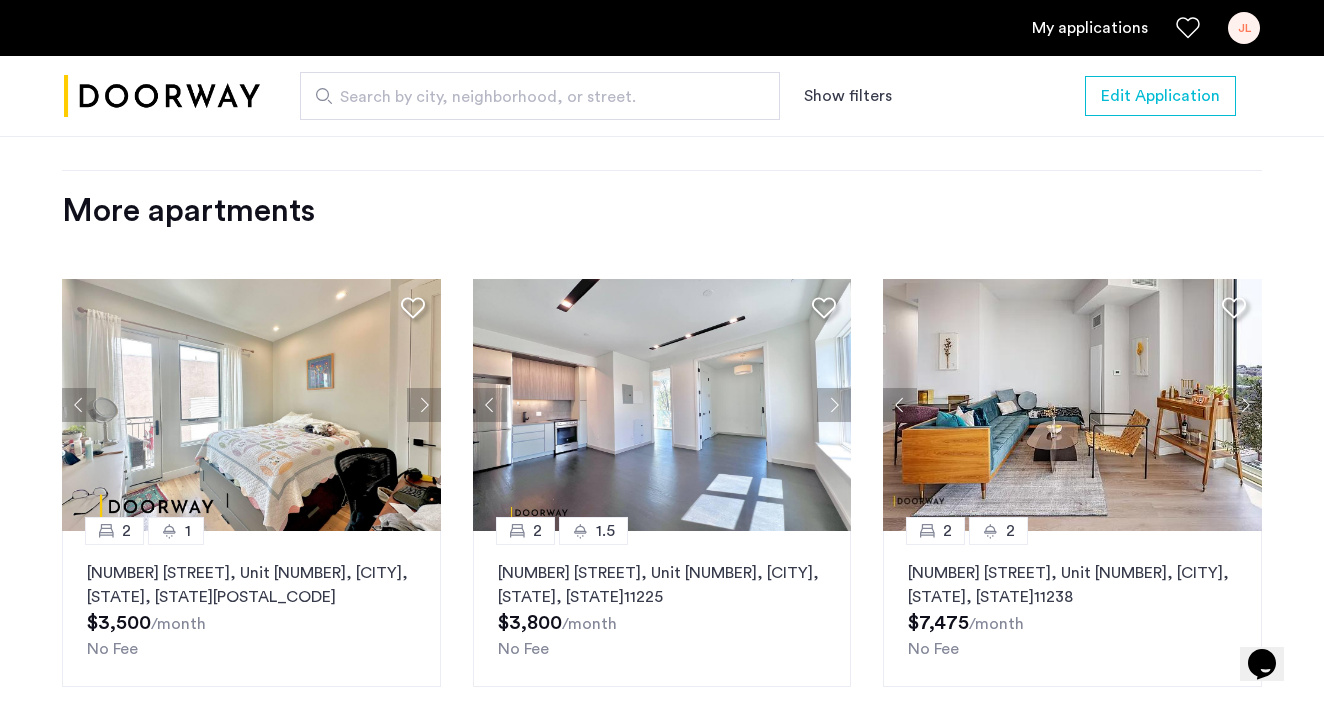 click 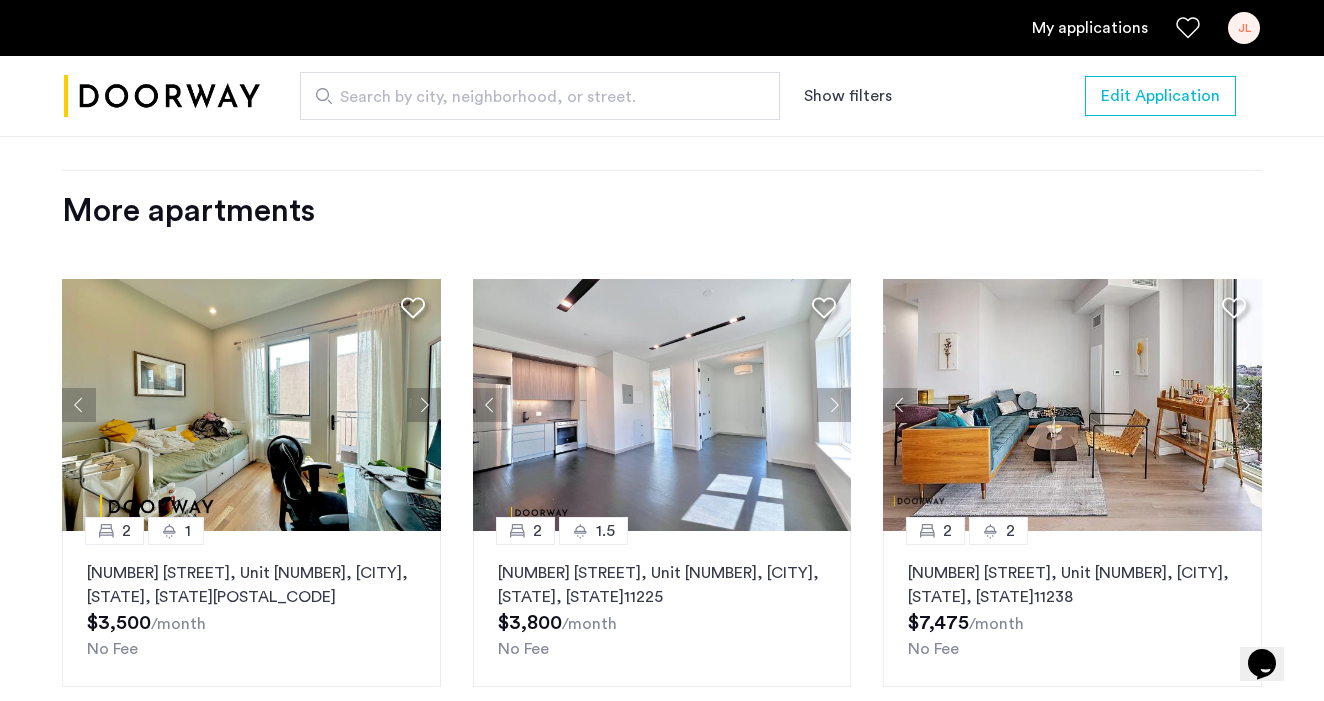 click 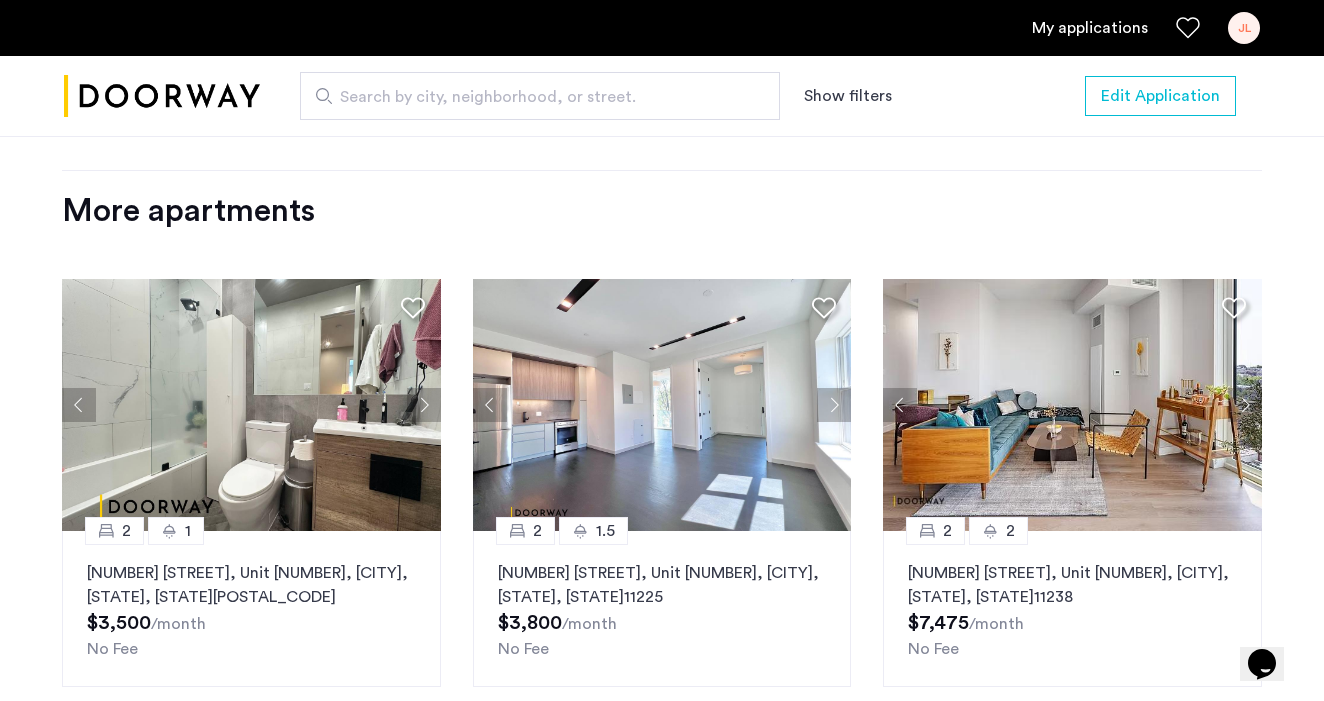 click 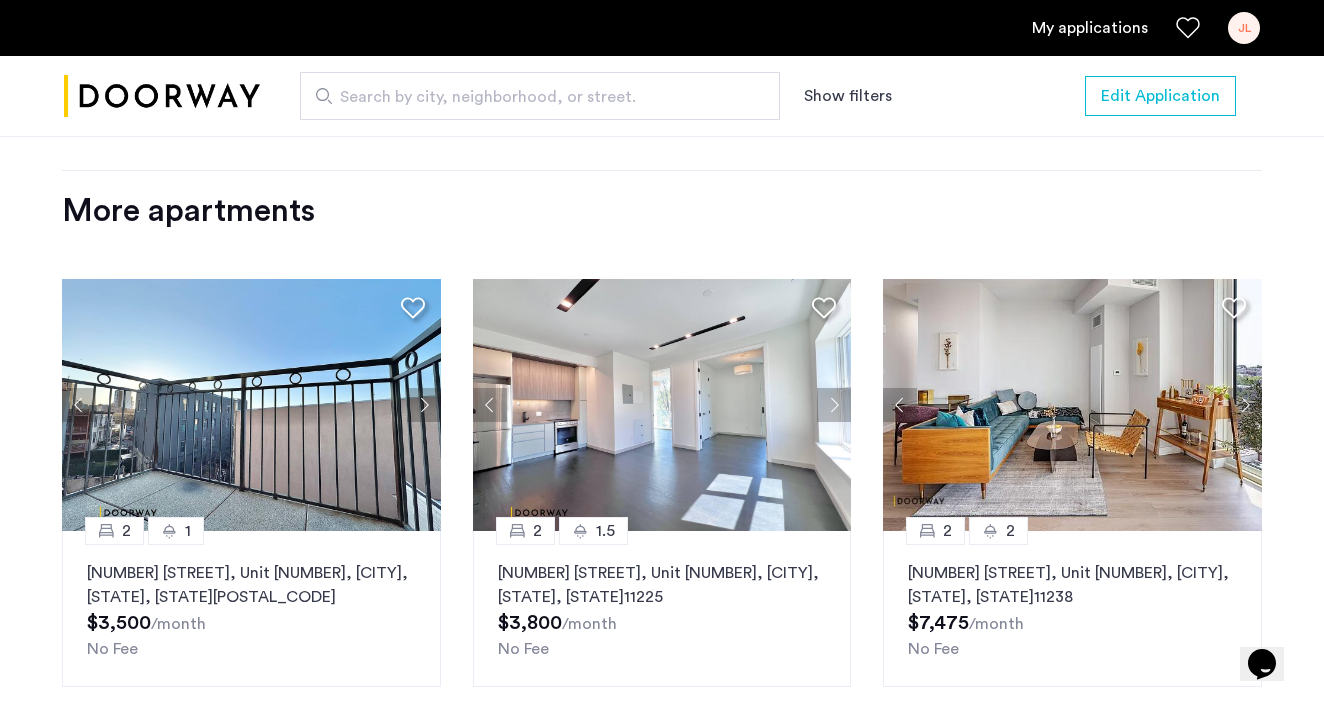 click 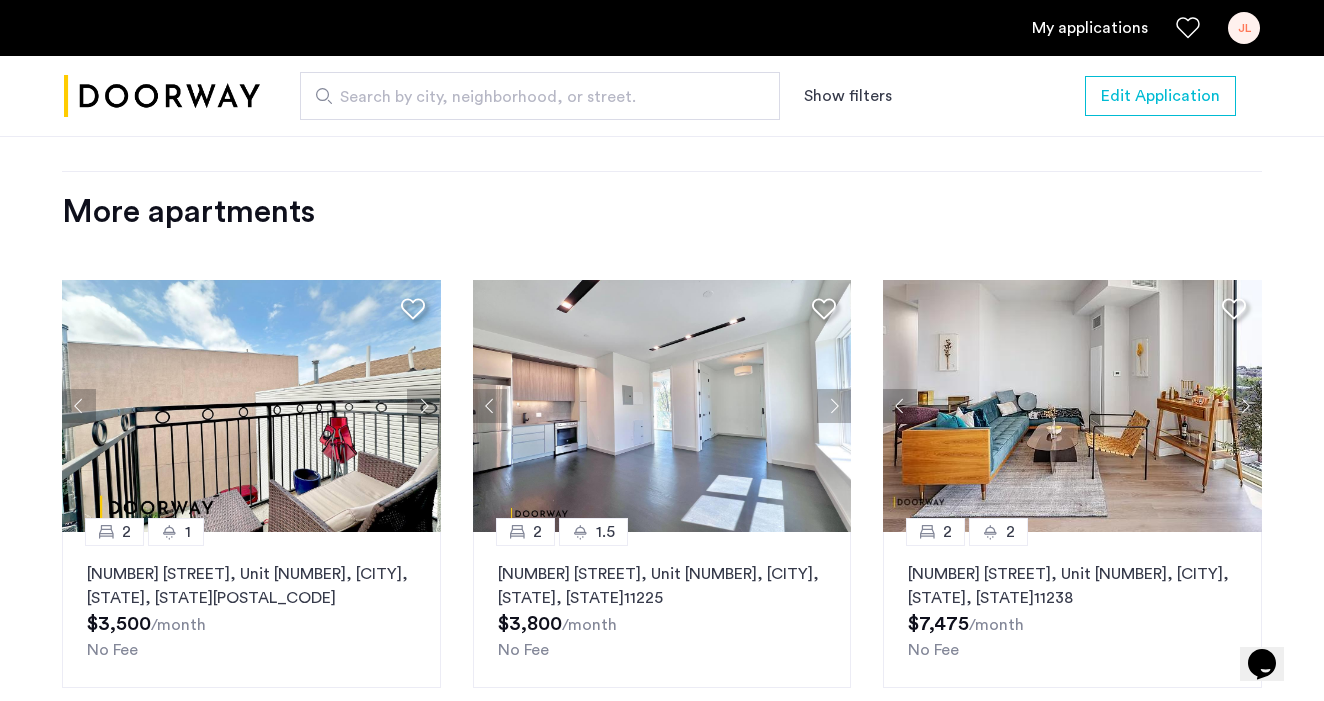 scroll, scrollTop: 2671, scrollLeft: 0, axis: vertical 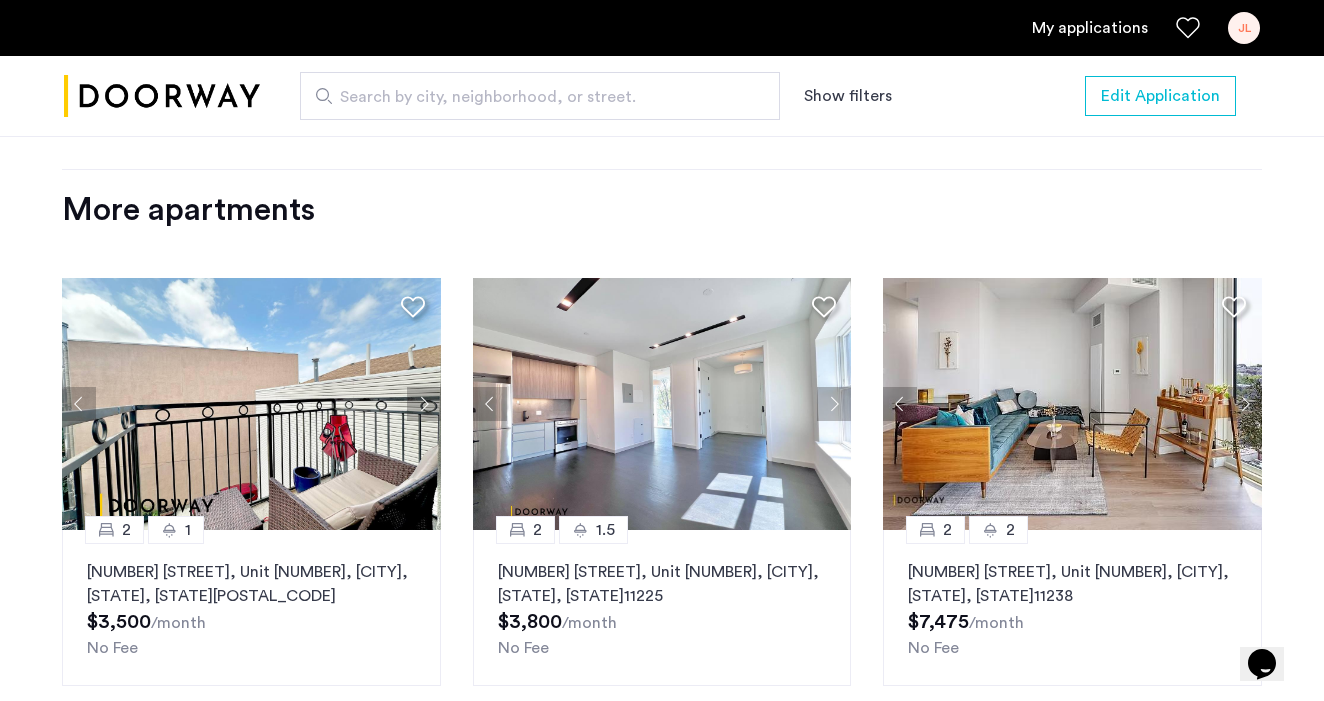 click 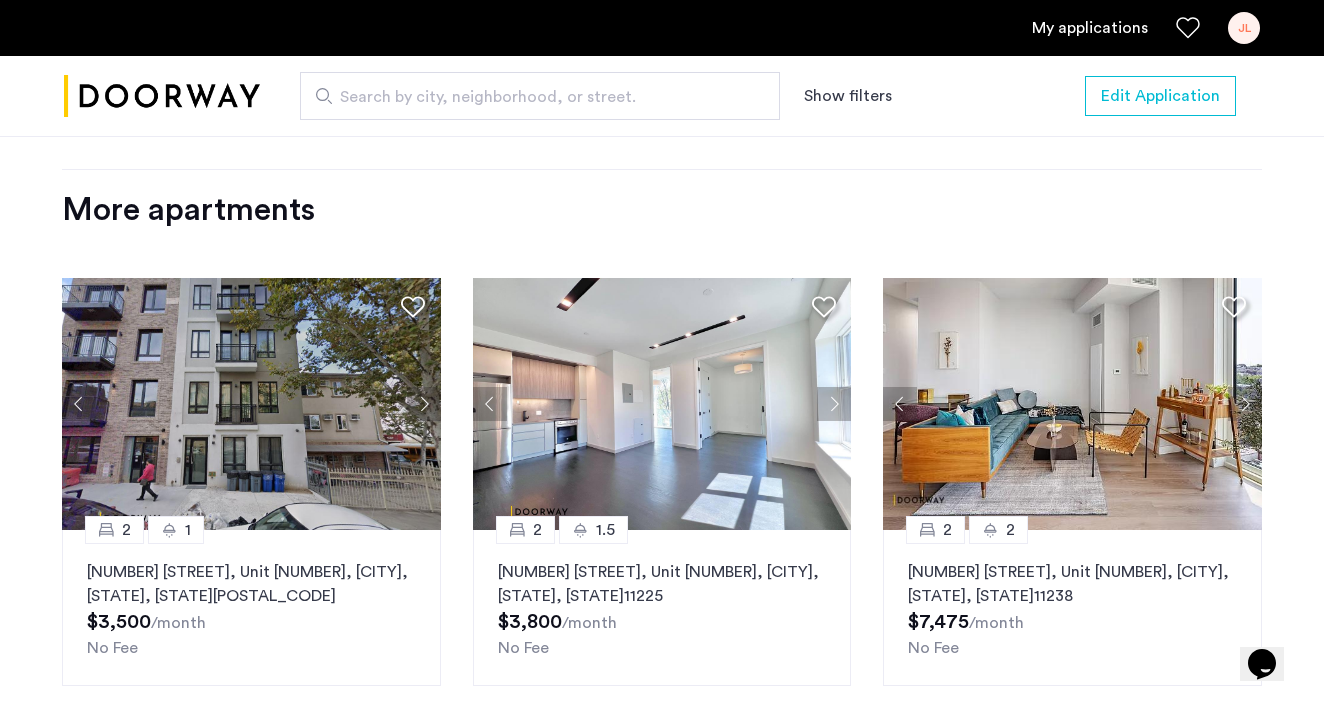 click 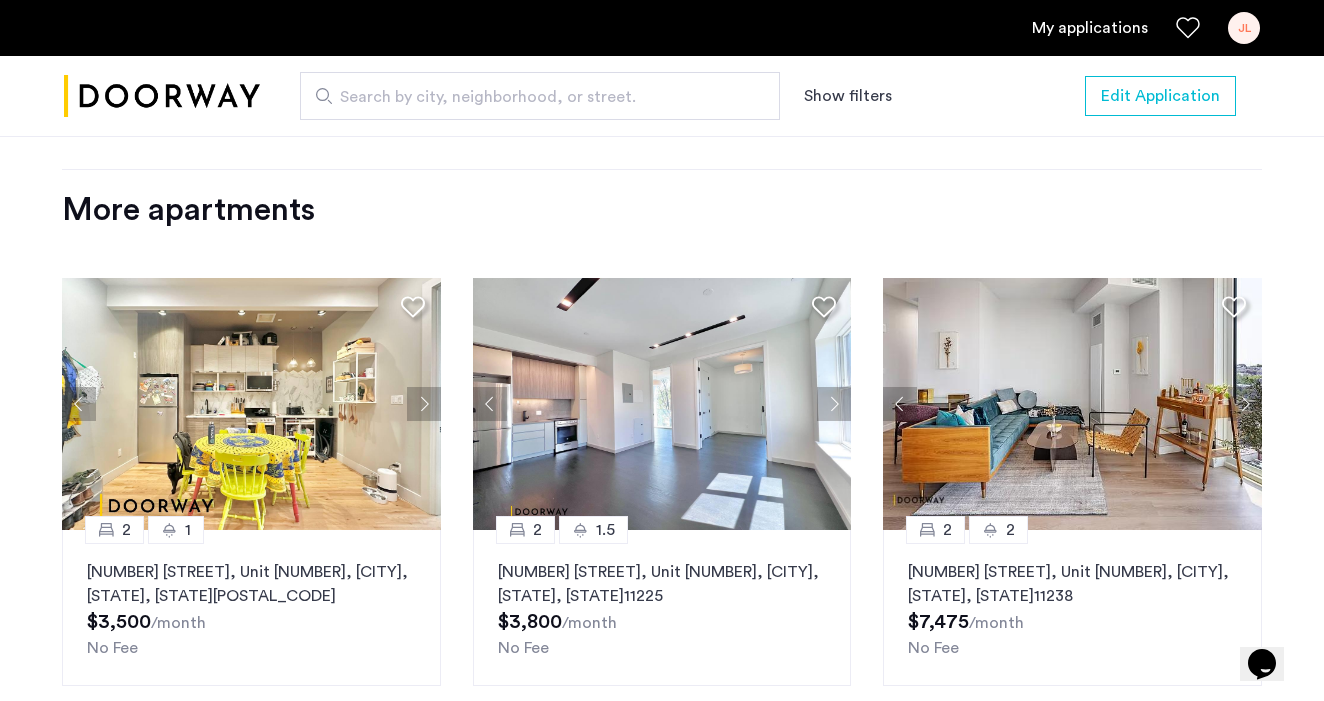 click 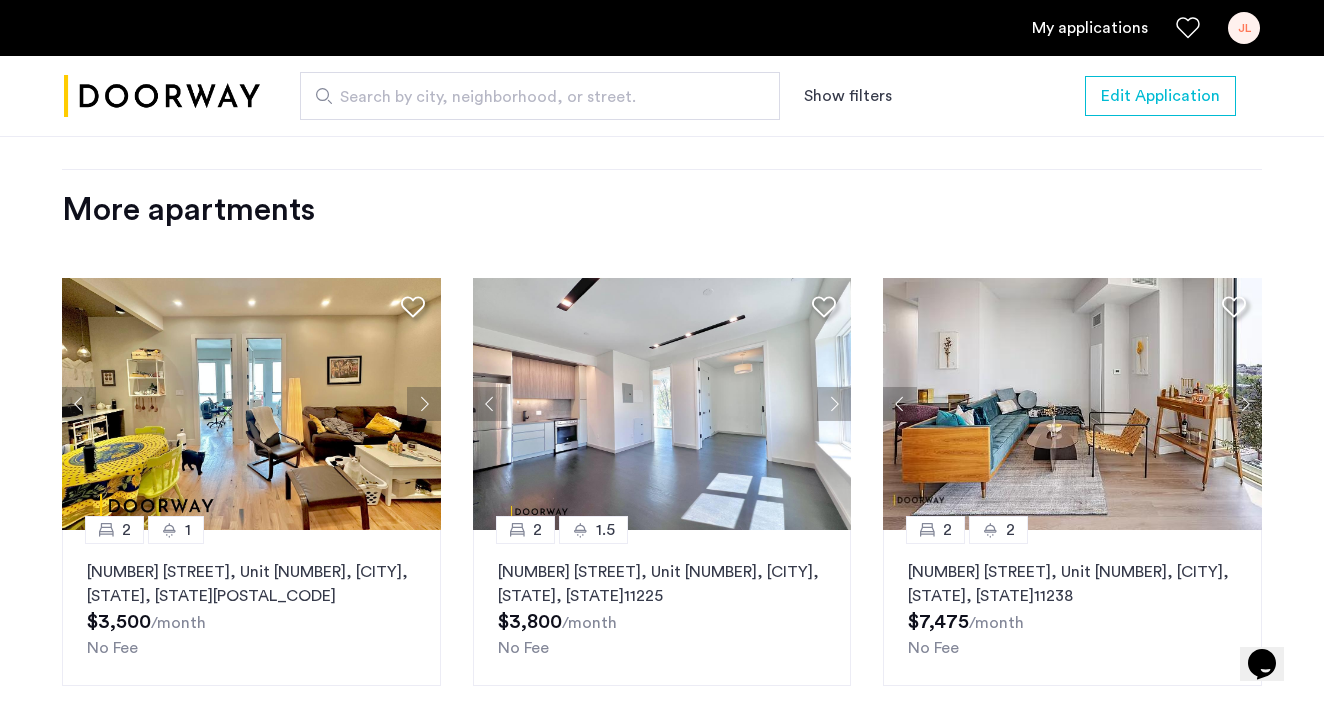 click 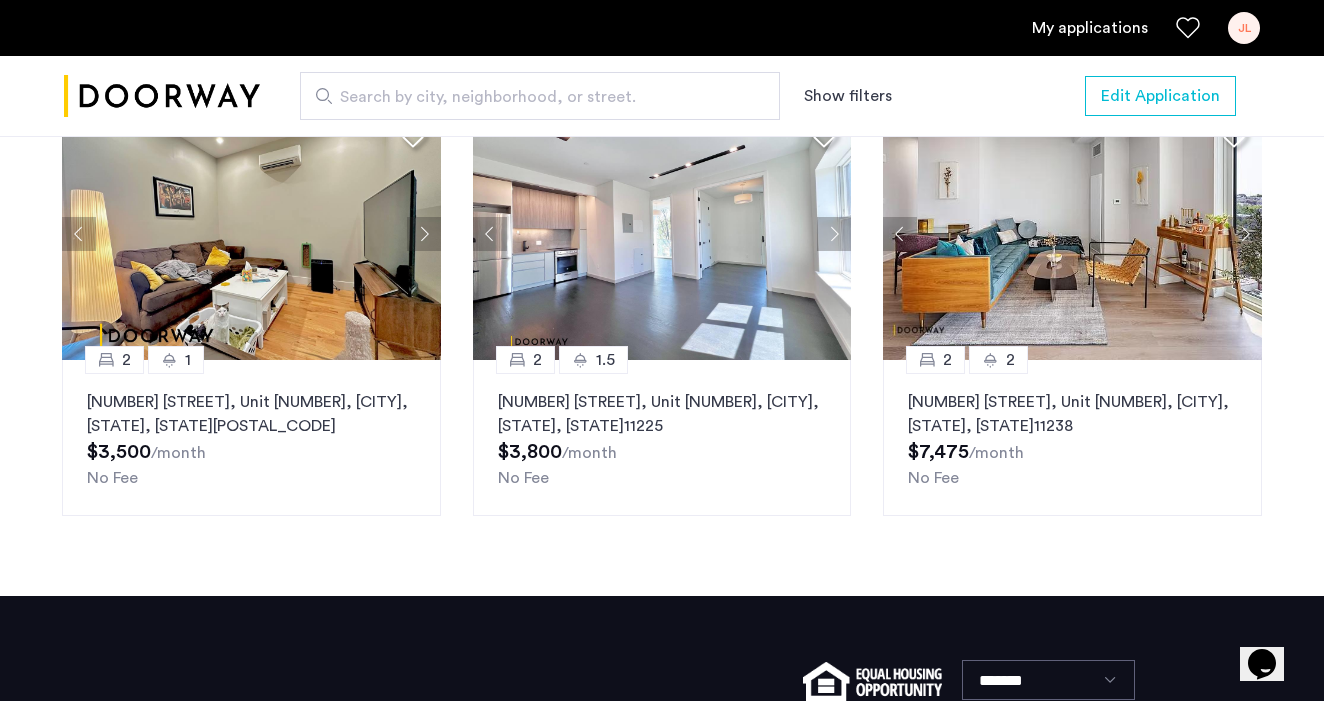 scroll, scrollTop: 2842, scrollLeft: 0, axis: vertical 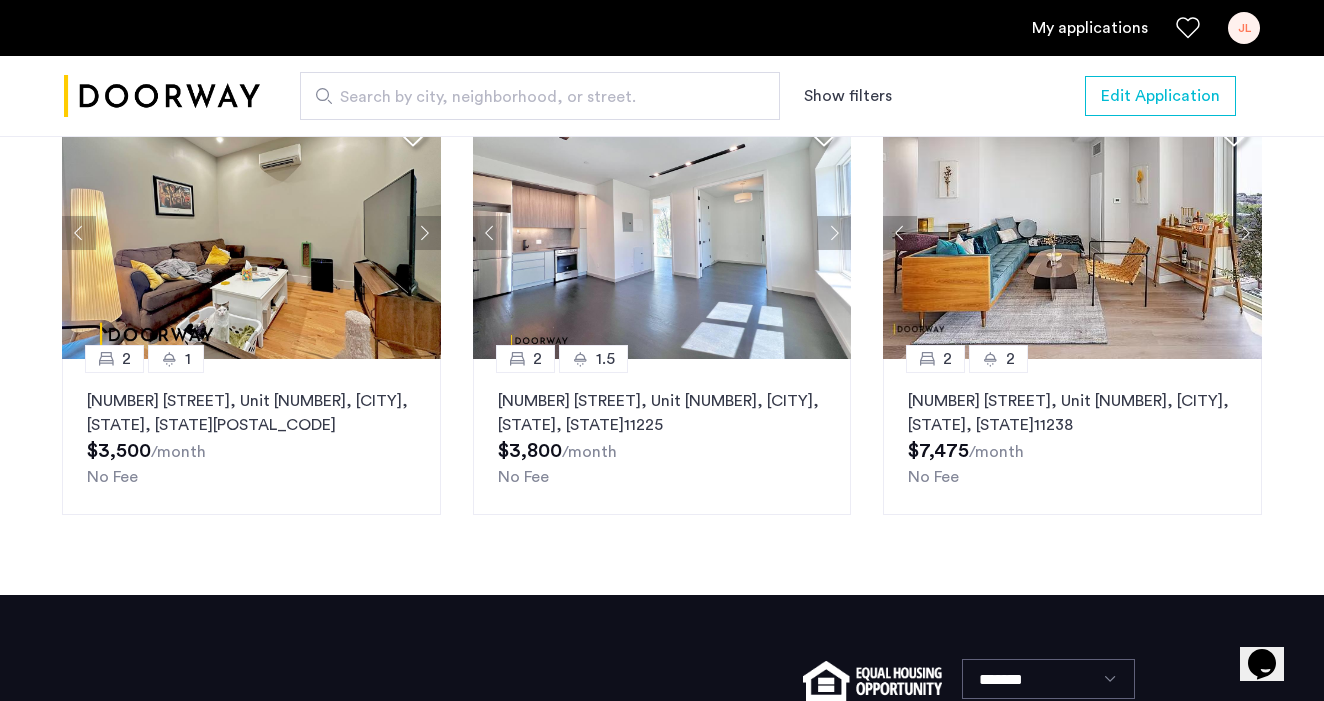 click 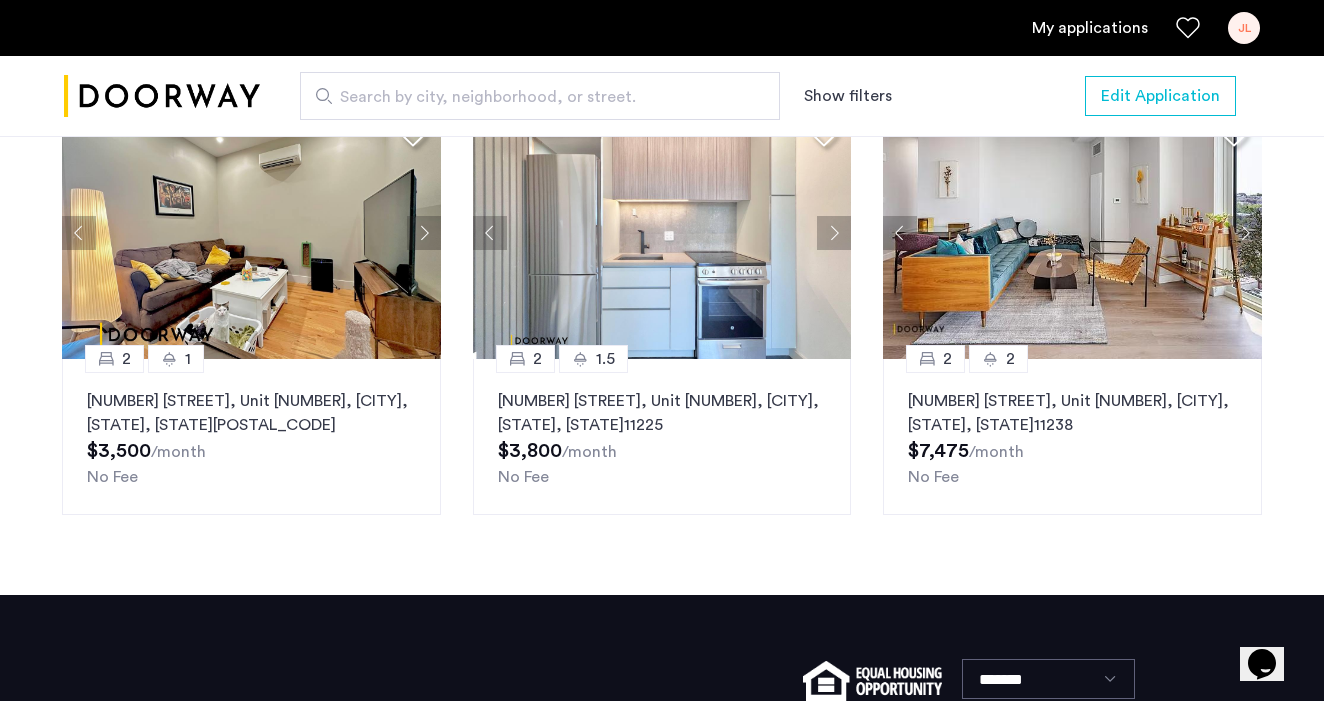click 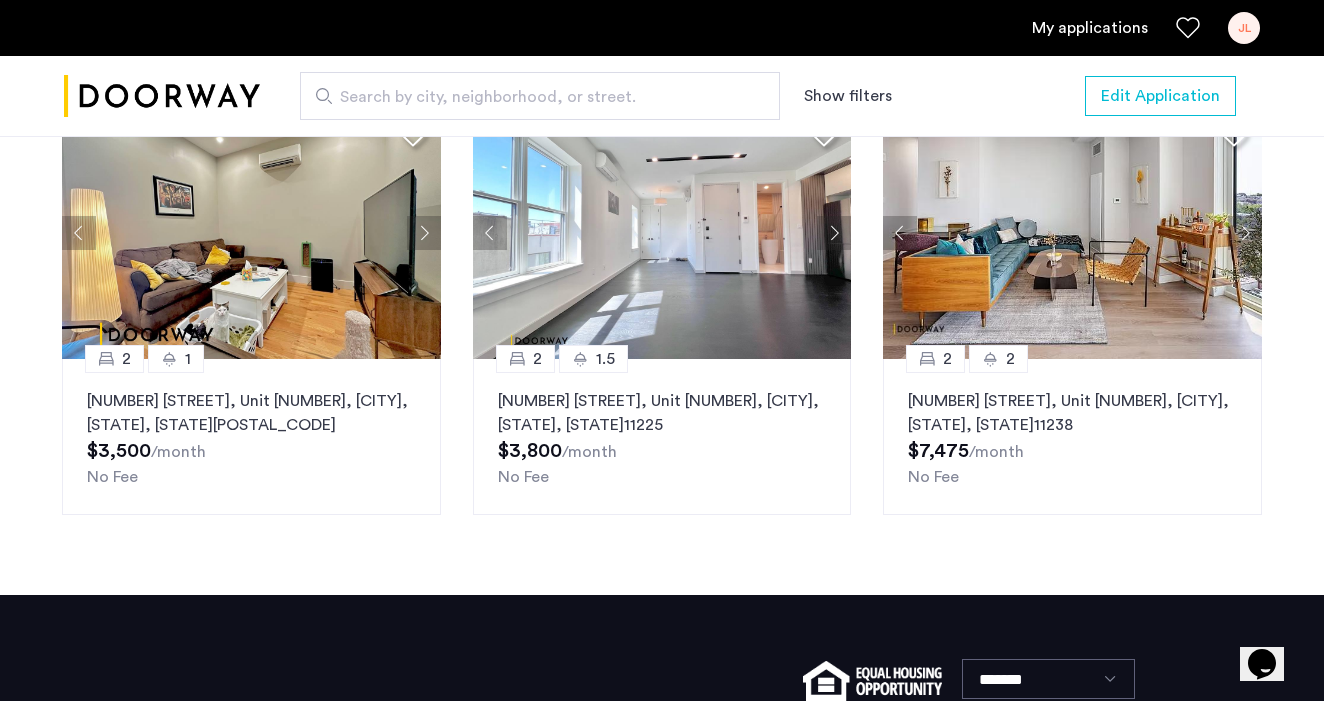 click 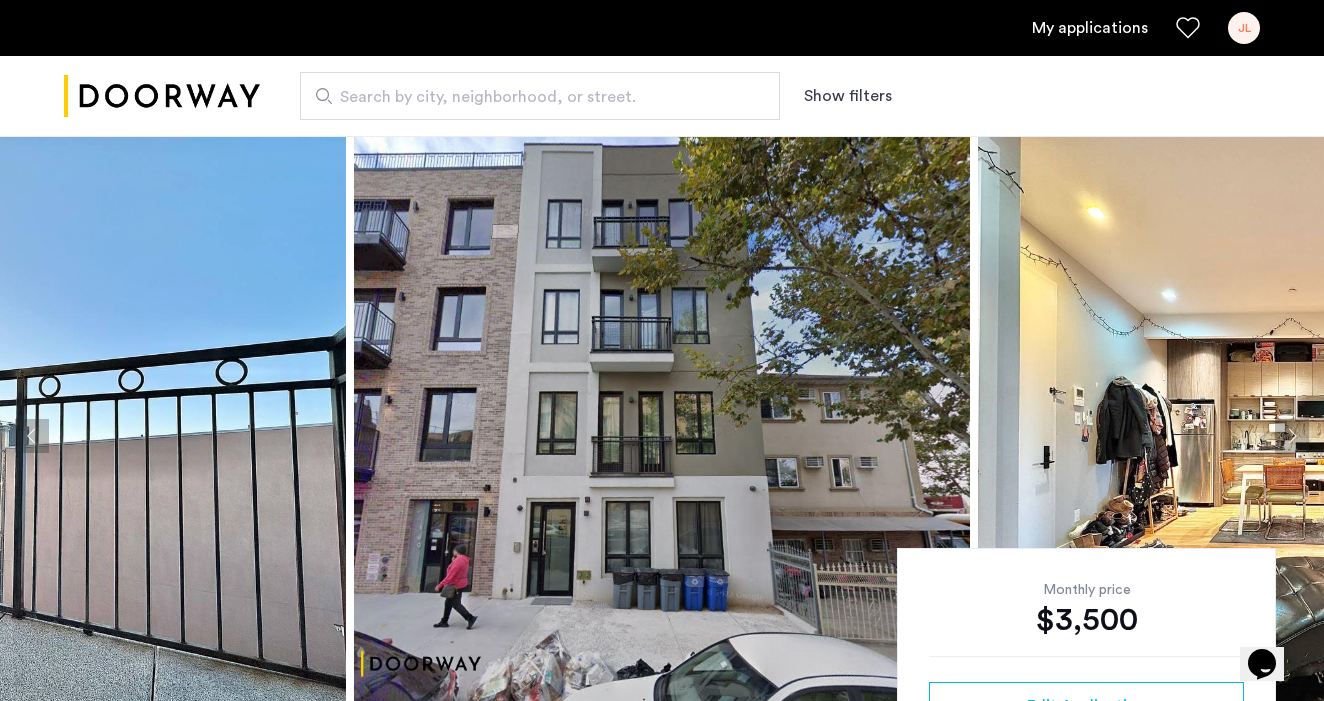 scroll, scrollTop: 0, scrollLeft: 0, axis: both 